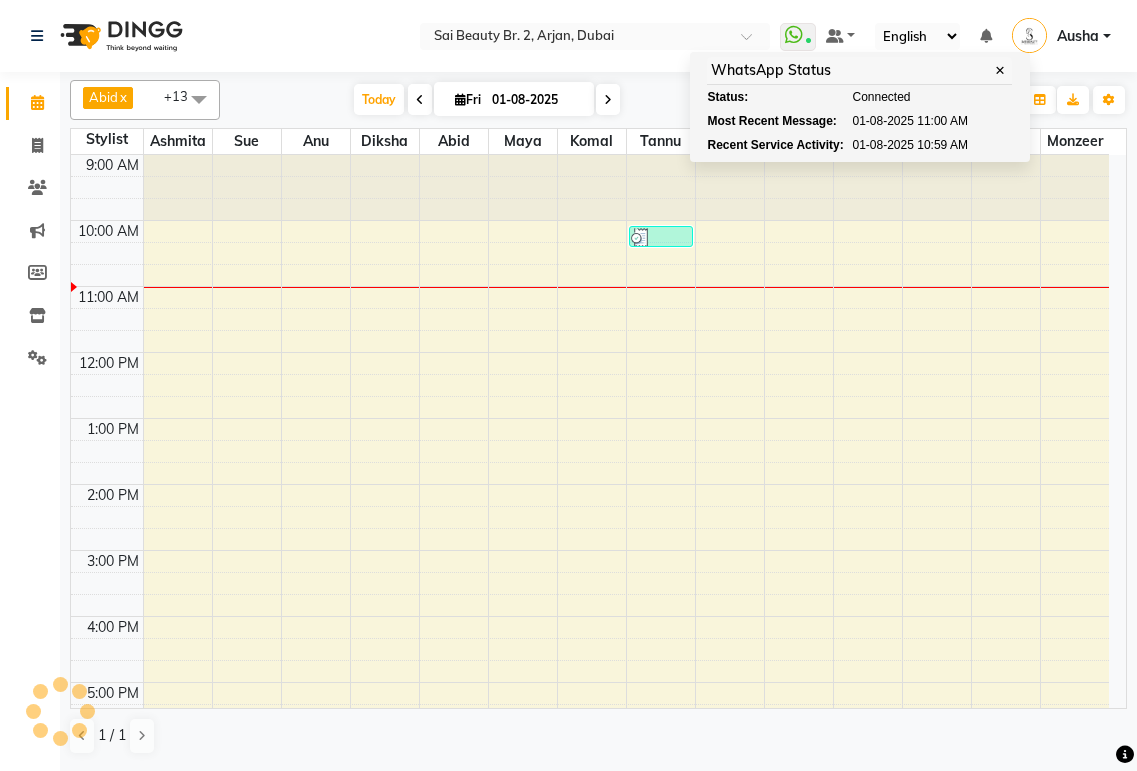 scroll, scrollTop: 0, scrollLeft: 0, axis: both 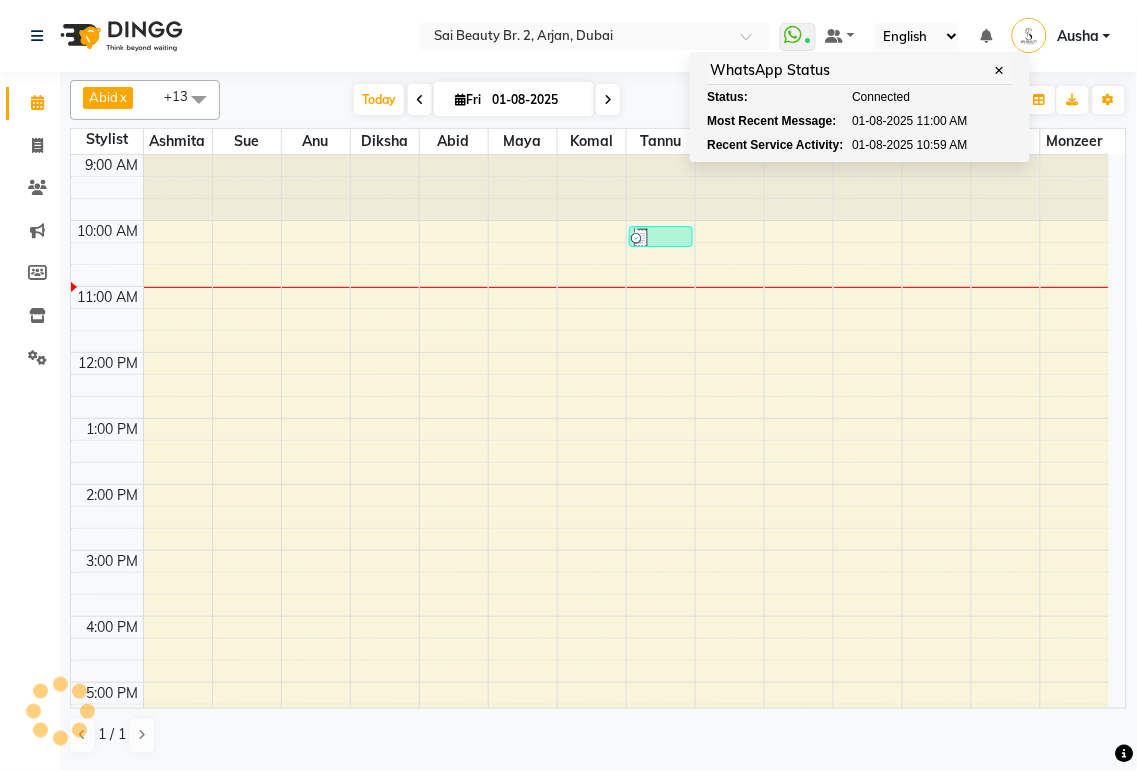 click at bounding box center (626, 451) 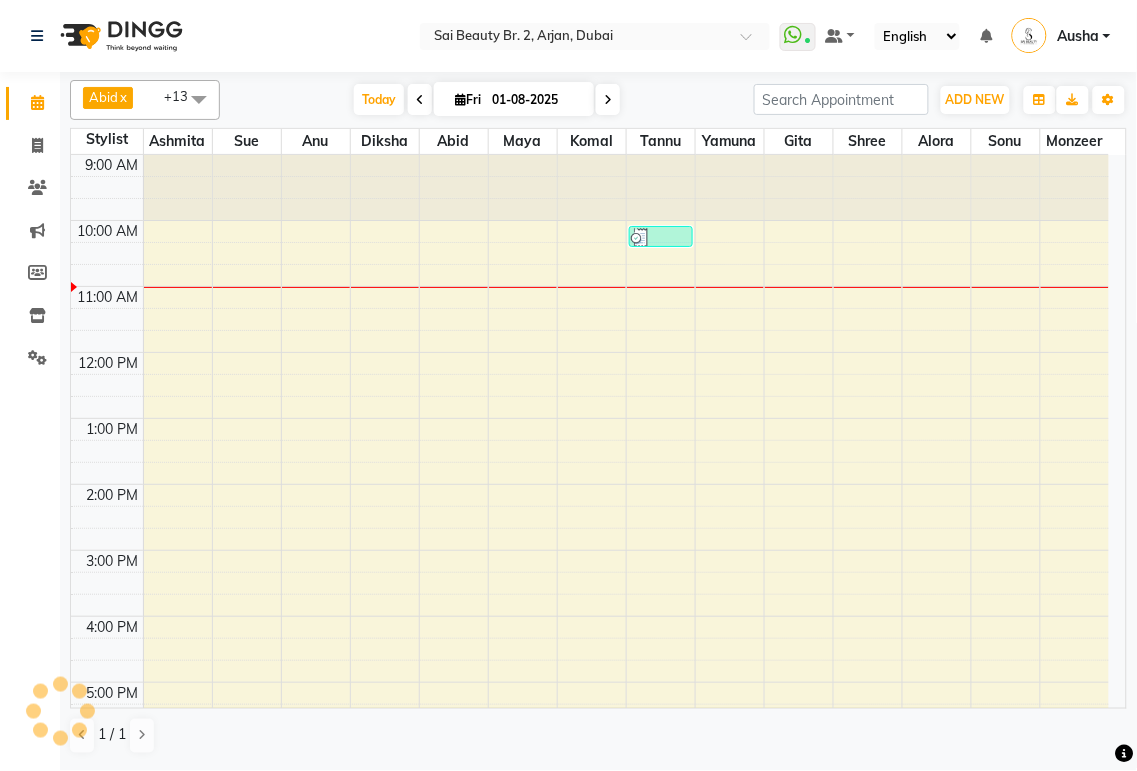 click at bounding box center [420, 99] 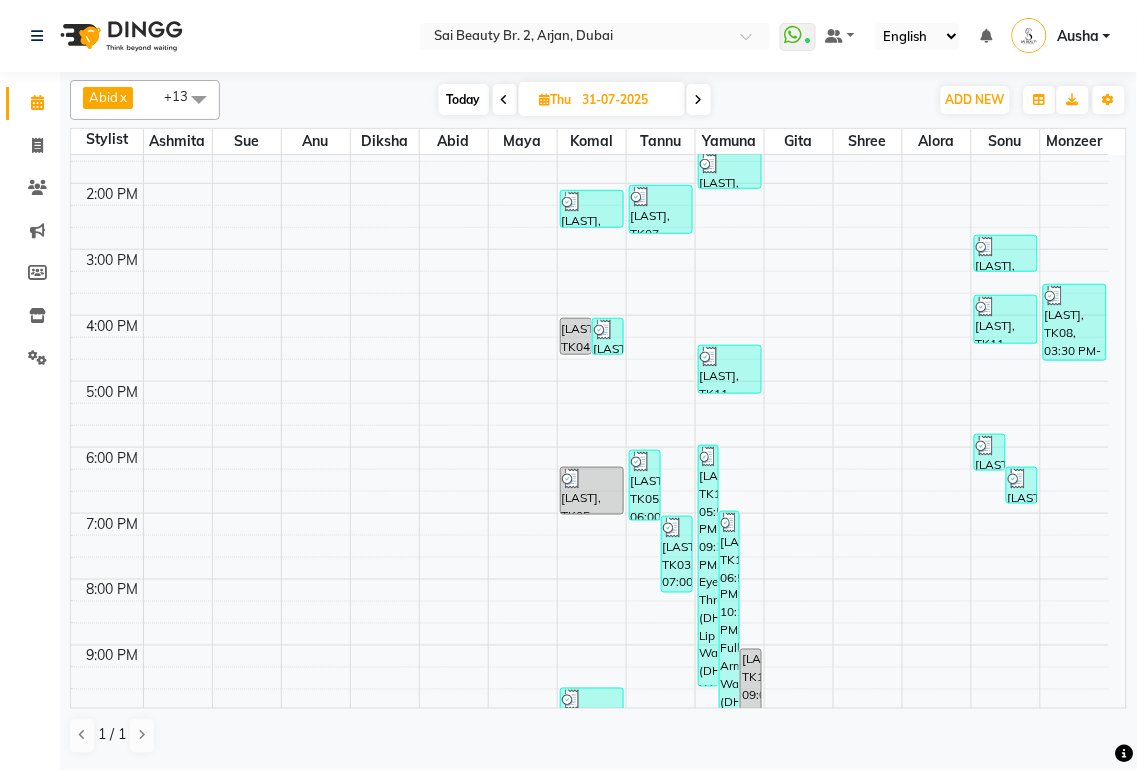 scroll, scrollTop: 342, scrollLeft: 0, axis: vertical 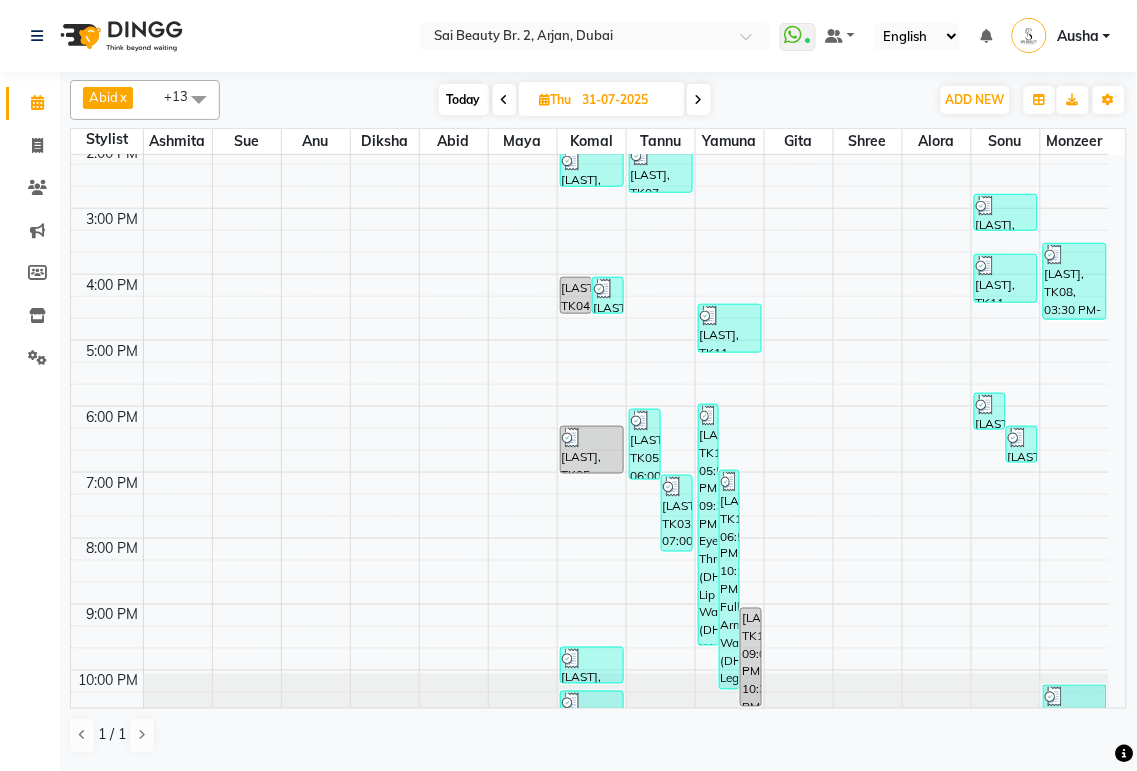 click on "[LAST], TK10, 09:00 PM-10:30 PM, Full Body Massage (90min)" at bounding box center [750, 657] 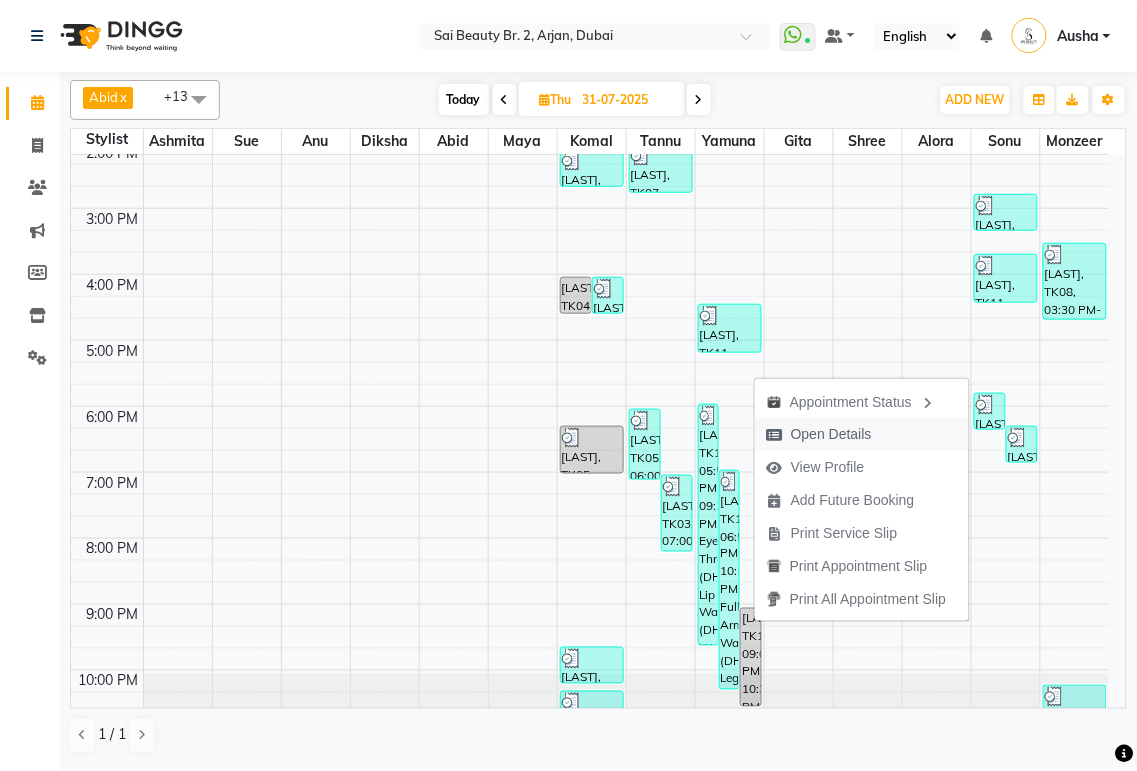 click on "Open Details" at bounding box center (831, 434) 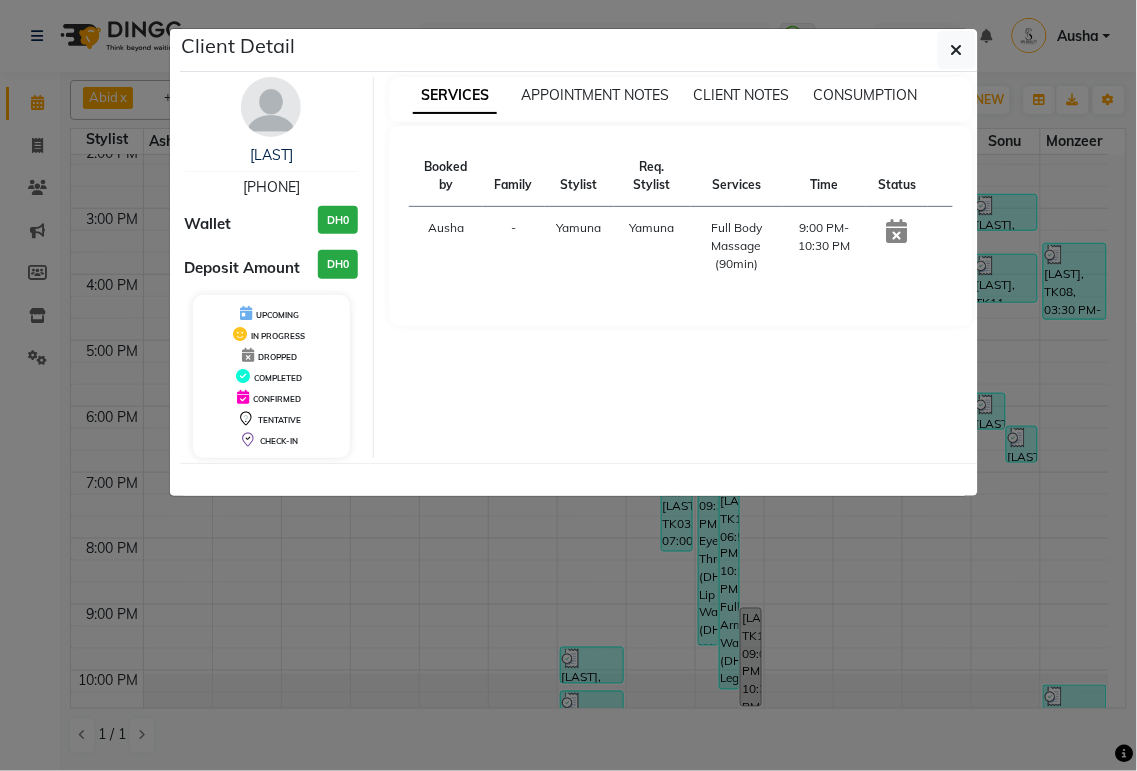 click on "Client Detail  [LAST]    [PHONE] Wallet DH0 Deposit Amount  DH0  UPCOMING IN PROGRESS DROPPED COMPLETED CONFIRMED TENTATIVE CHECK-IN SERVICES APPOINTMENT NOTES CLIENT NOTES CONSUMPTION Booked by Family Stylist Req. Stylist Services Time Status  Ausha  - Yamuna Yamuna  Full Body Massage (90min)   9:00 PM-10:30 PM" 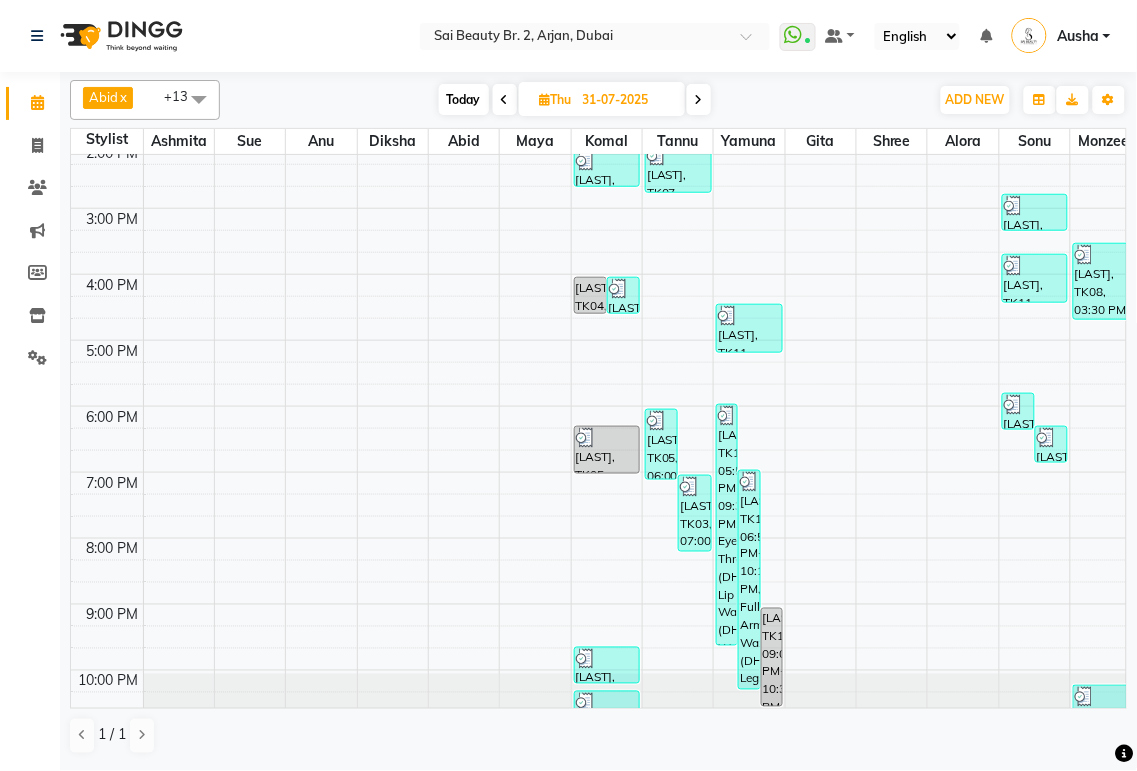 click at bounding box center [699, 100] 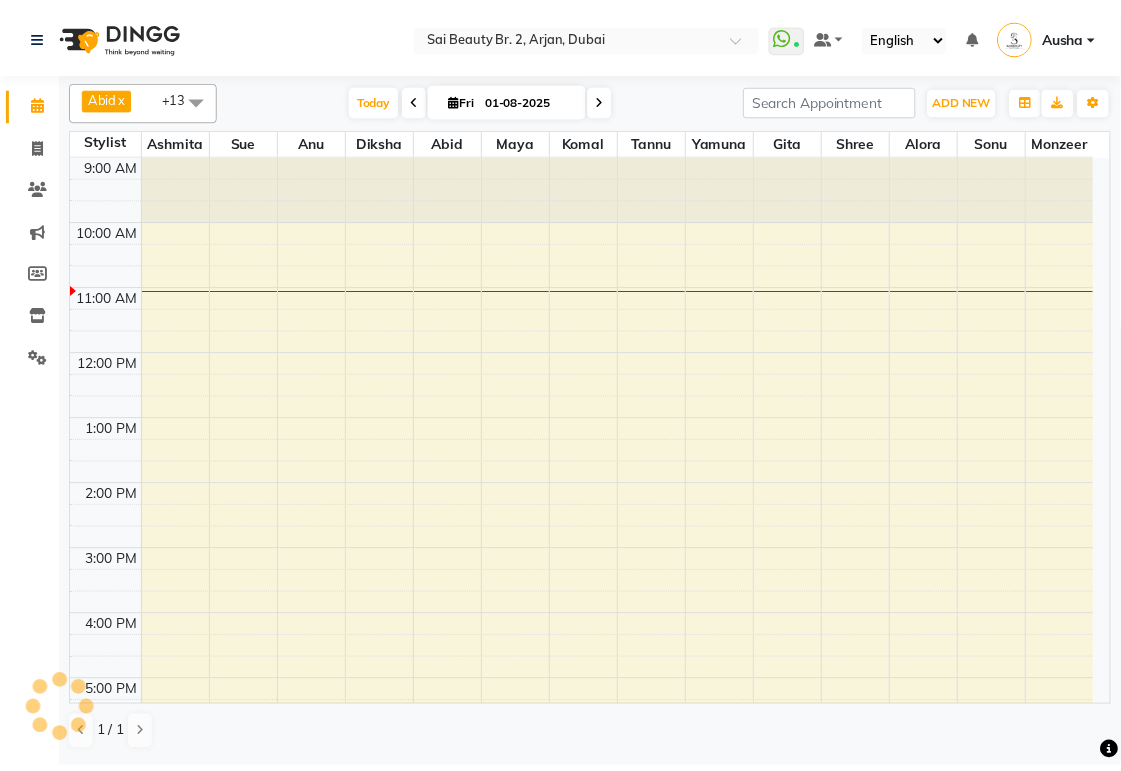 scroll, scrollTop: 134, scrollLeft: 0, axis: vertical 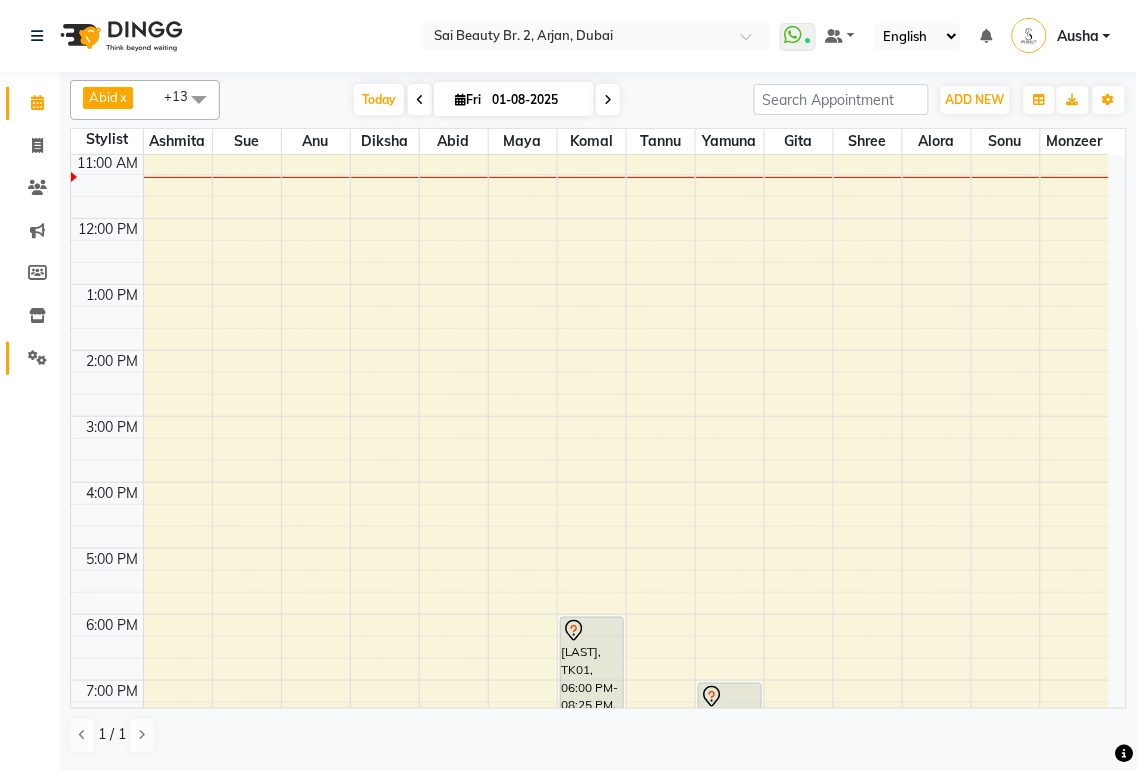 click 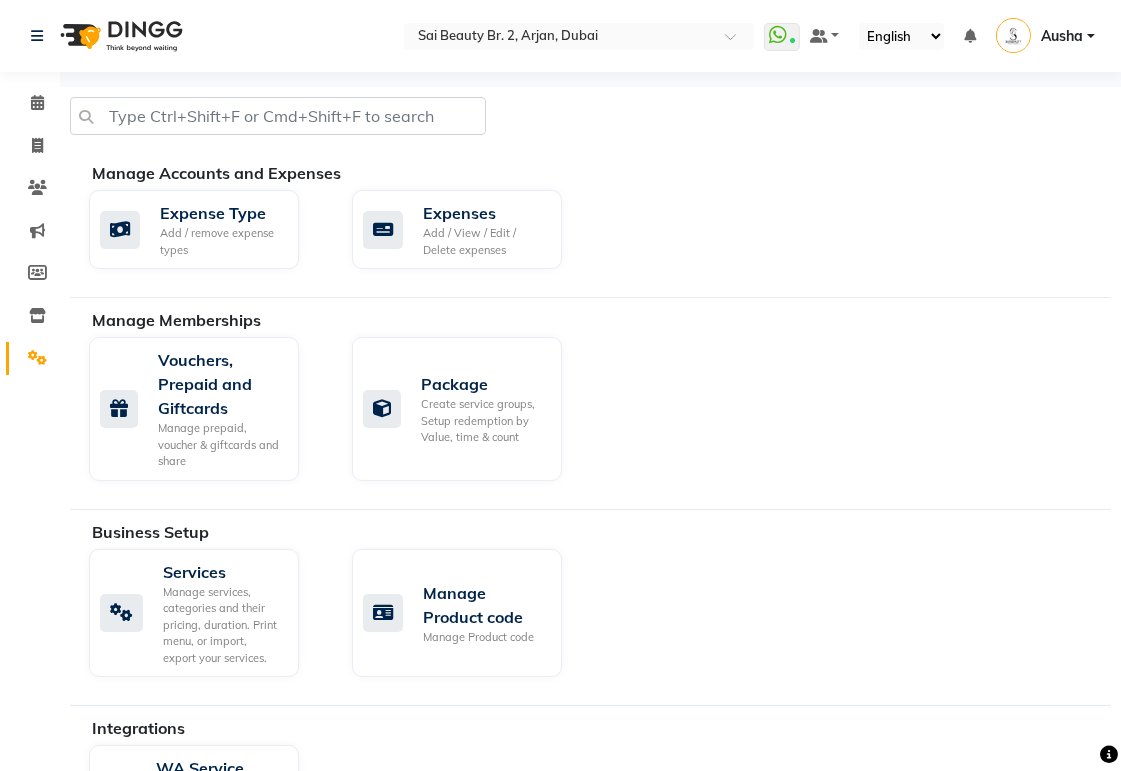 scroll, scrollTop: 124, scrollLeft: 0, axis: vertical 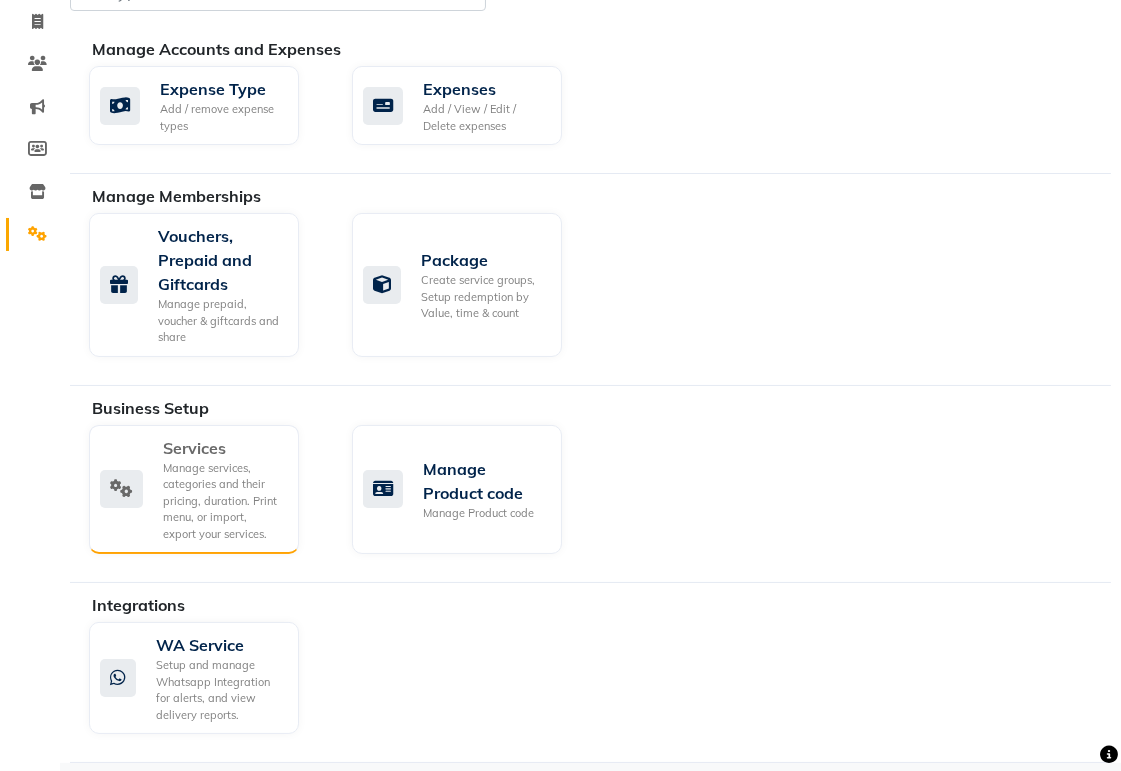 click on "Manage services, categories and their pricing, duration. Print menu, or import, export your services." 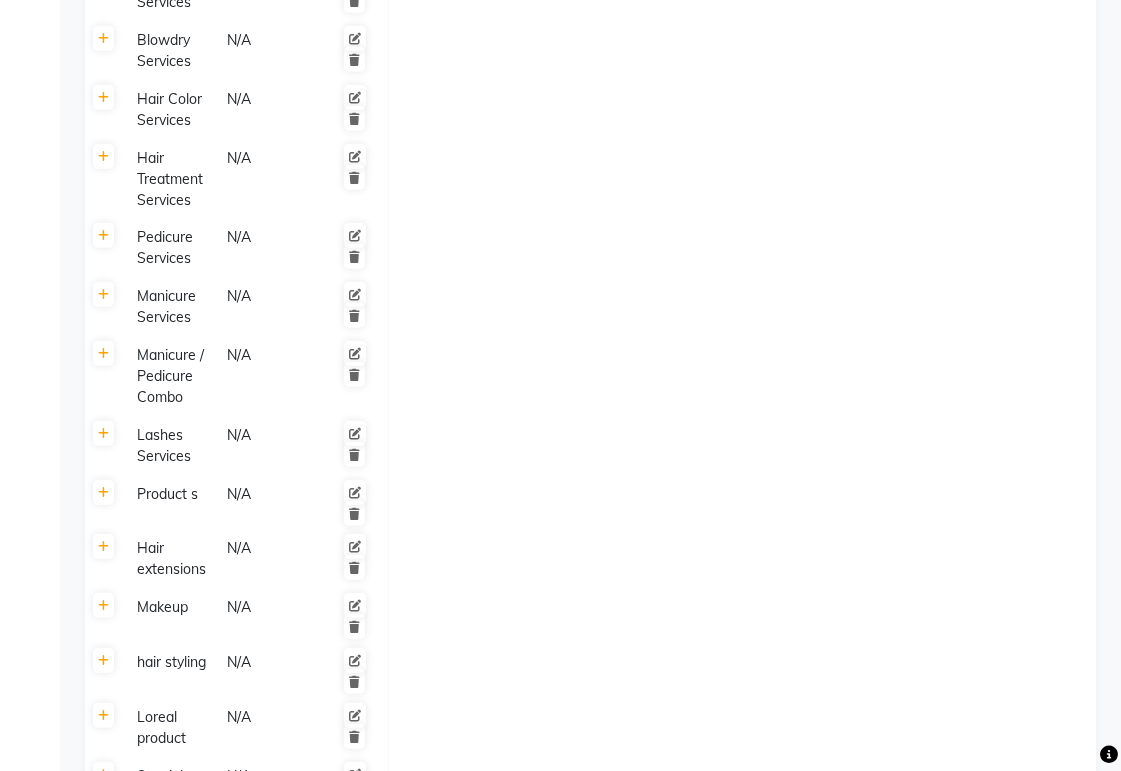 scroll, scrollTop: 1537, scrollLeft: 0, axis: vertical 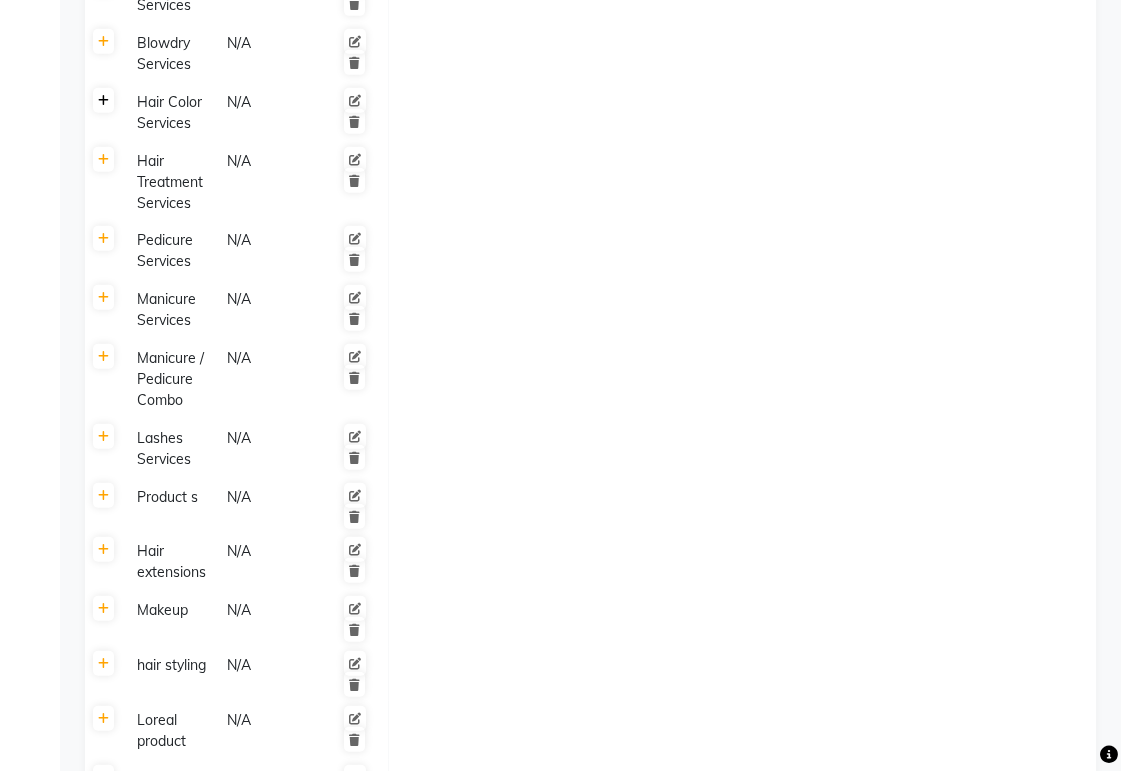 click 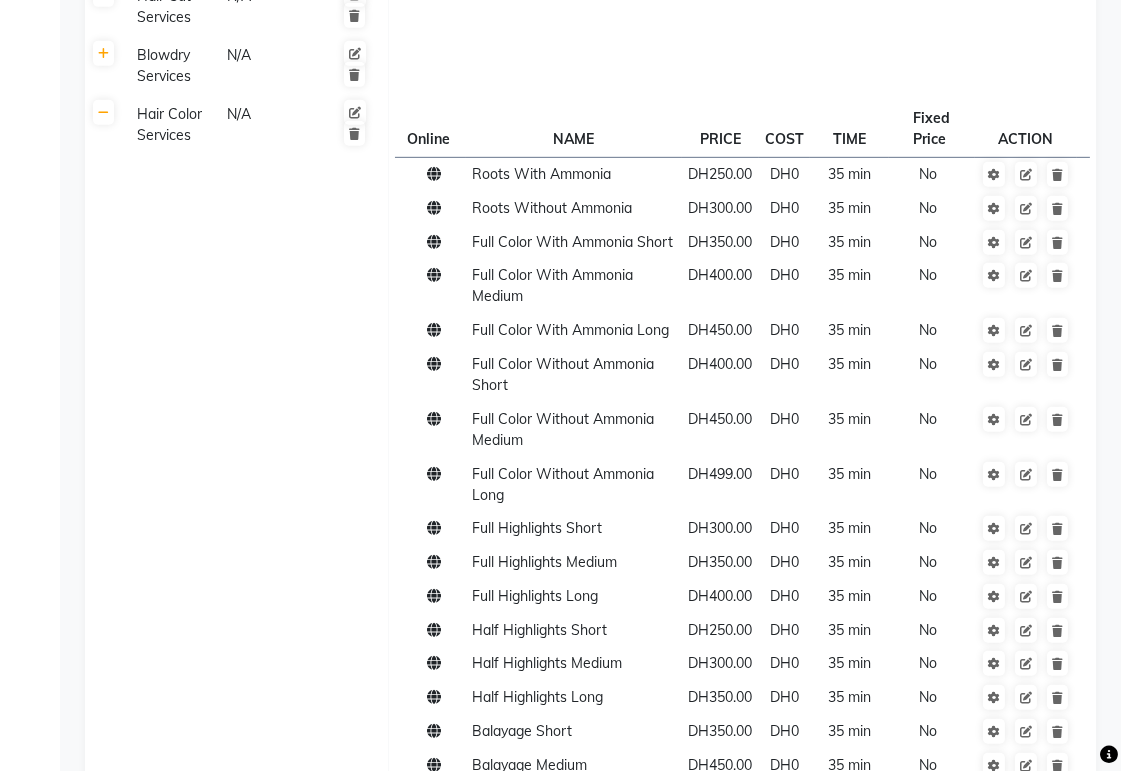 scroll, scrollTop: 1531, scrollLeft: 0, axis: vertical 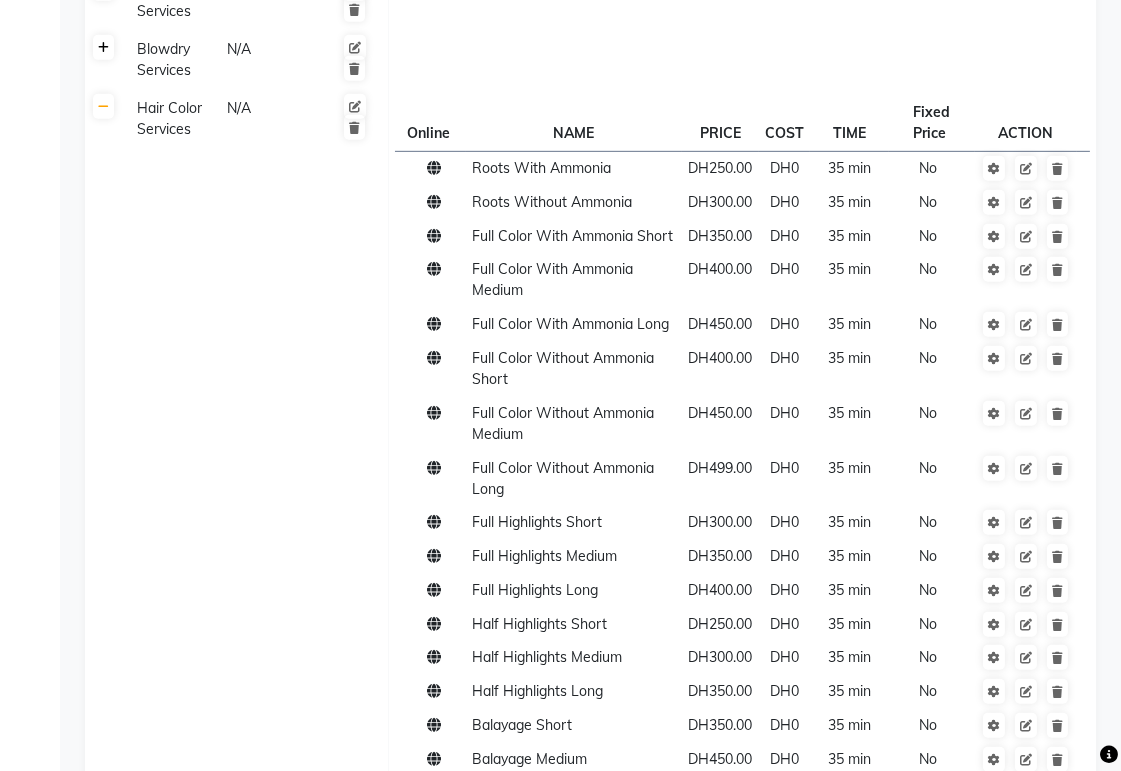click 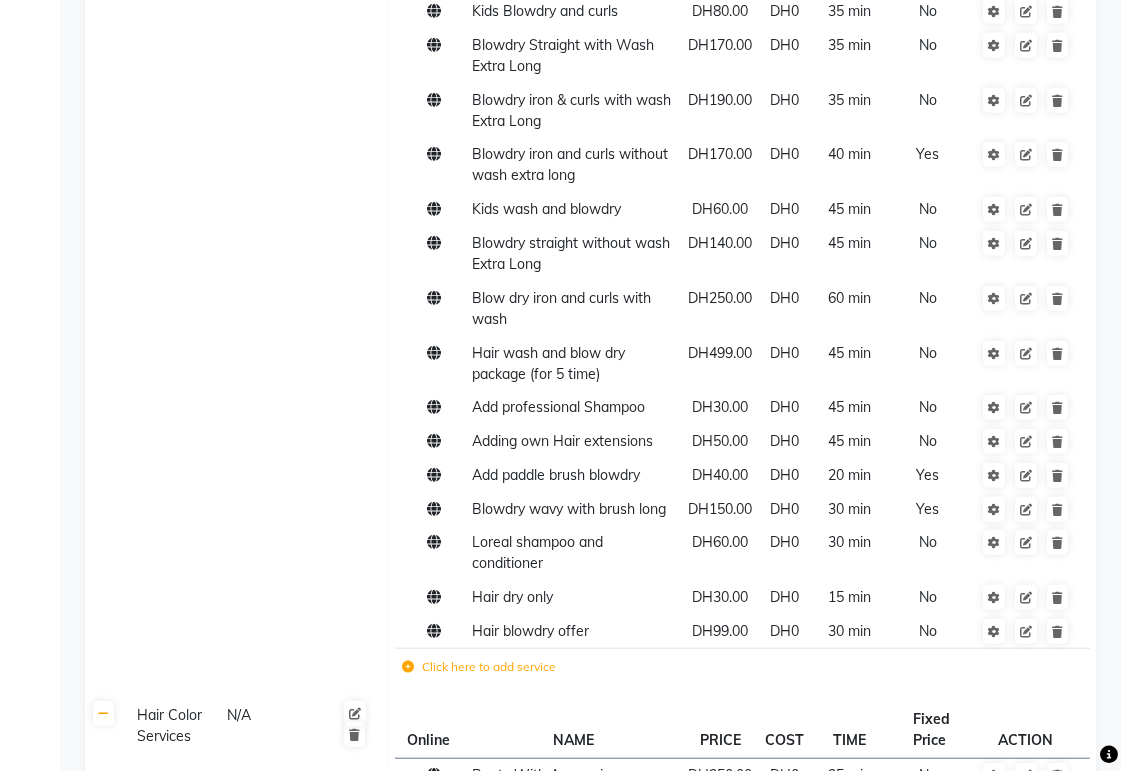 scroll, scrollTop: 2391, scrollLeft: 0, axis: vertical 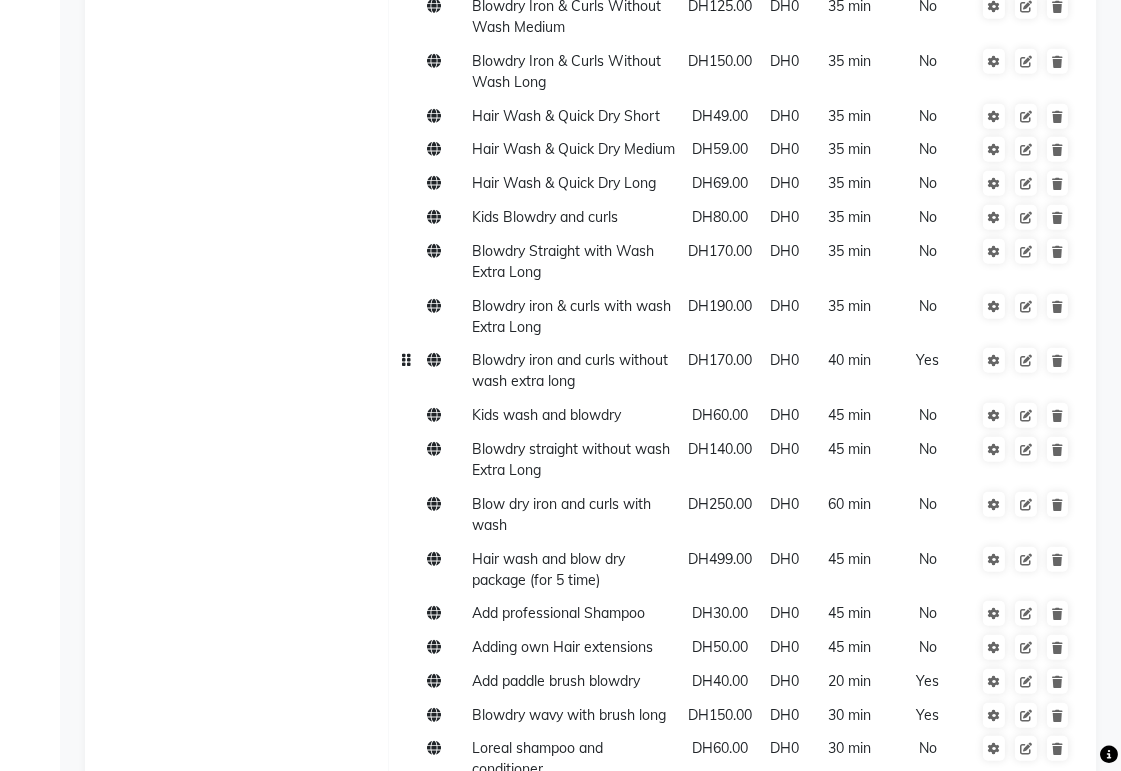 click on "DH170.00" 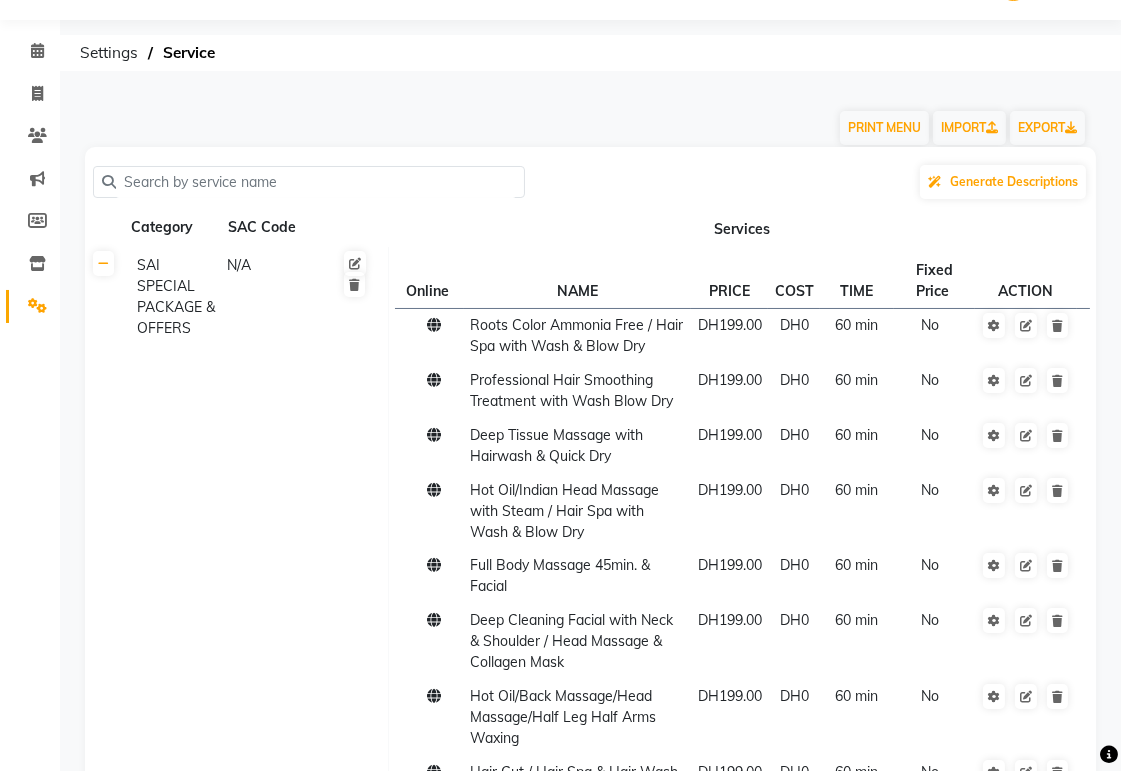 scroll, scrollTop: 0, scrollLeft: 0, axis: both 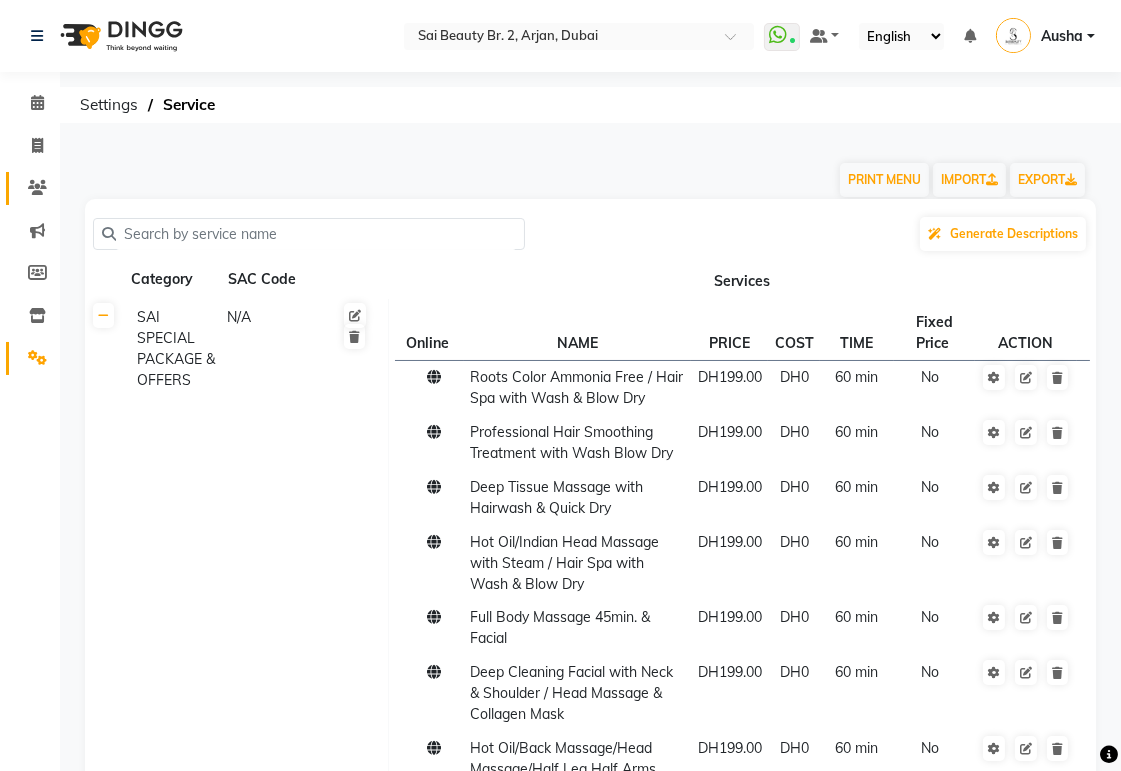 click 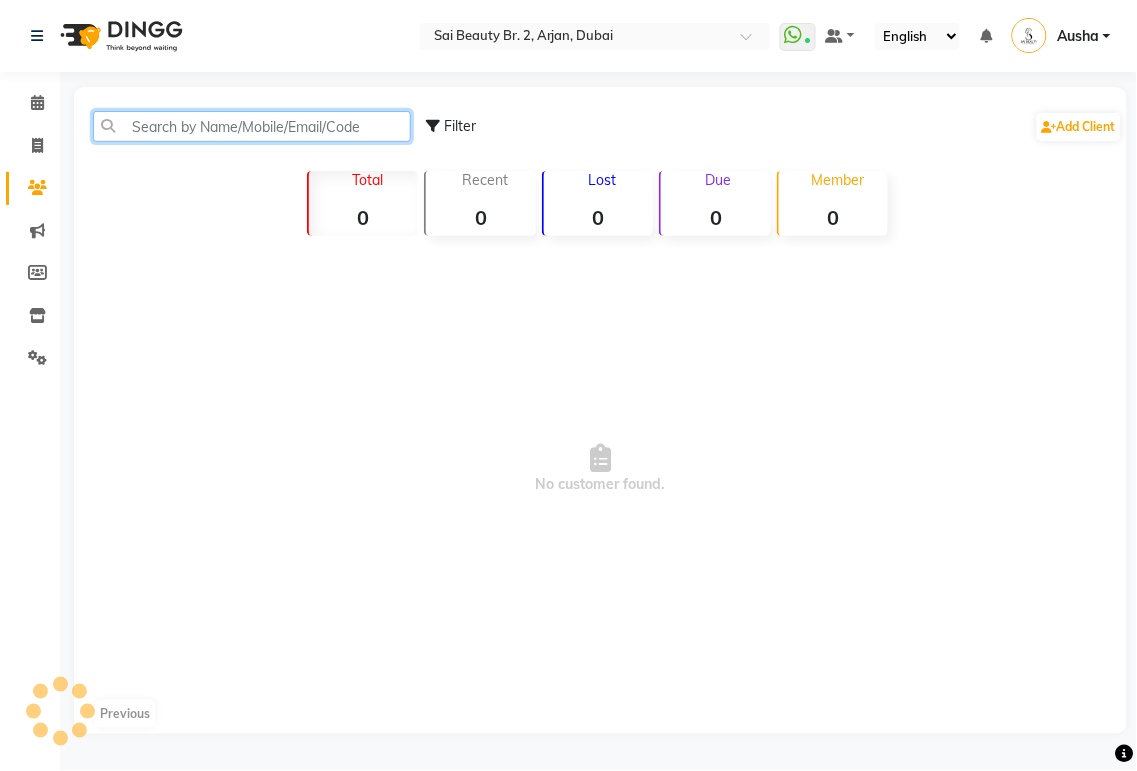 click 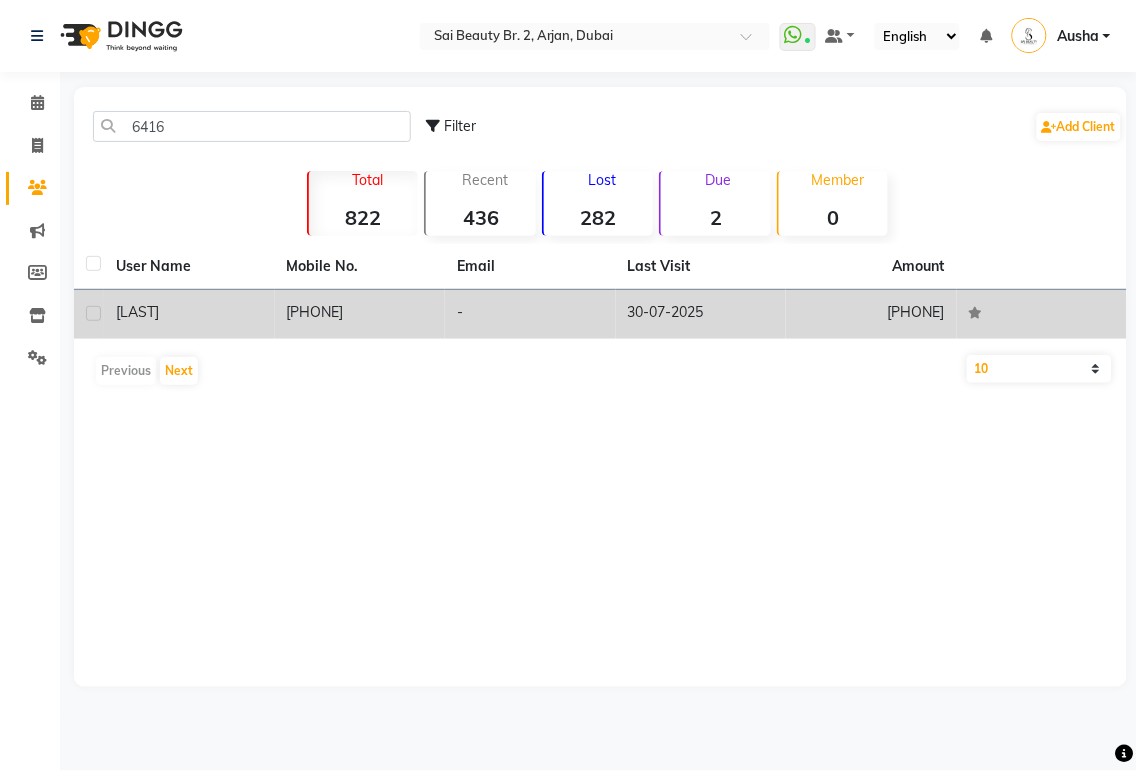 click on "[LAST]" 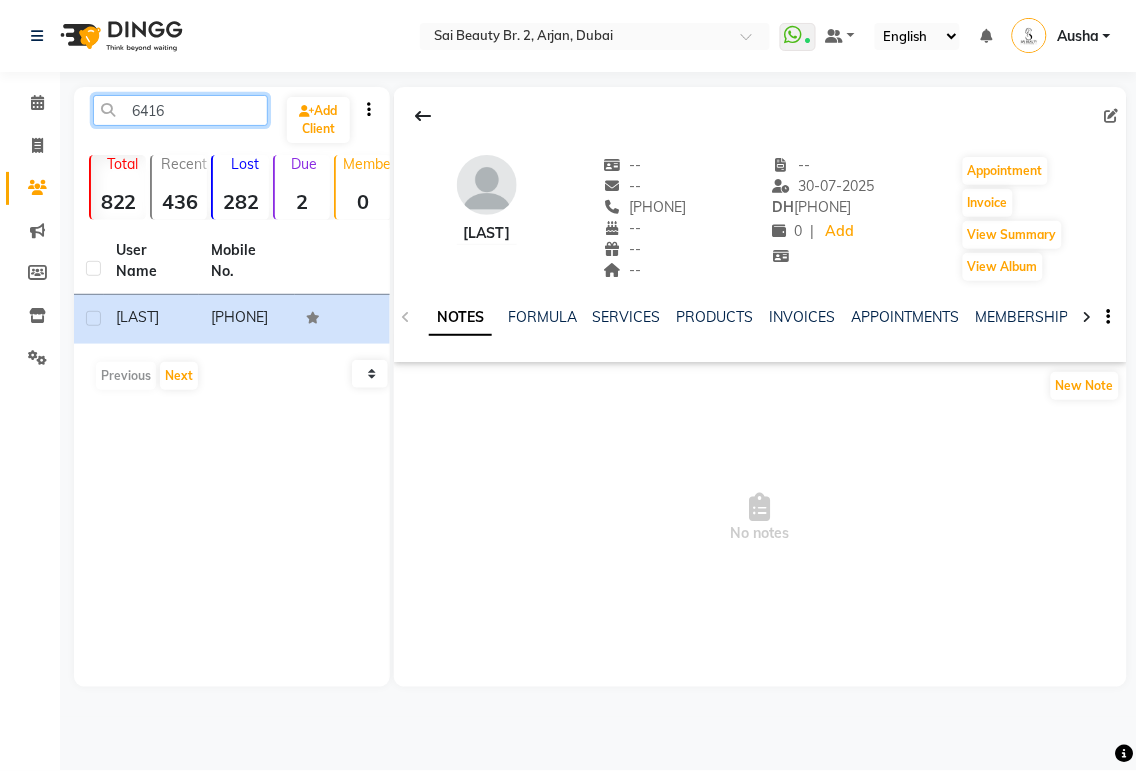 click on "6416" 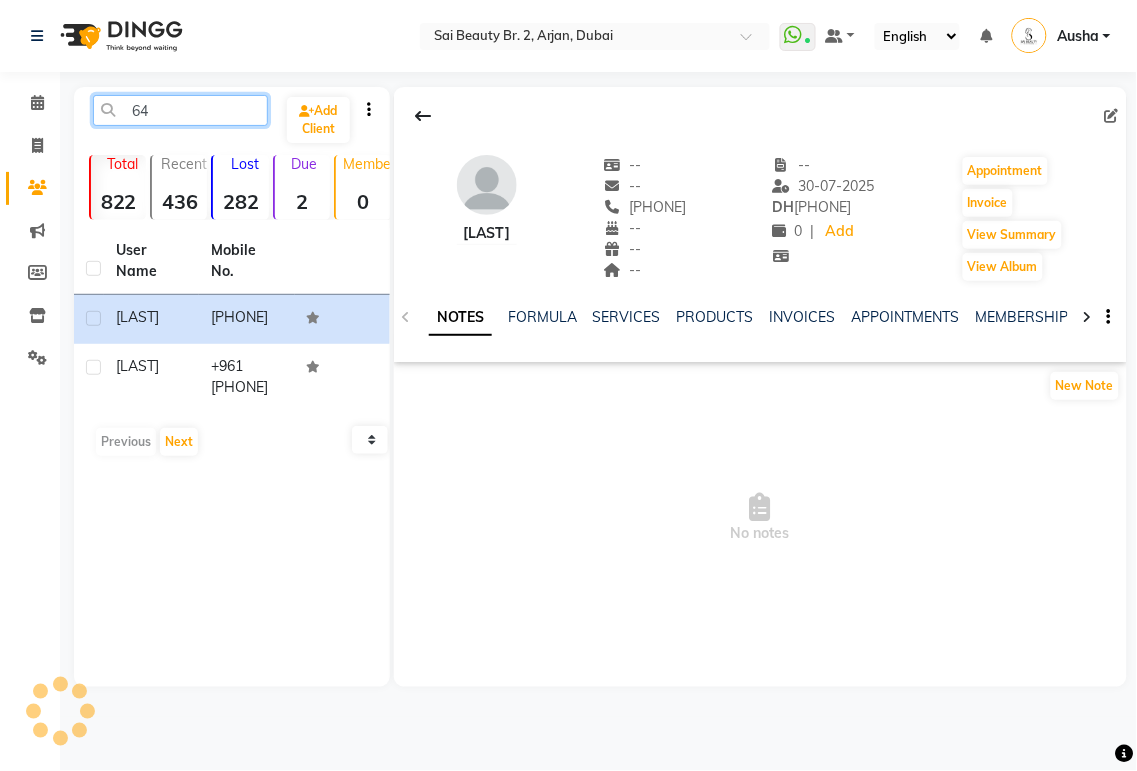 type on "6" 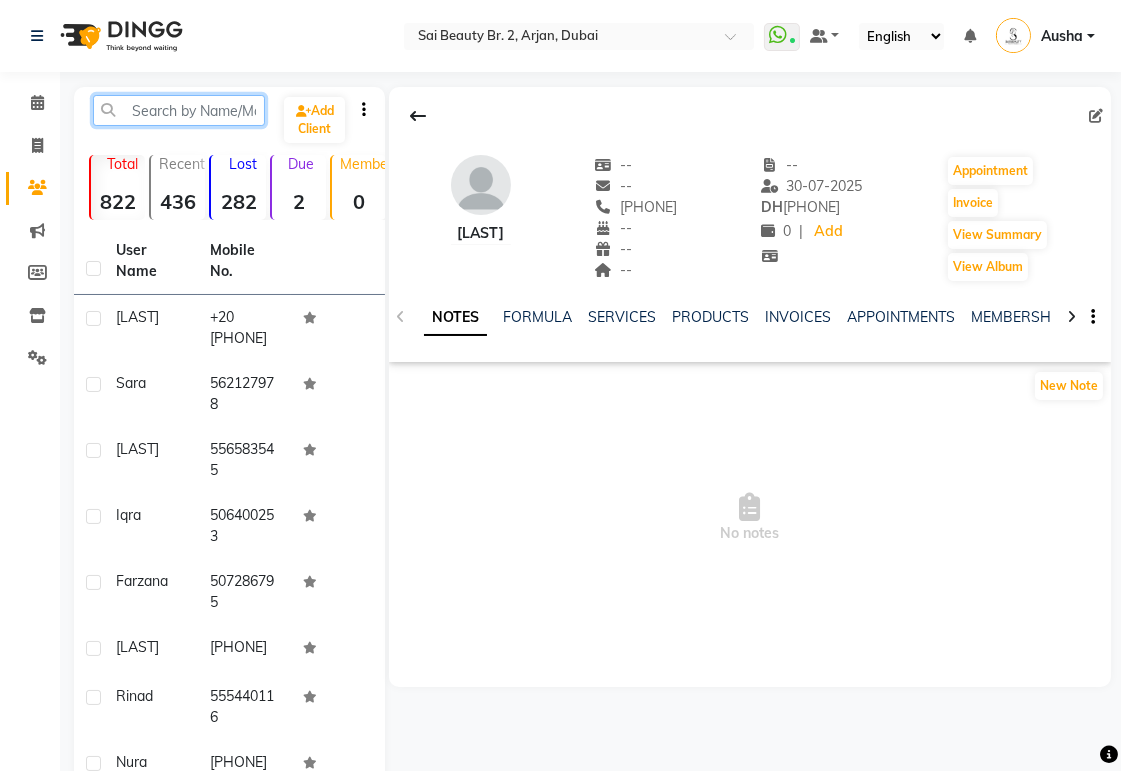type on "W" 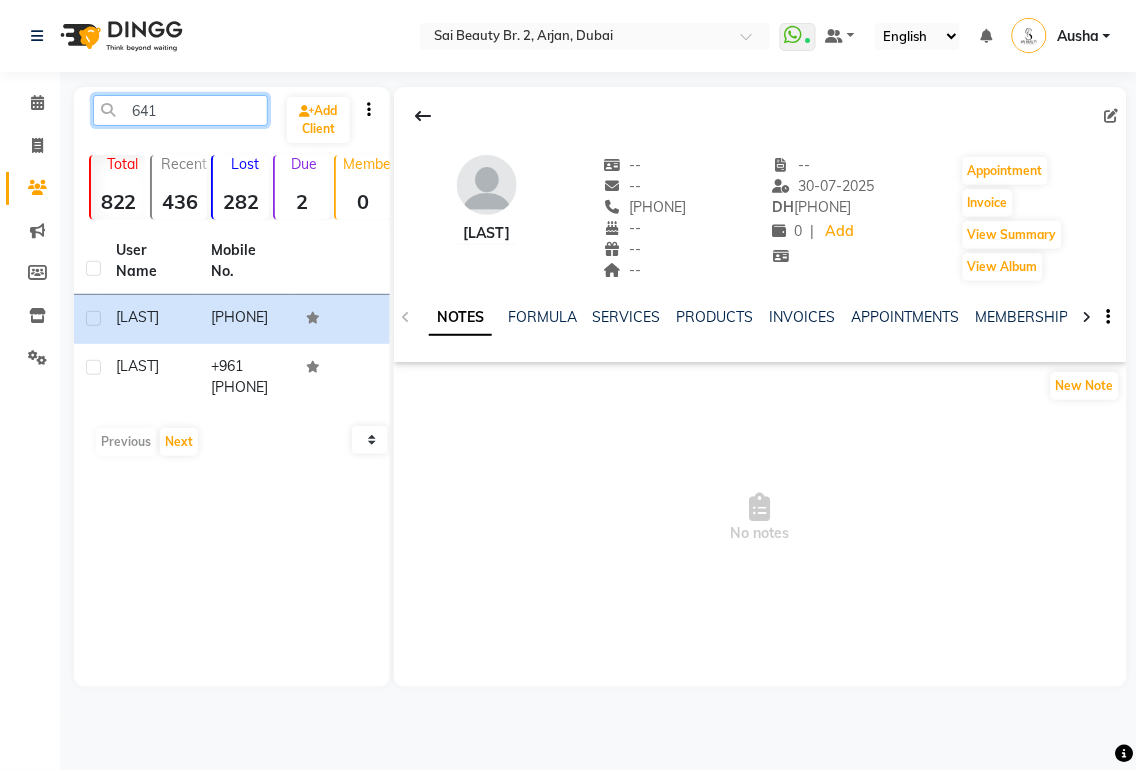 type on "6416" 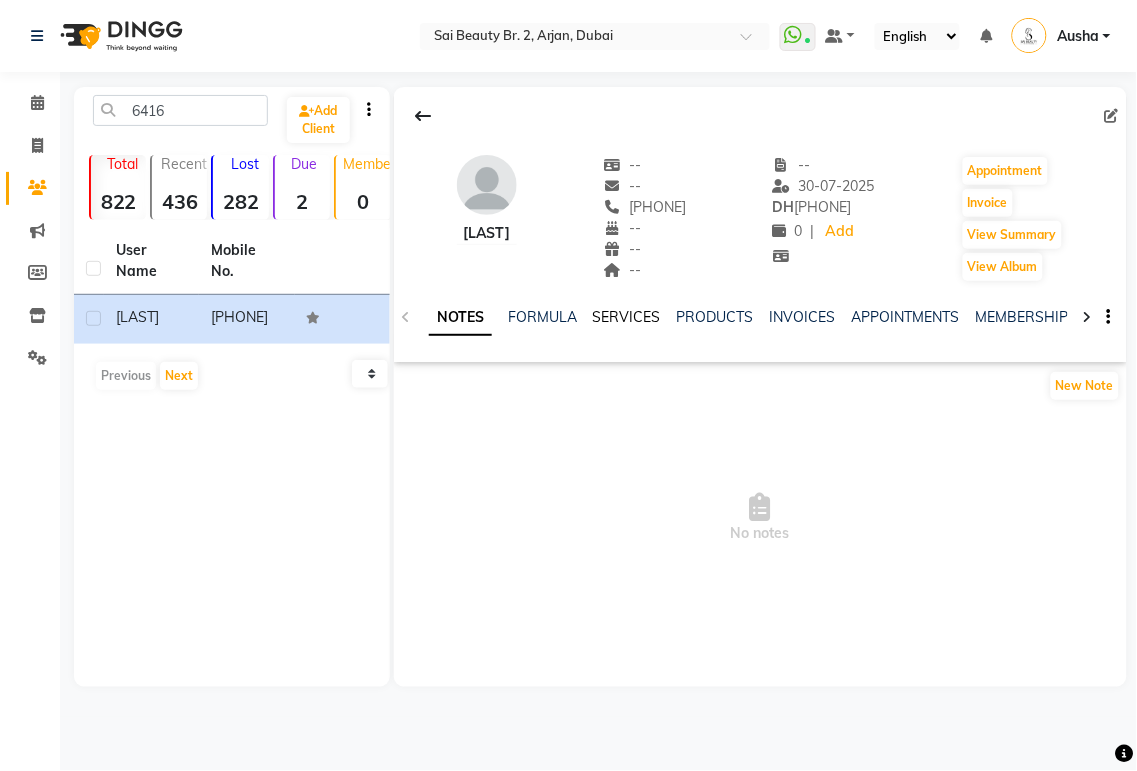 click on "SERVICES" 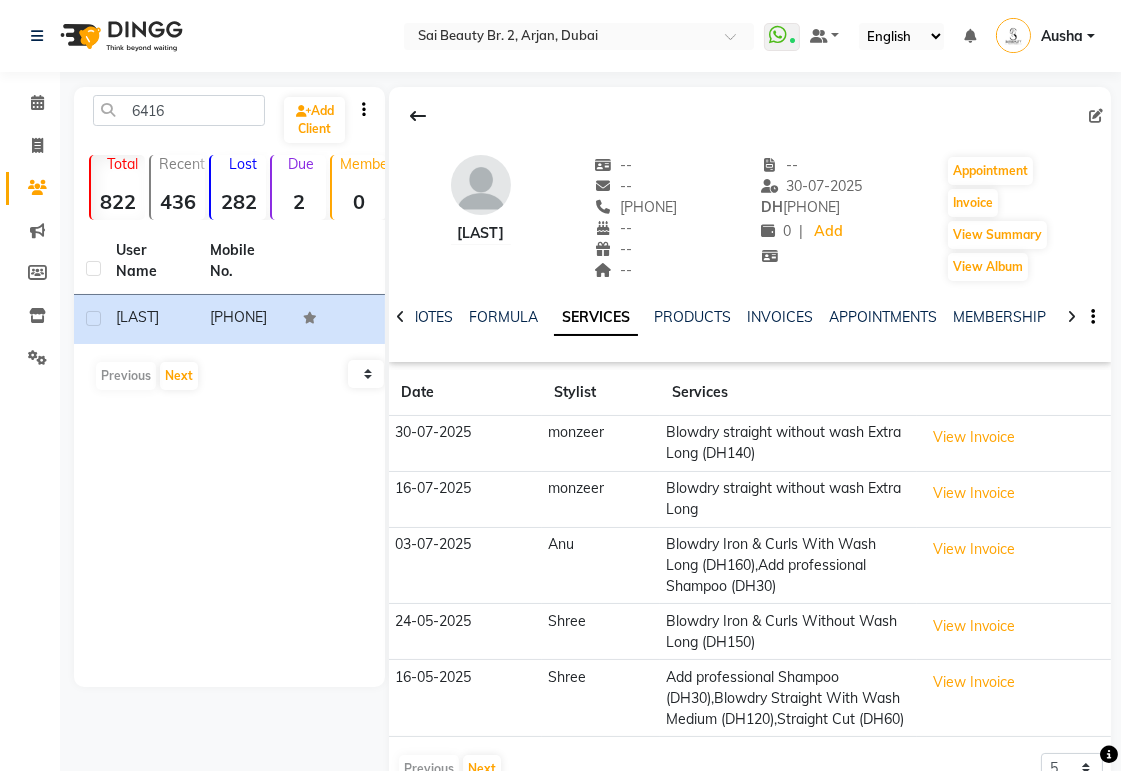 scroll, scrollTop: 52, scrollLeft: 0, axis: vertical 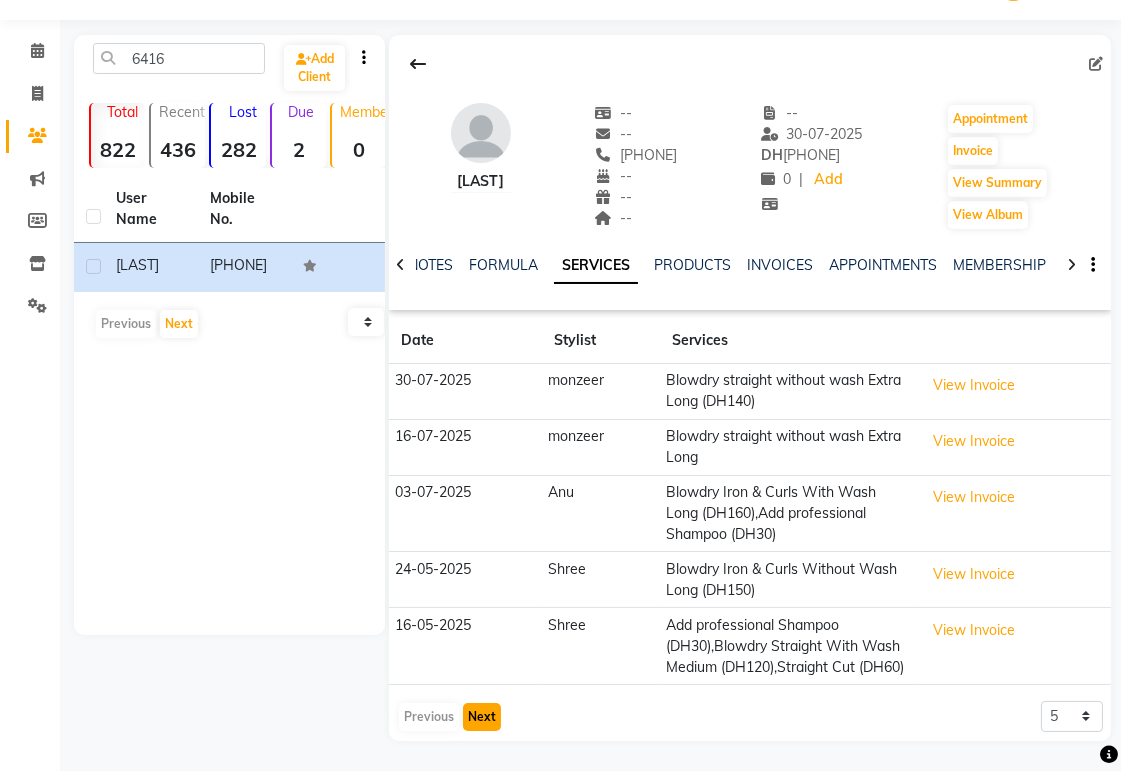 click on "Next" 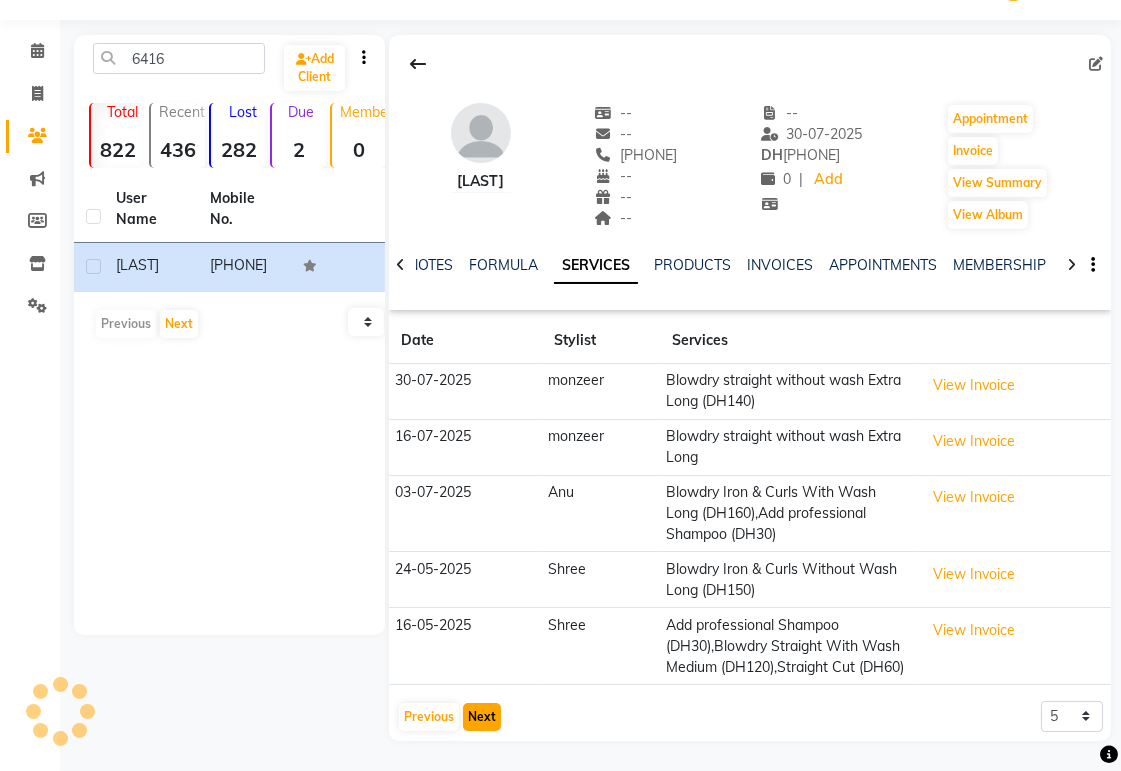scroll, scrollTop: 10, scrollLeft: 0, axis: vertical 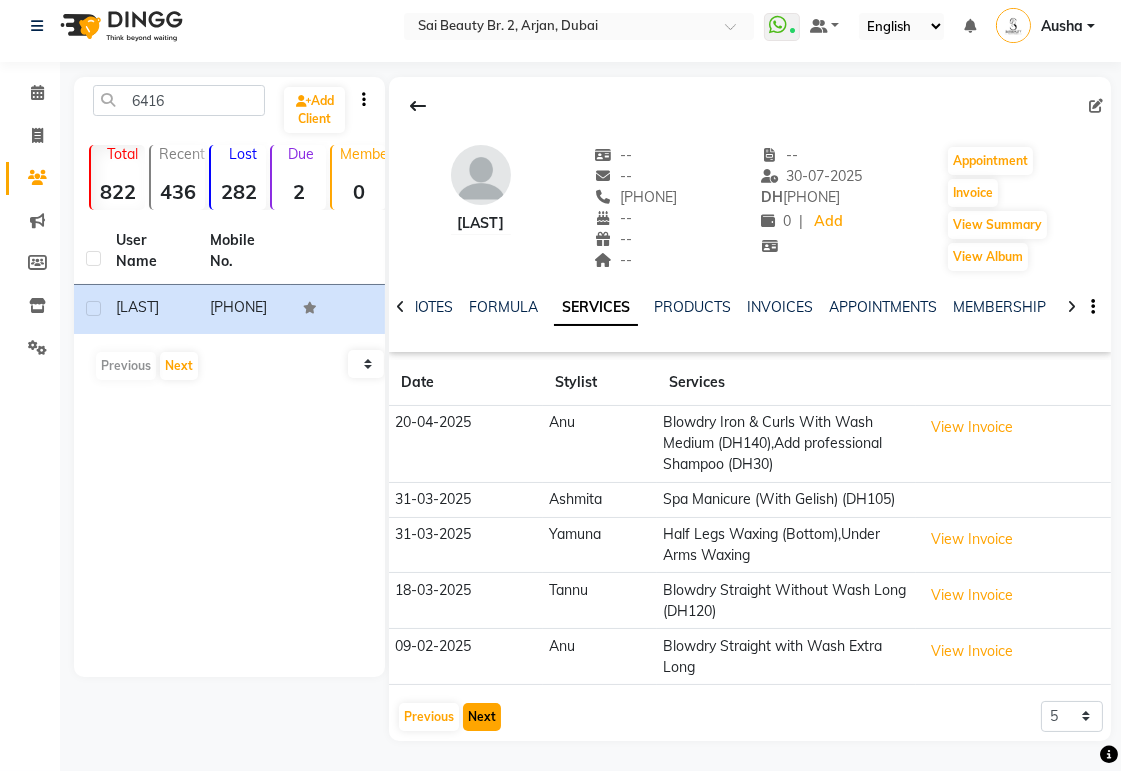 click on "Next" 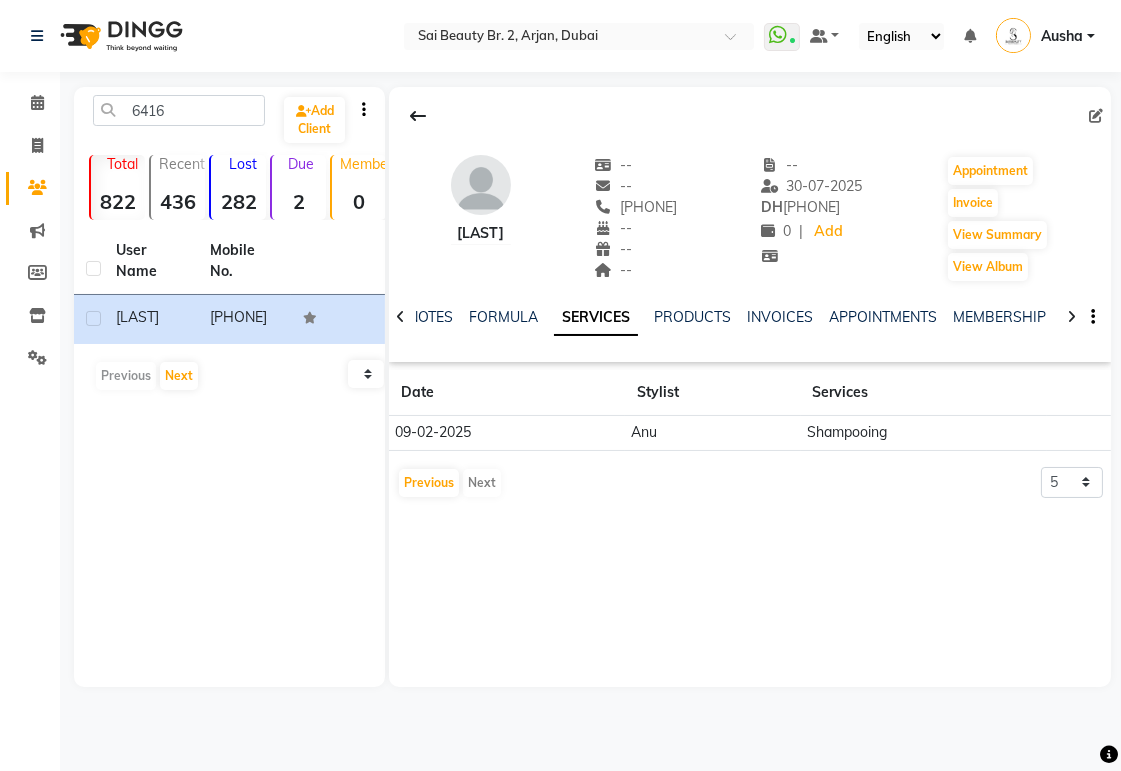 scroll, scrollTop: 0, scrollLeft: 0, axis: both 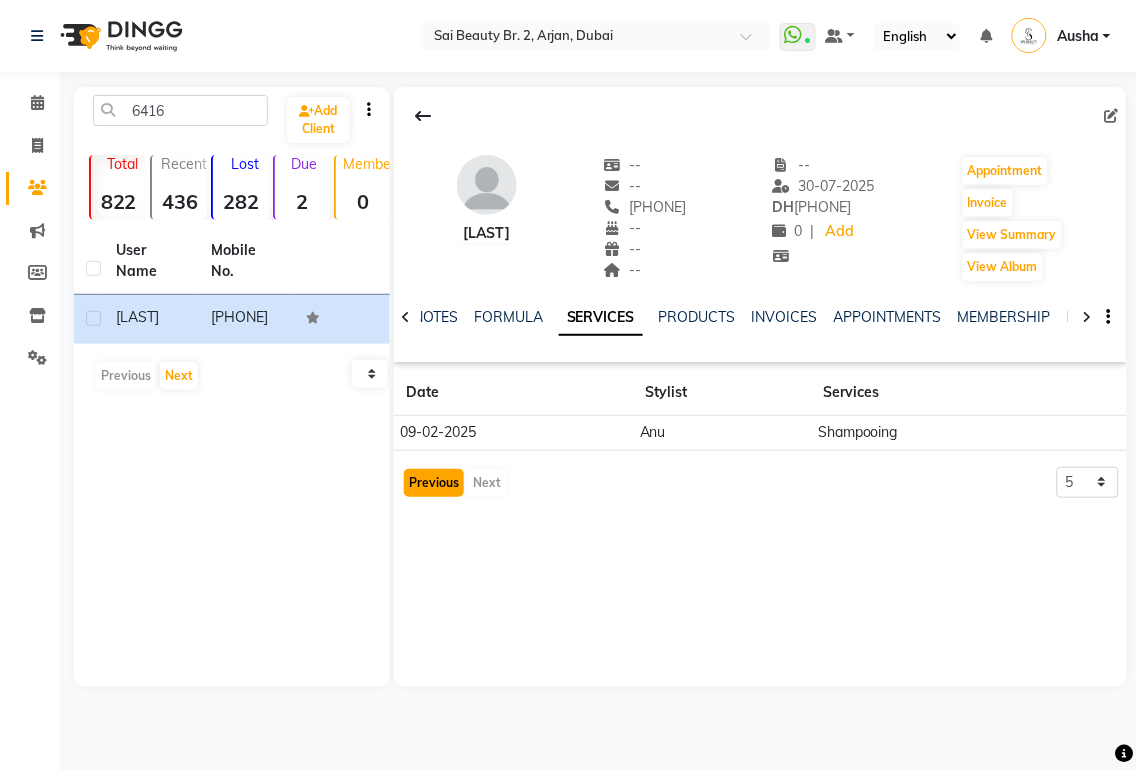 click on "Previous" 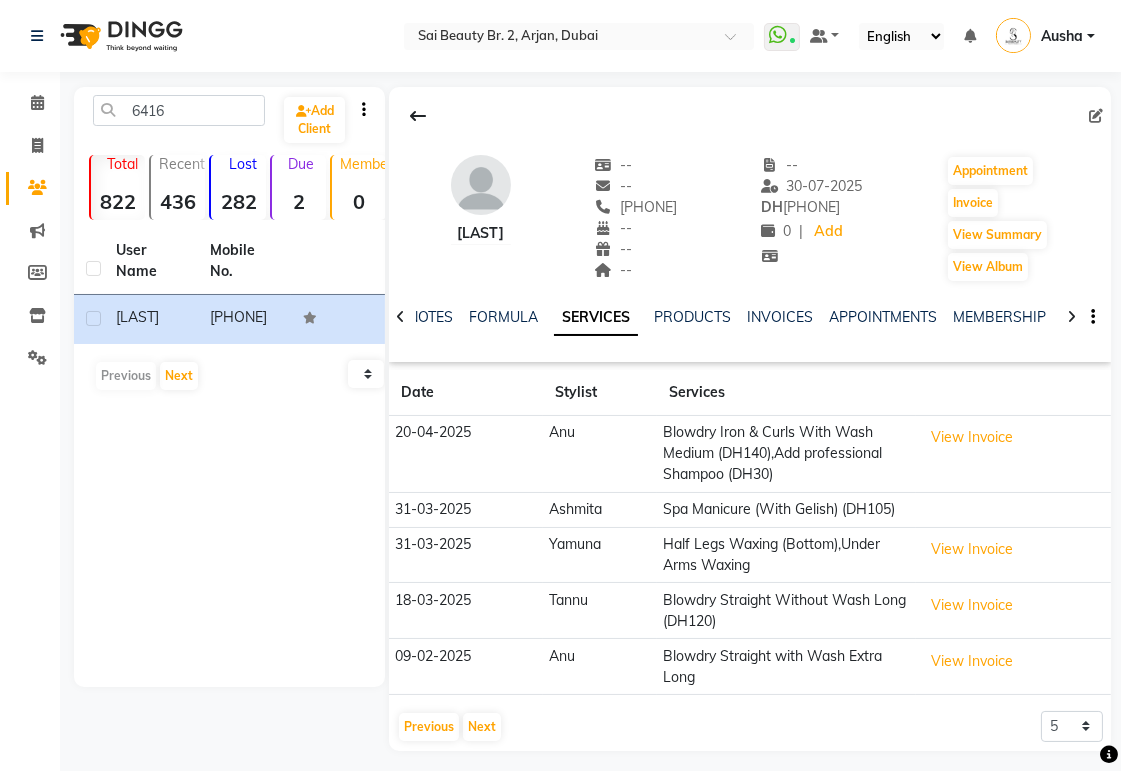 click on "[LAST]" 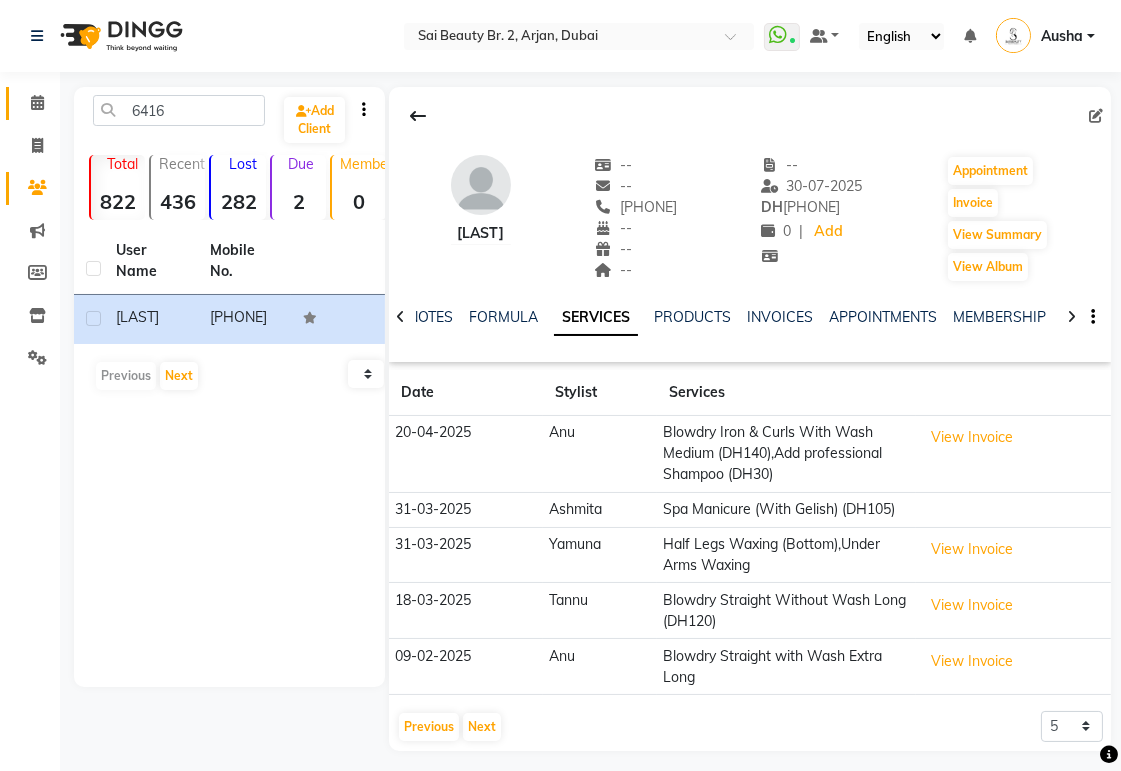 click 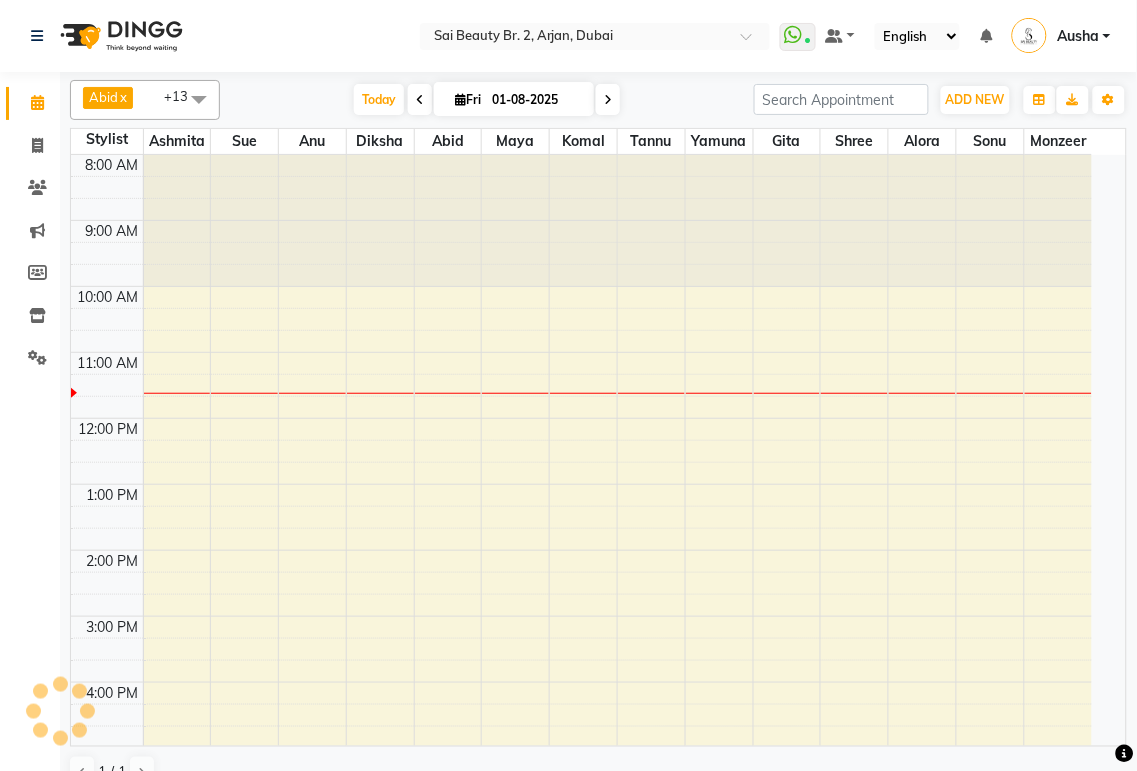 scroll, scrollTop: 0, scrollLeft: 0, axis: both 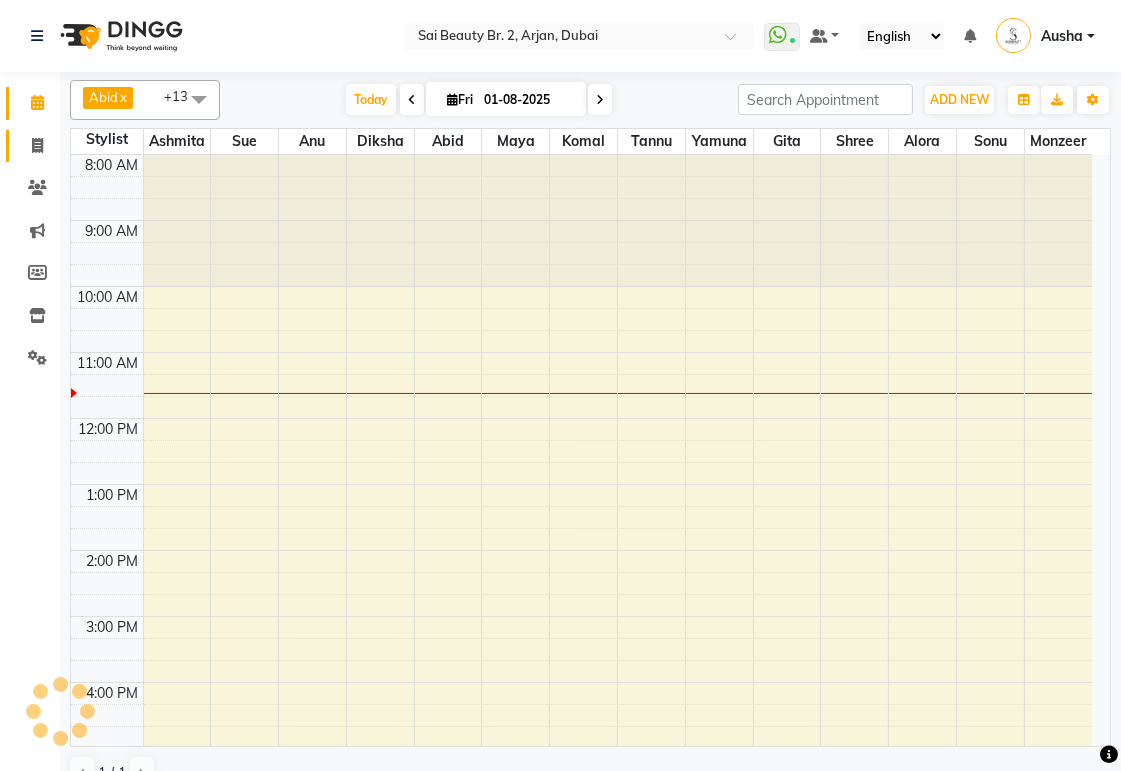 click 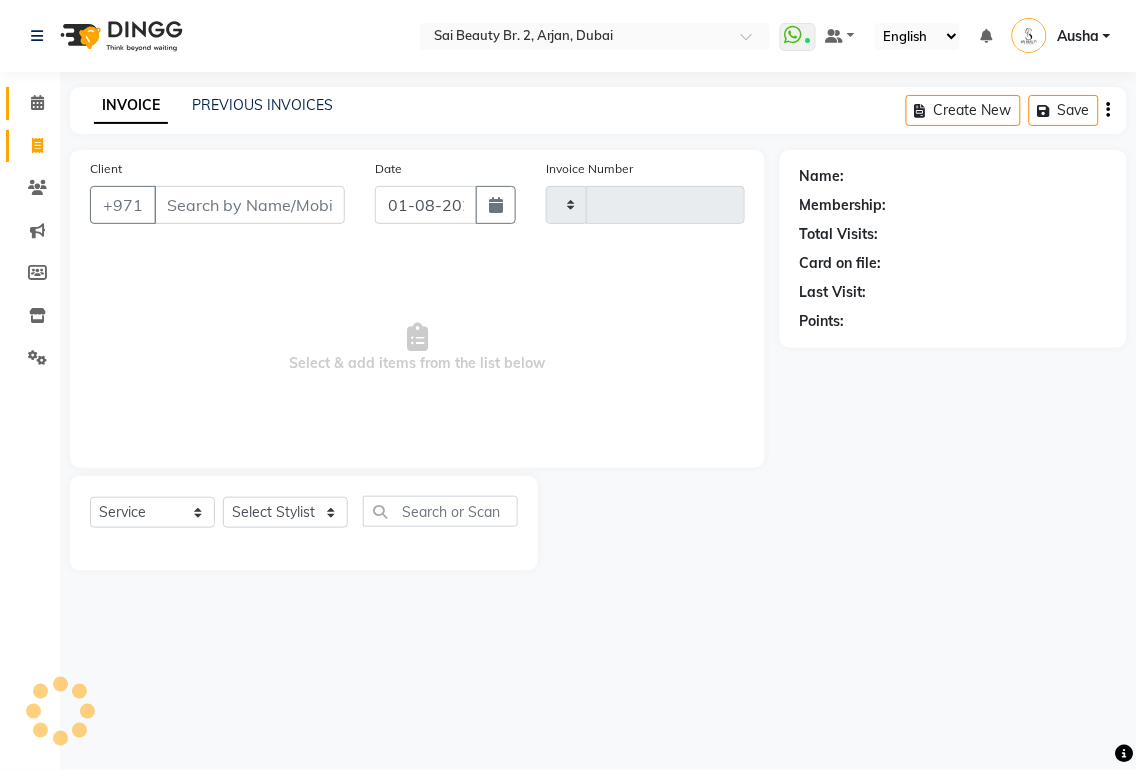 click 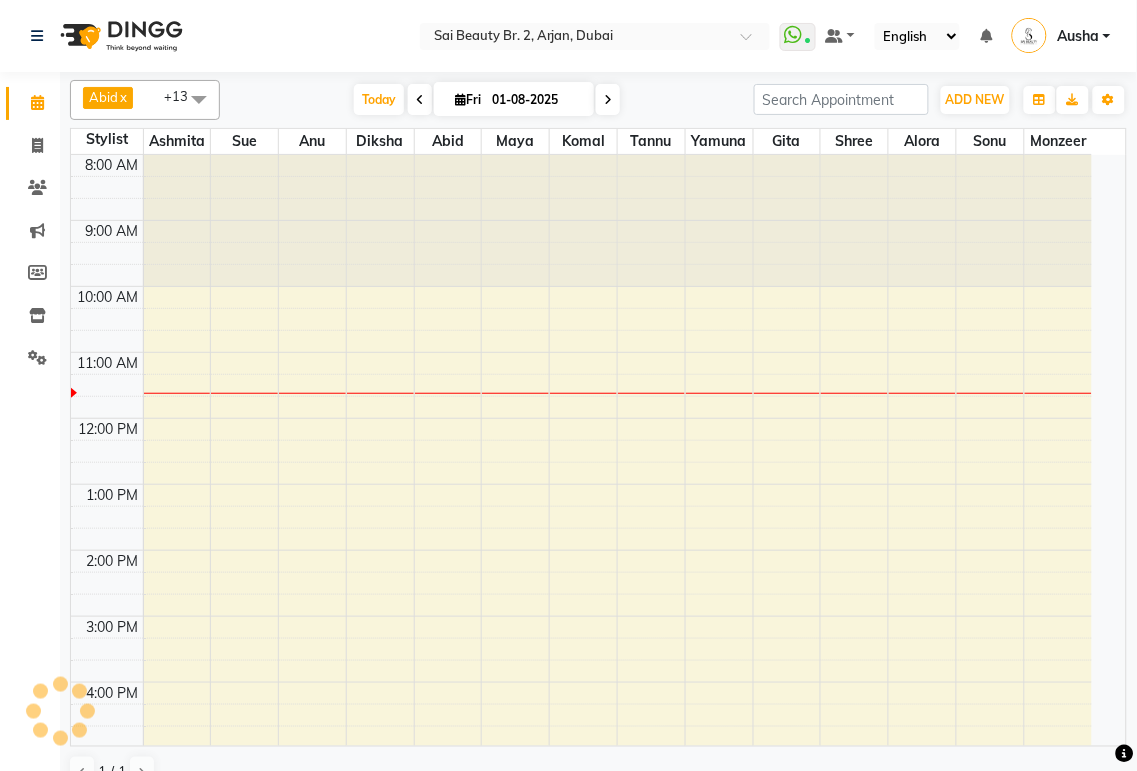 scroll, scrollTop: 0, scrollLeft: 0, axis: both 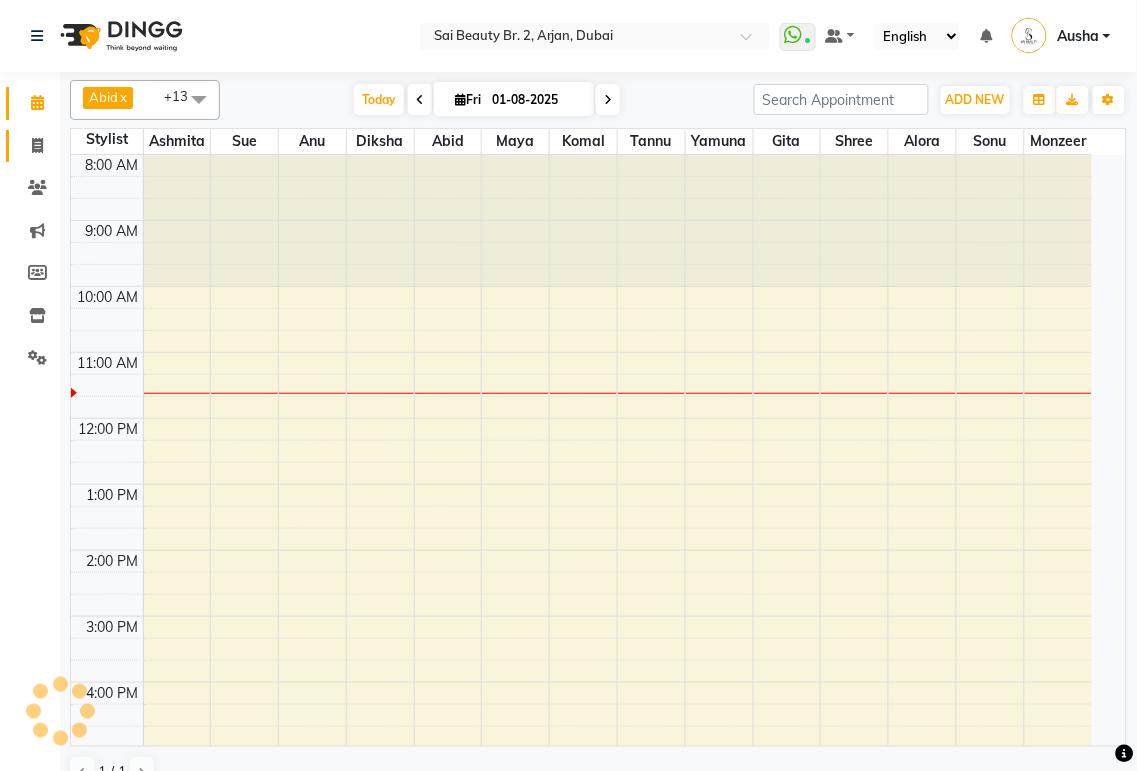 click 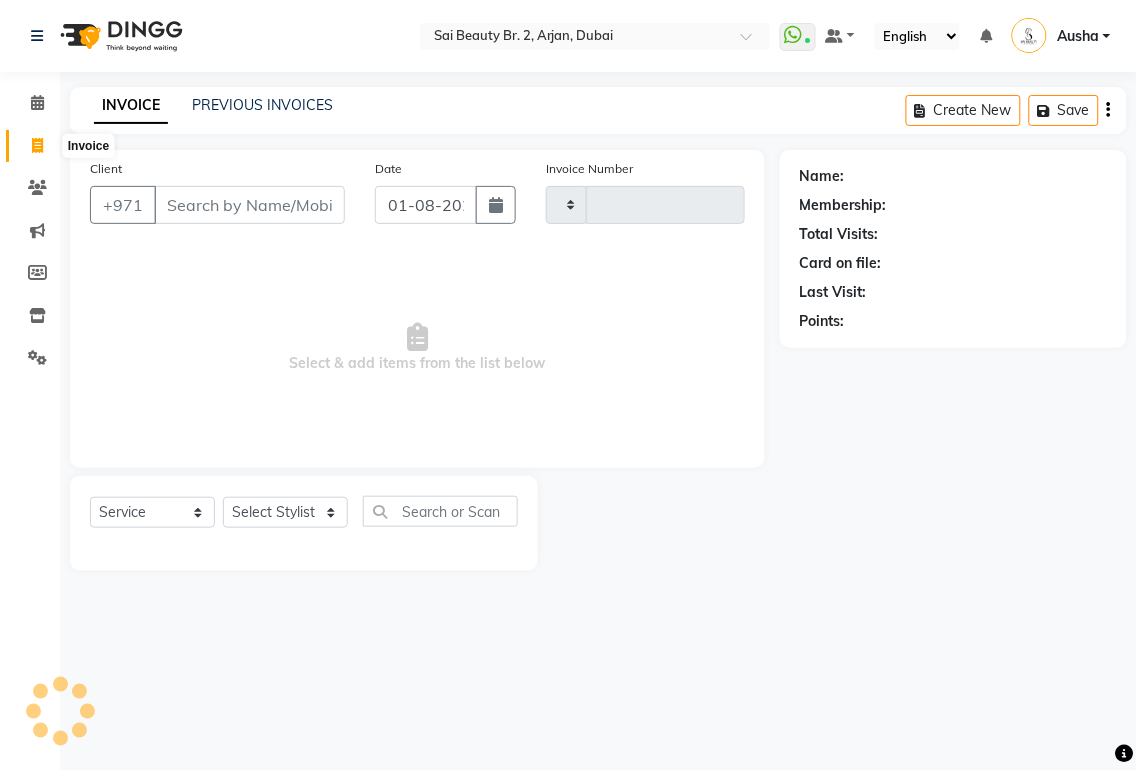 click on "Client" at bounding box center [249, 205] 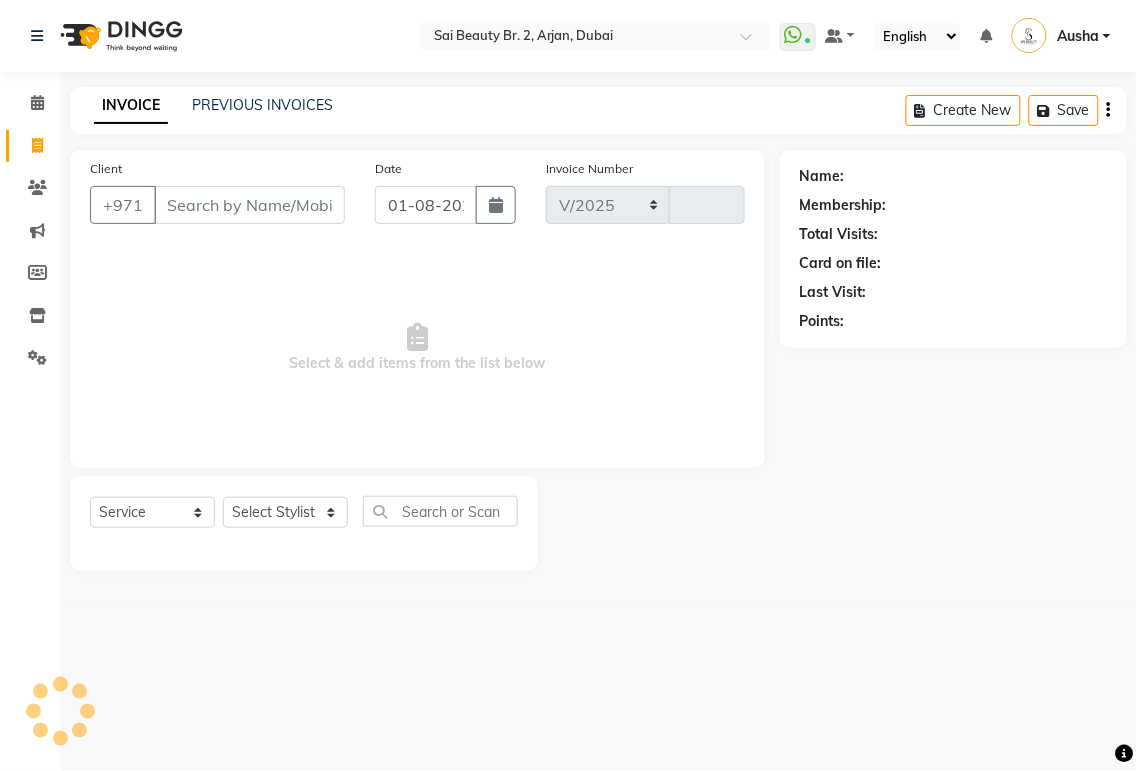 select on "6956" 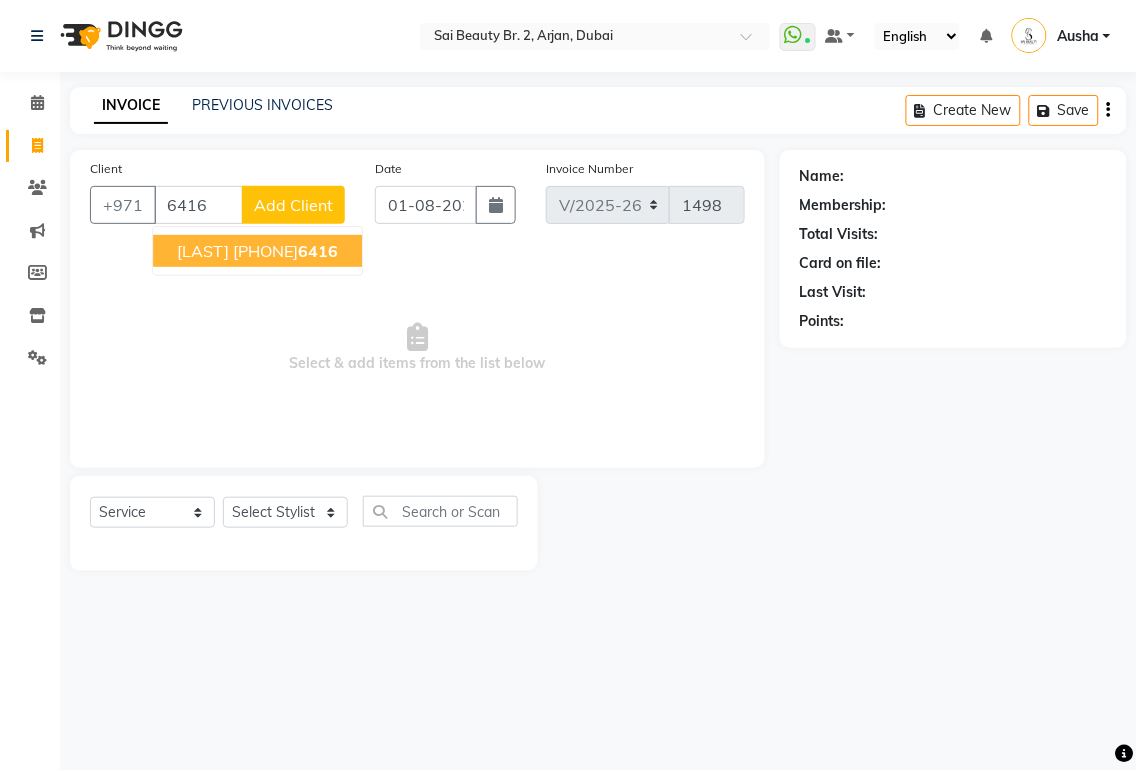 click on "[LAST]" at bounding box center [203, 251] 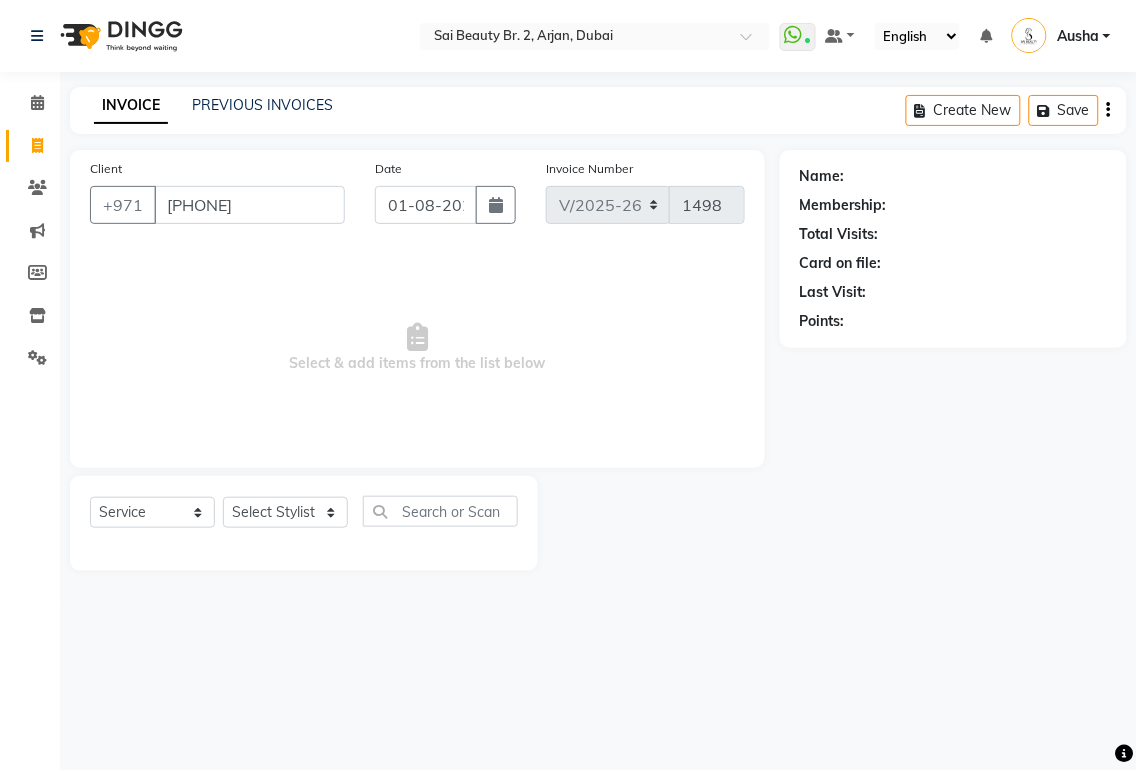 type on "[PHONE]" 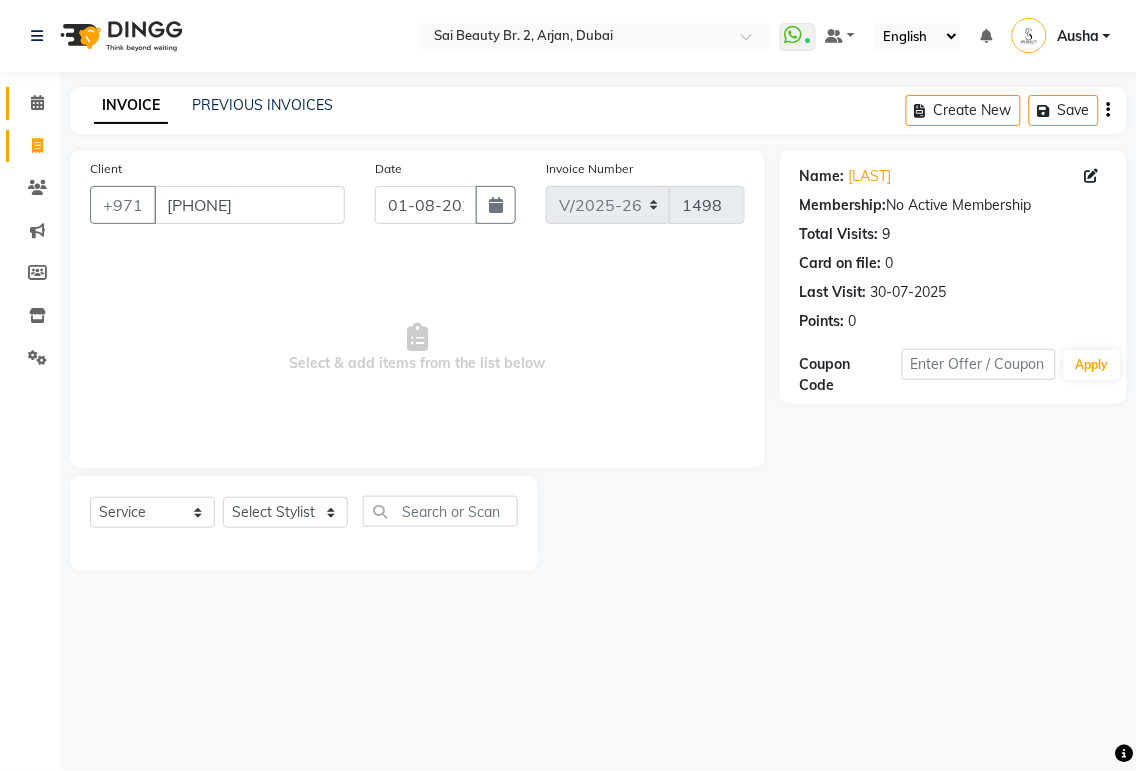click 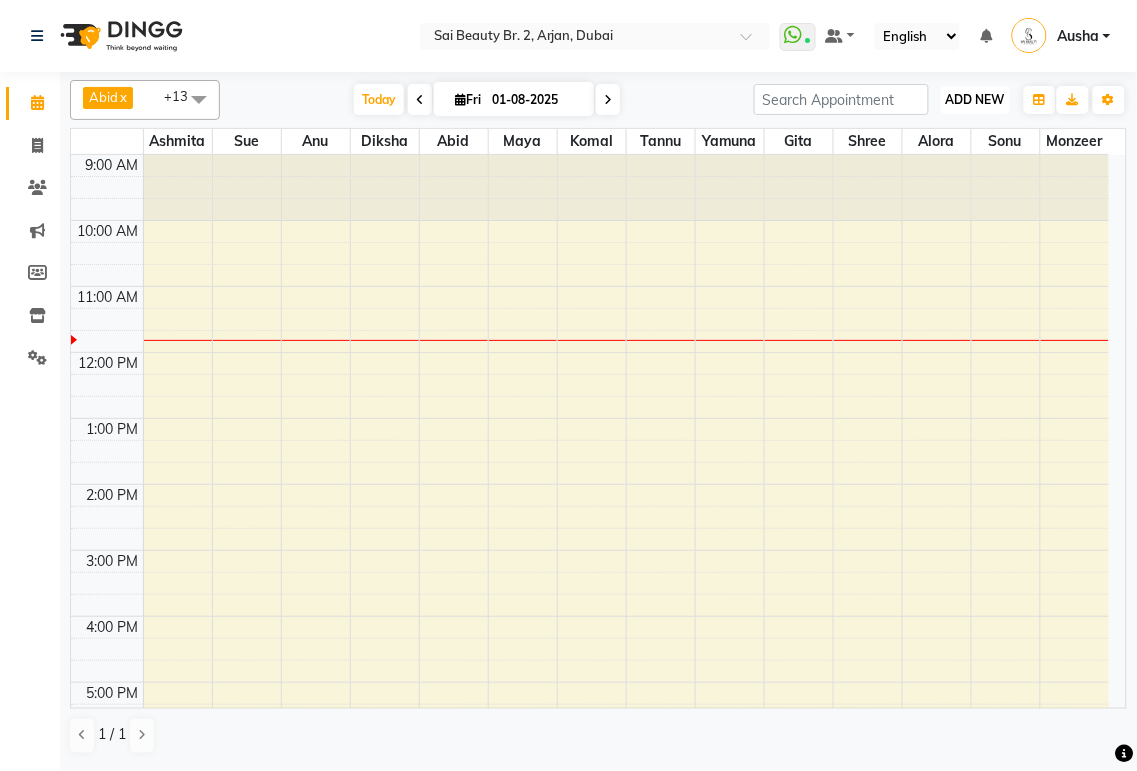 click on "ADD NEW" at bounding box center [975, 99] 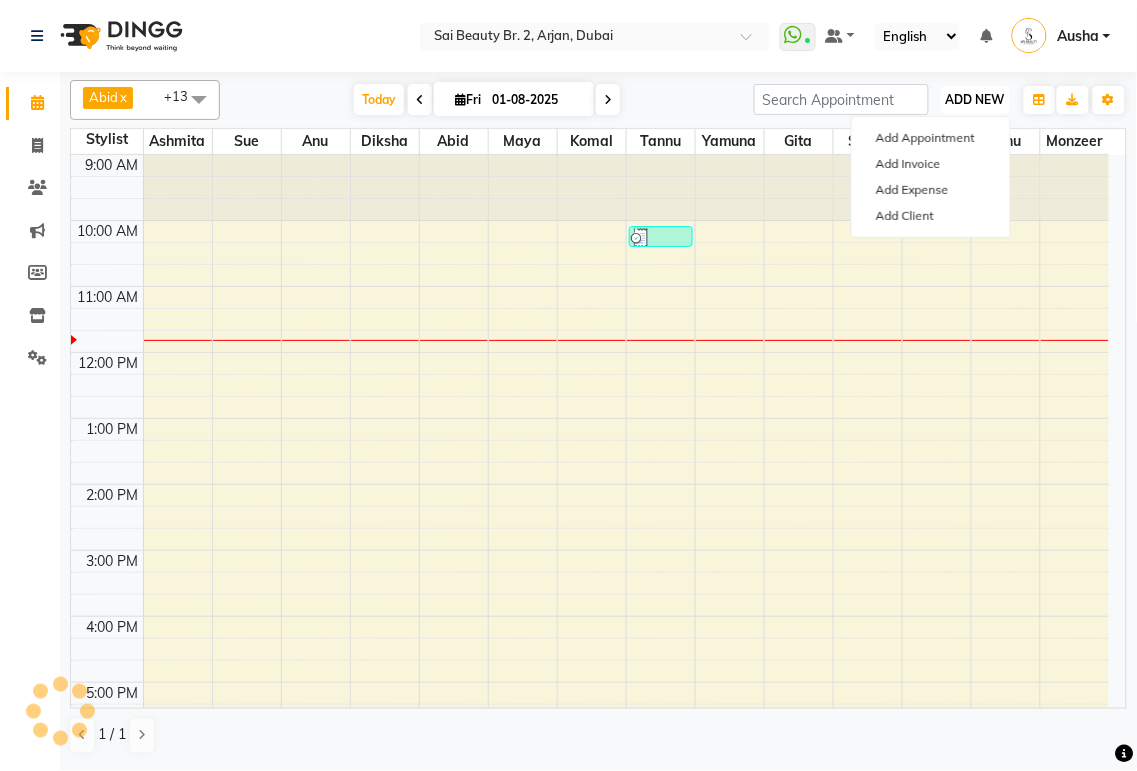 scroll, scrollTop: 0, scrollLeft: 0, axis: both 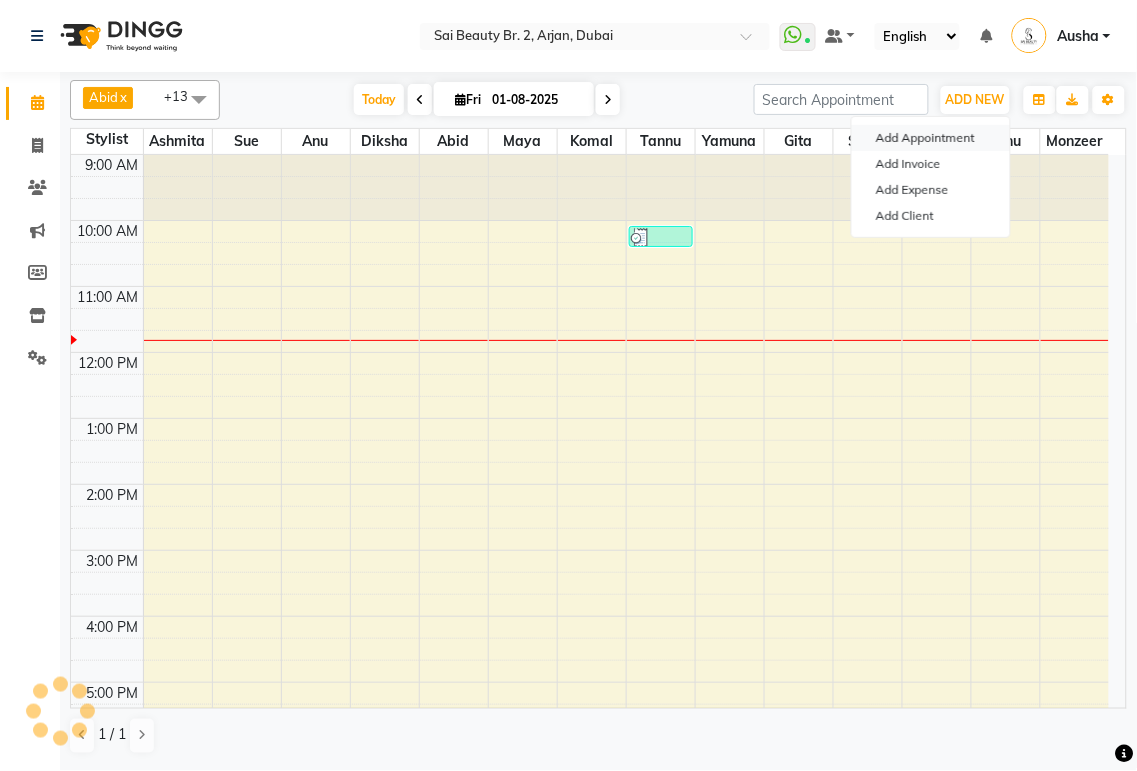 click on "Add Appointment" at bounding box center (931, 138) 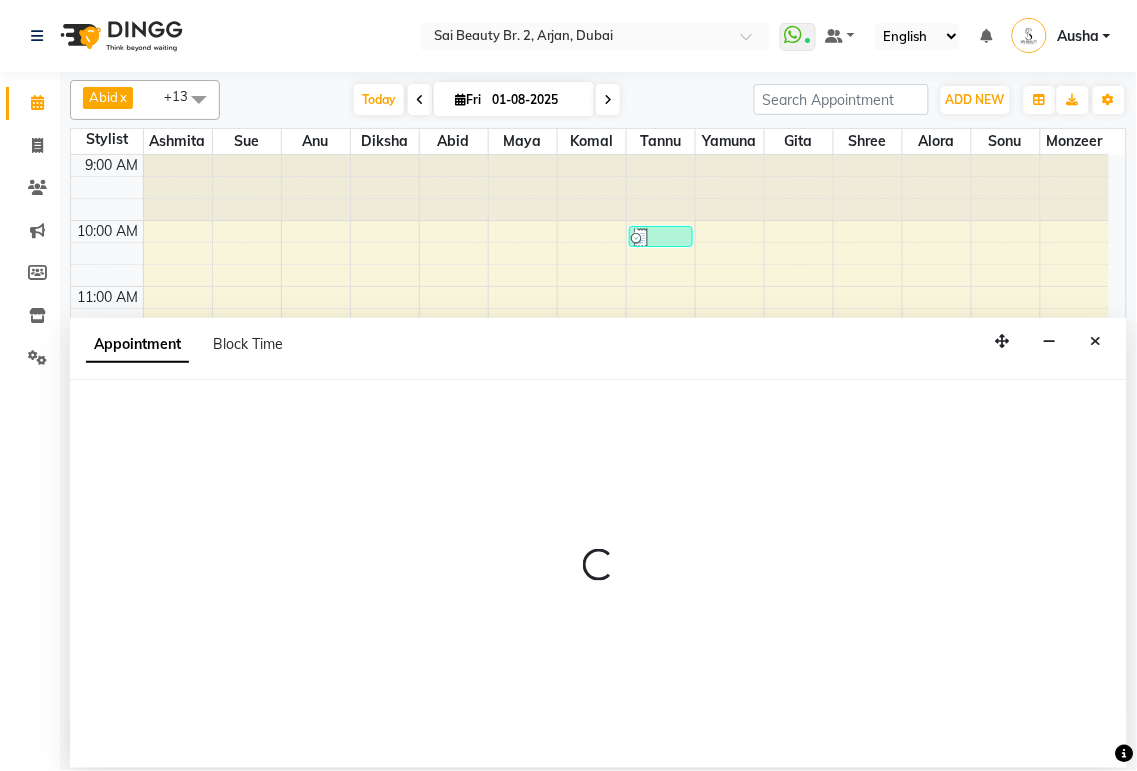 select on "600" 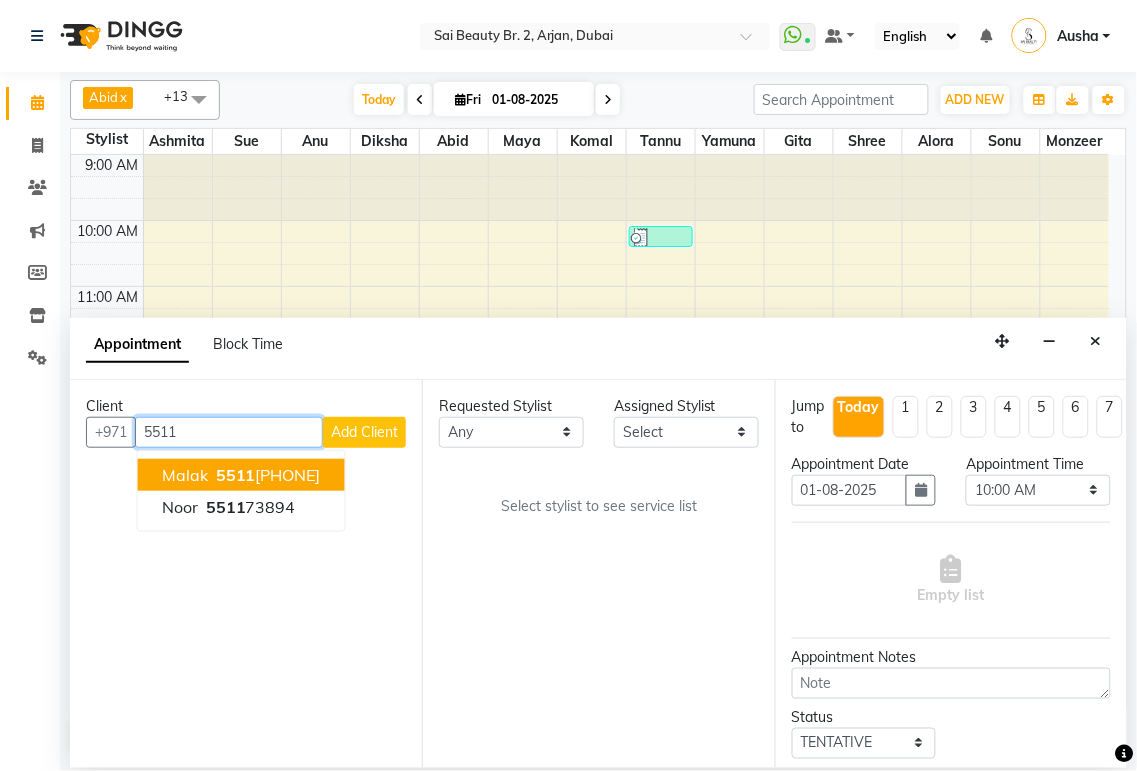 click on "5511" at bounding box center [229, 432] 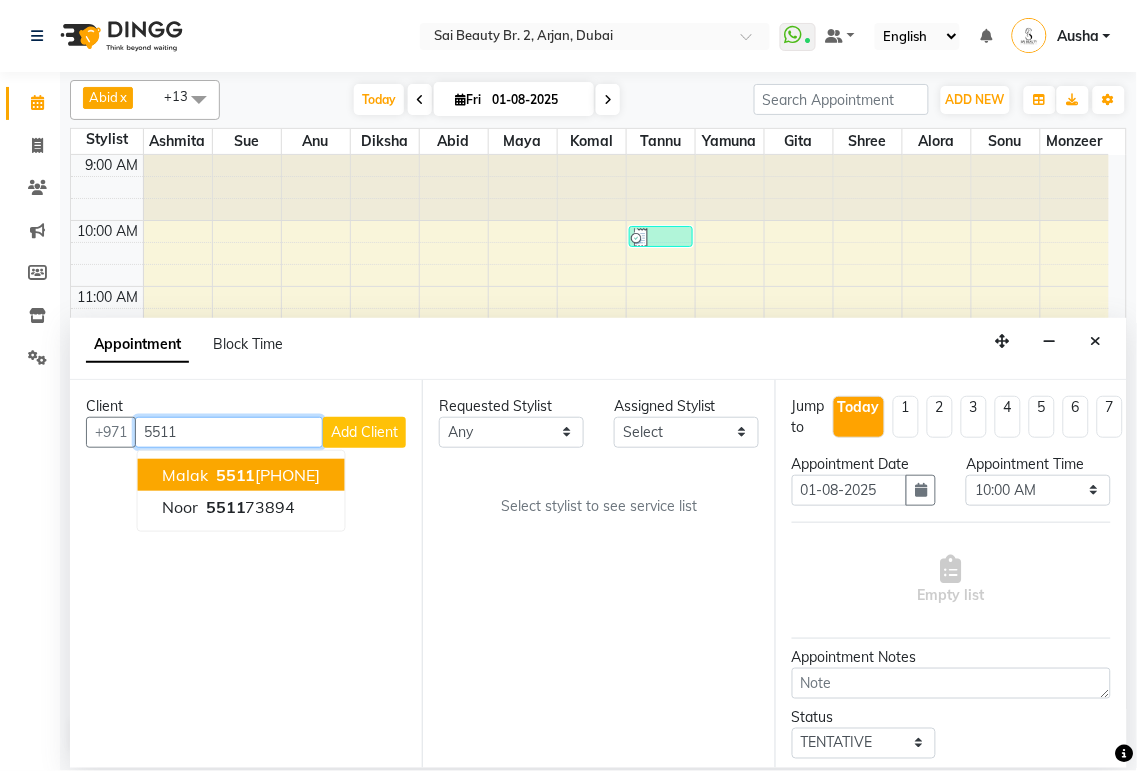 click on "5511" at bounding box center (229, 432) 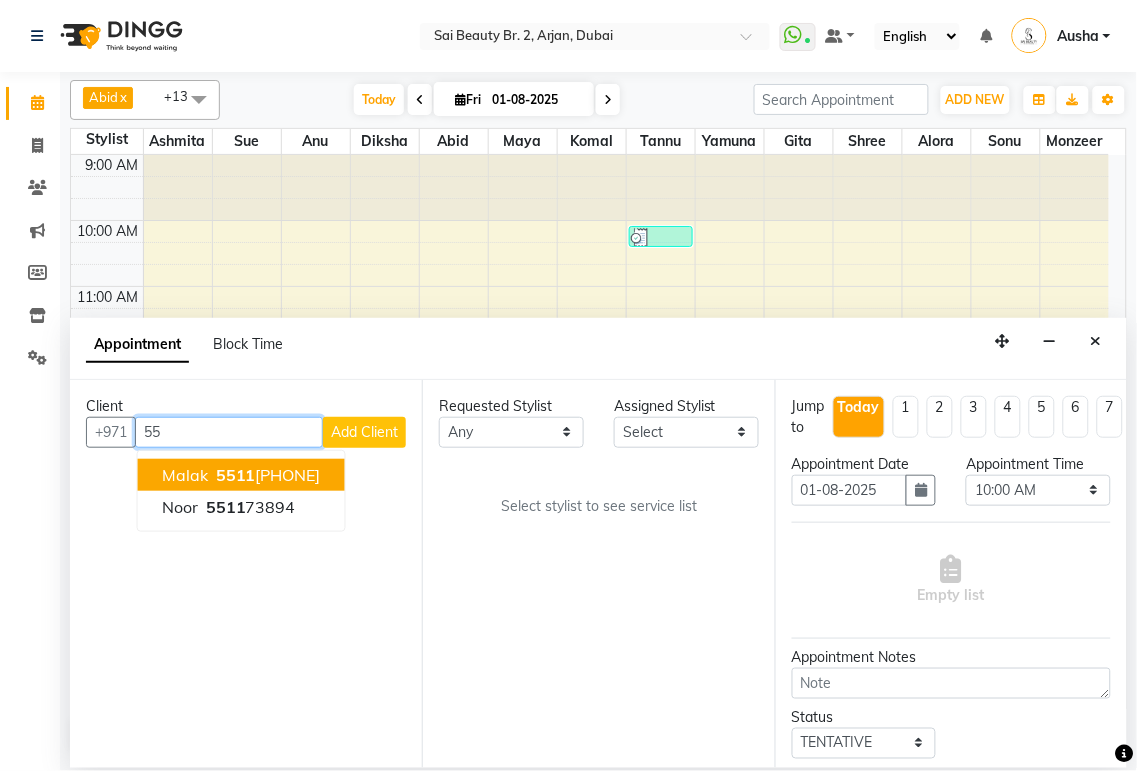 type on "5" 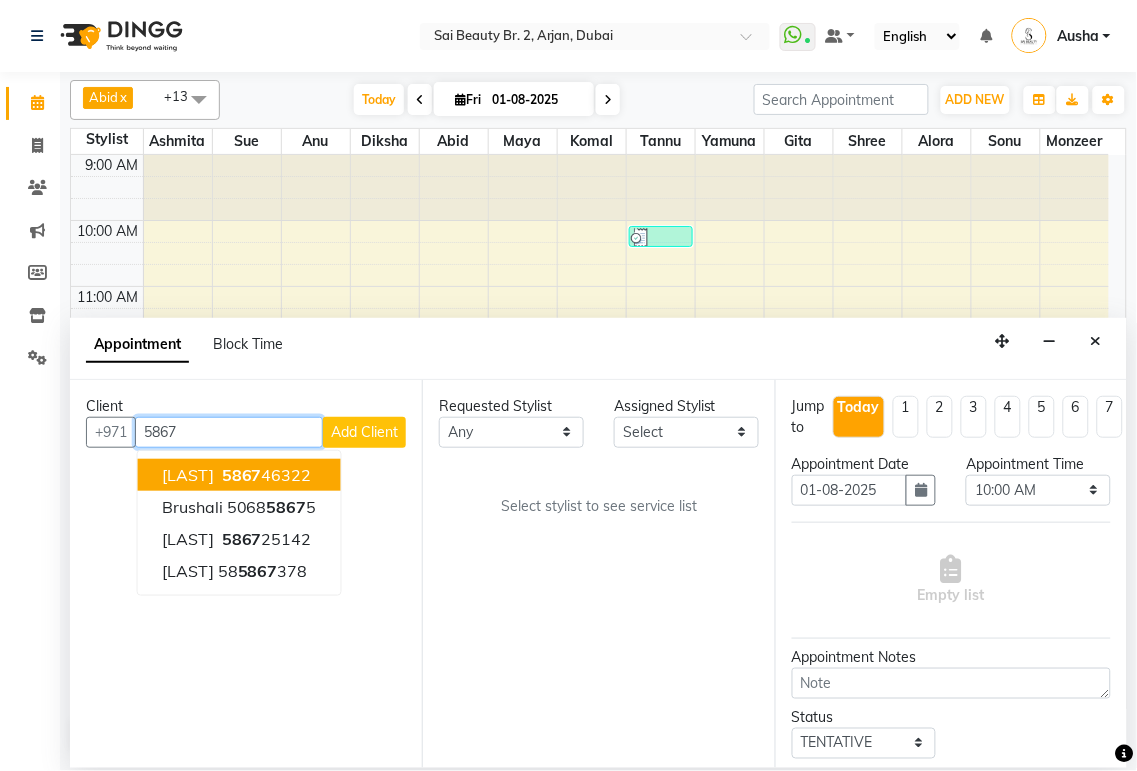 click on "5867" at bounding box center (229, 432) 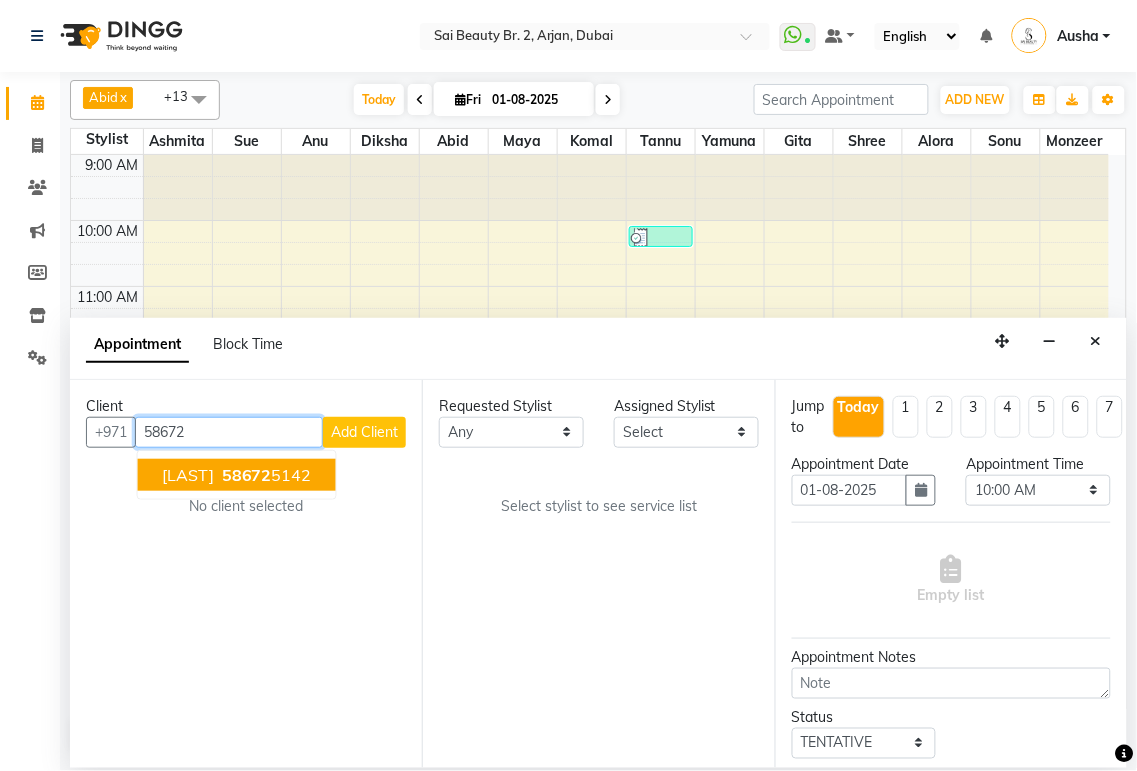 click on "58672" at bounding box center (229, 432) 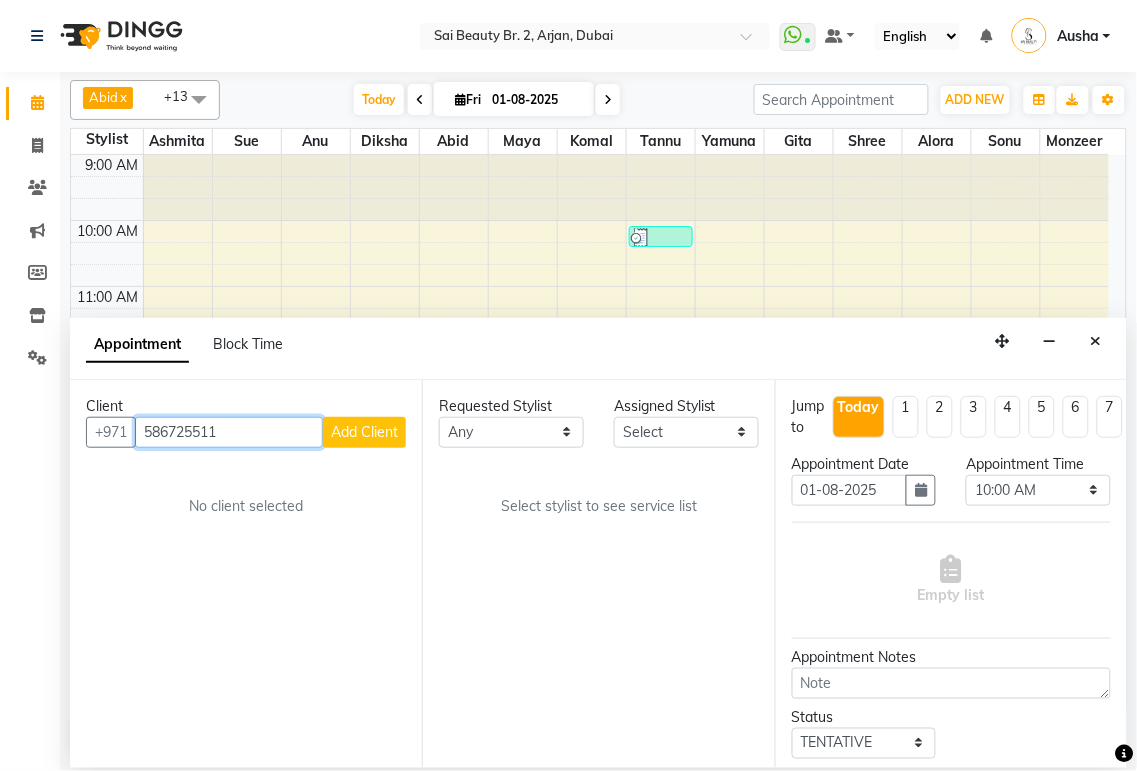 type on "586725511" 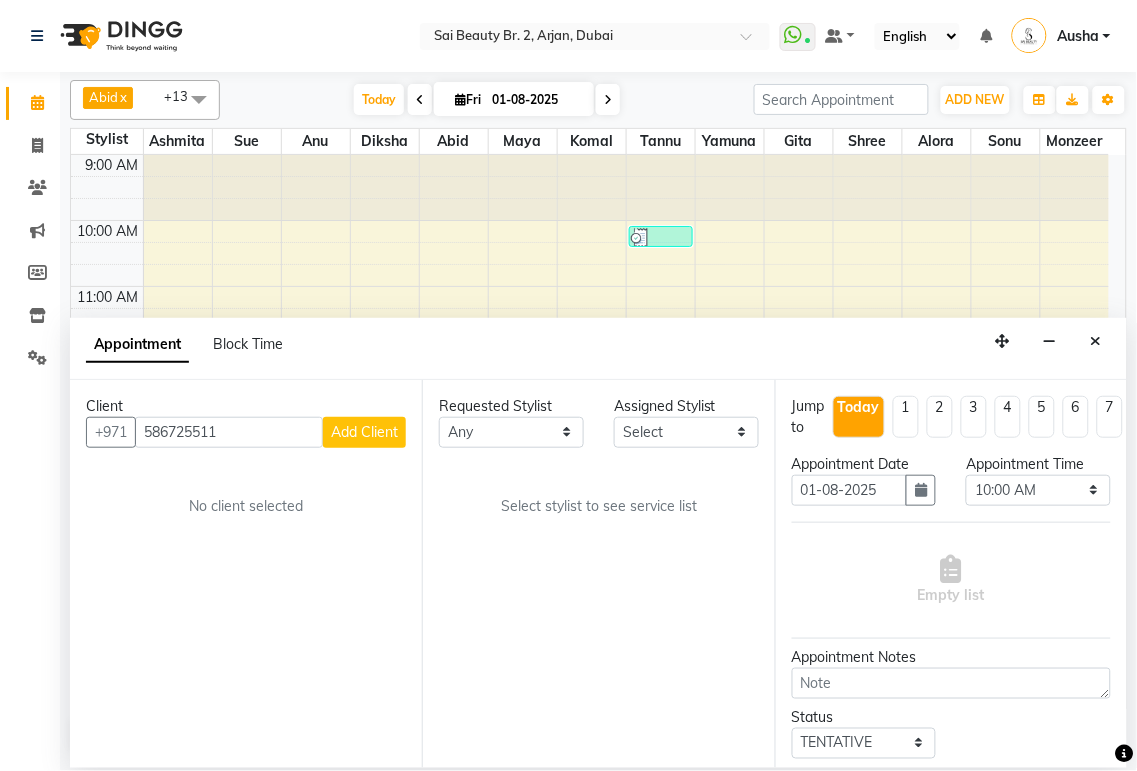 click on "Add Client" at bounding box center [364, 432] 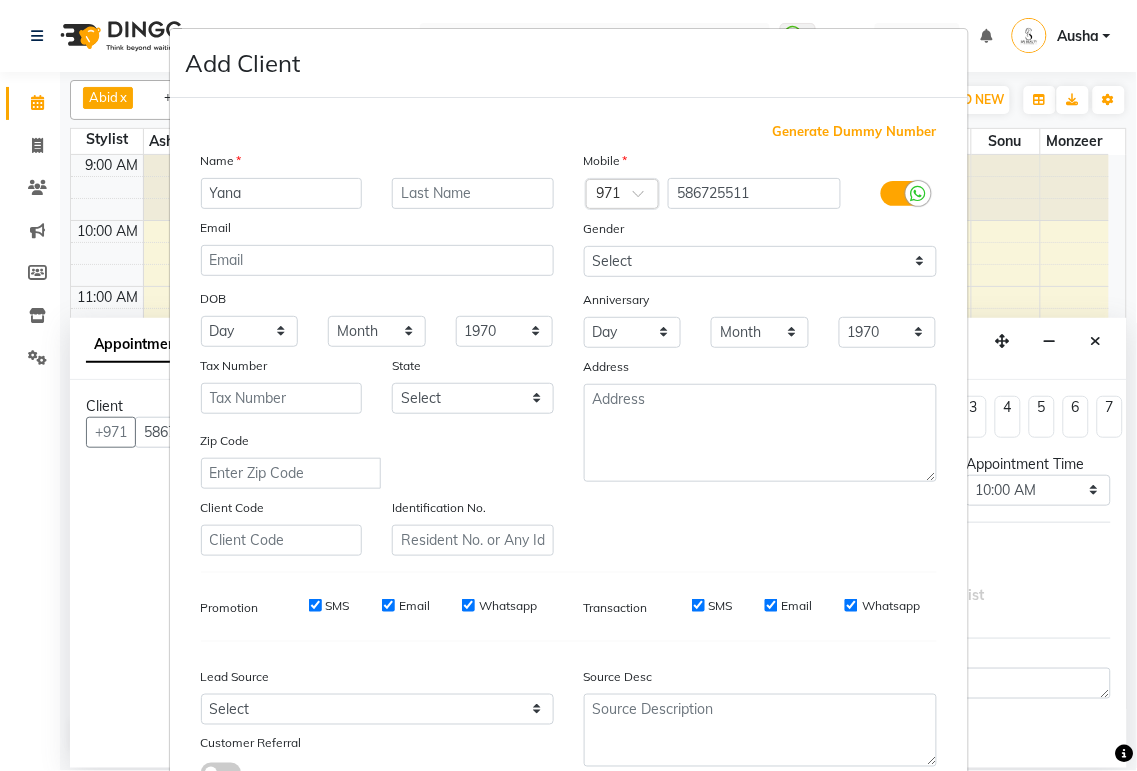 scroll, scrollTop: 153, scrollLeft: 0, axis: vertical 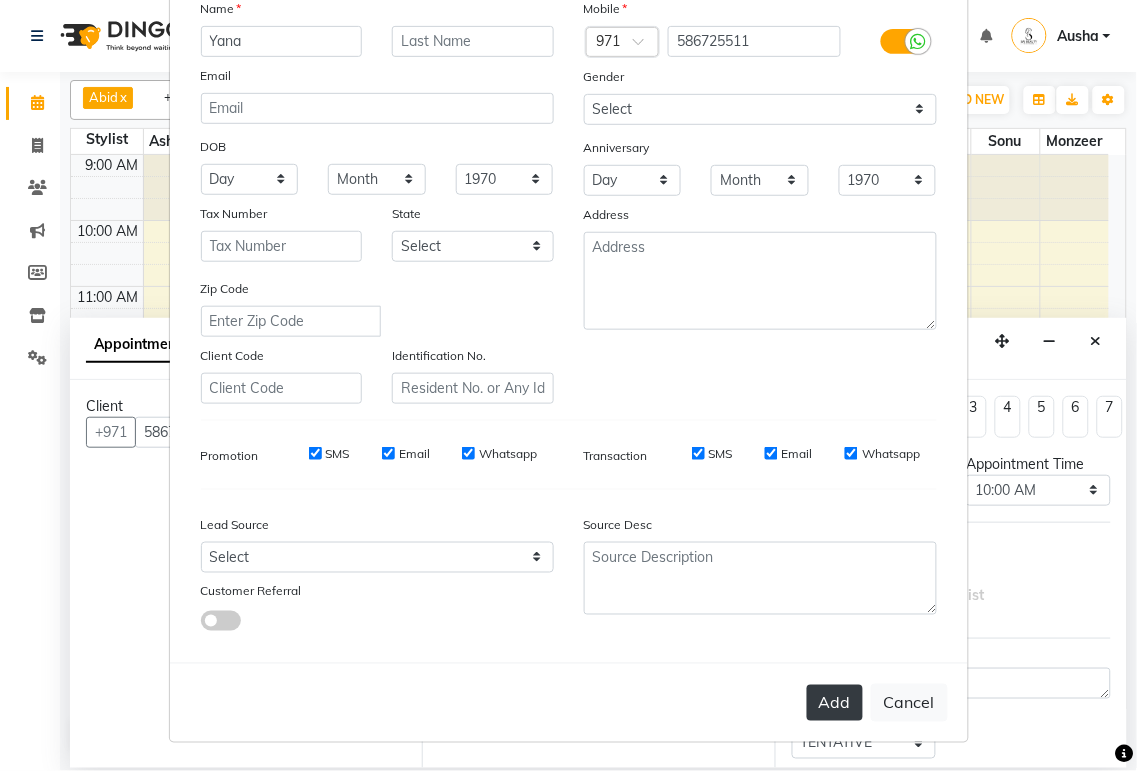 type on "Yana" 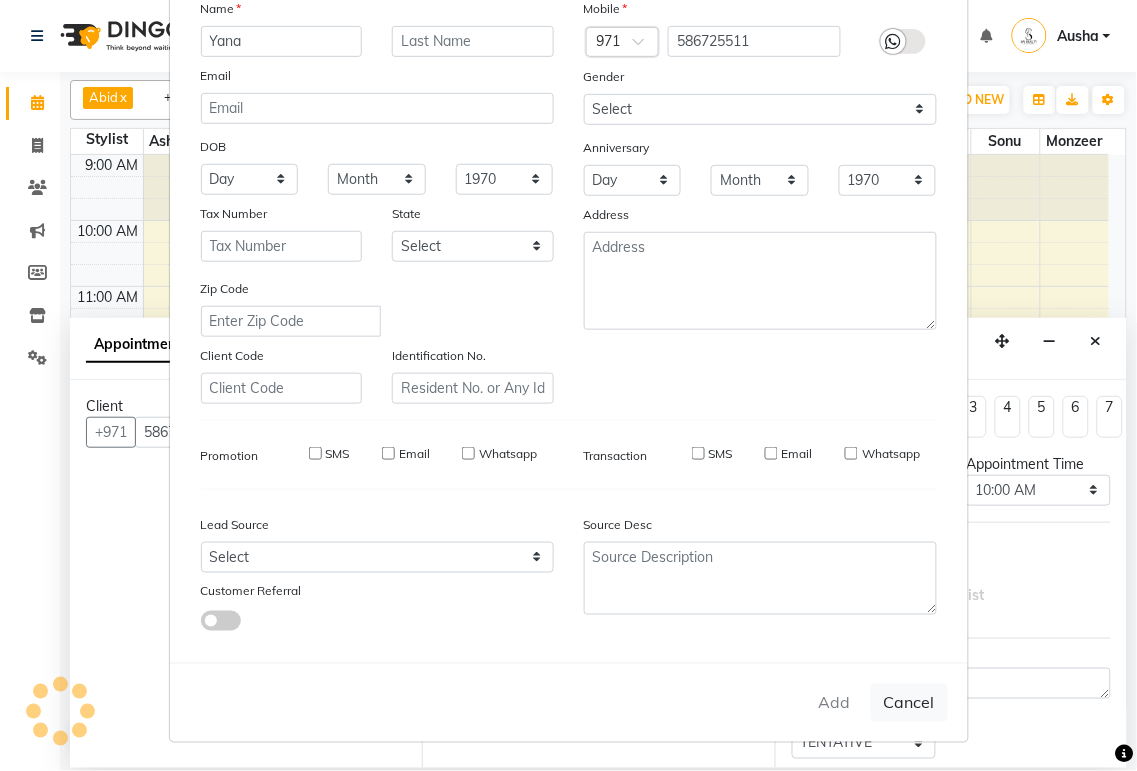 type 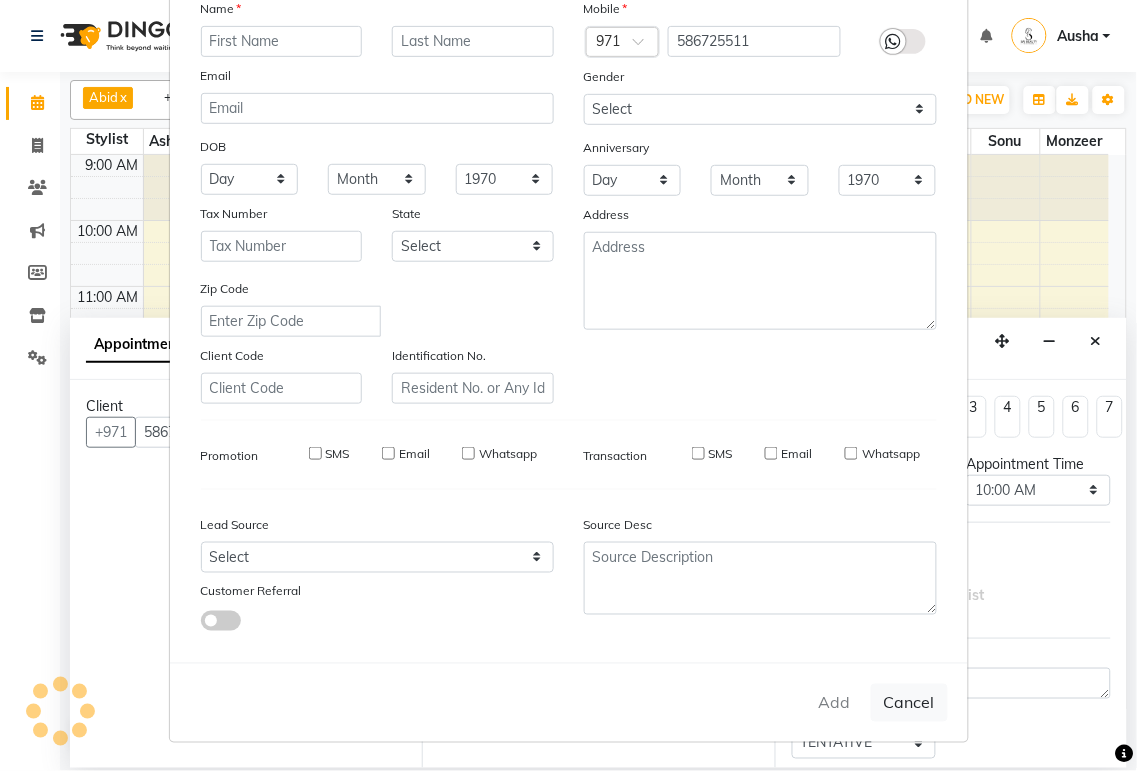 select 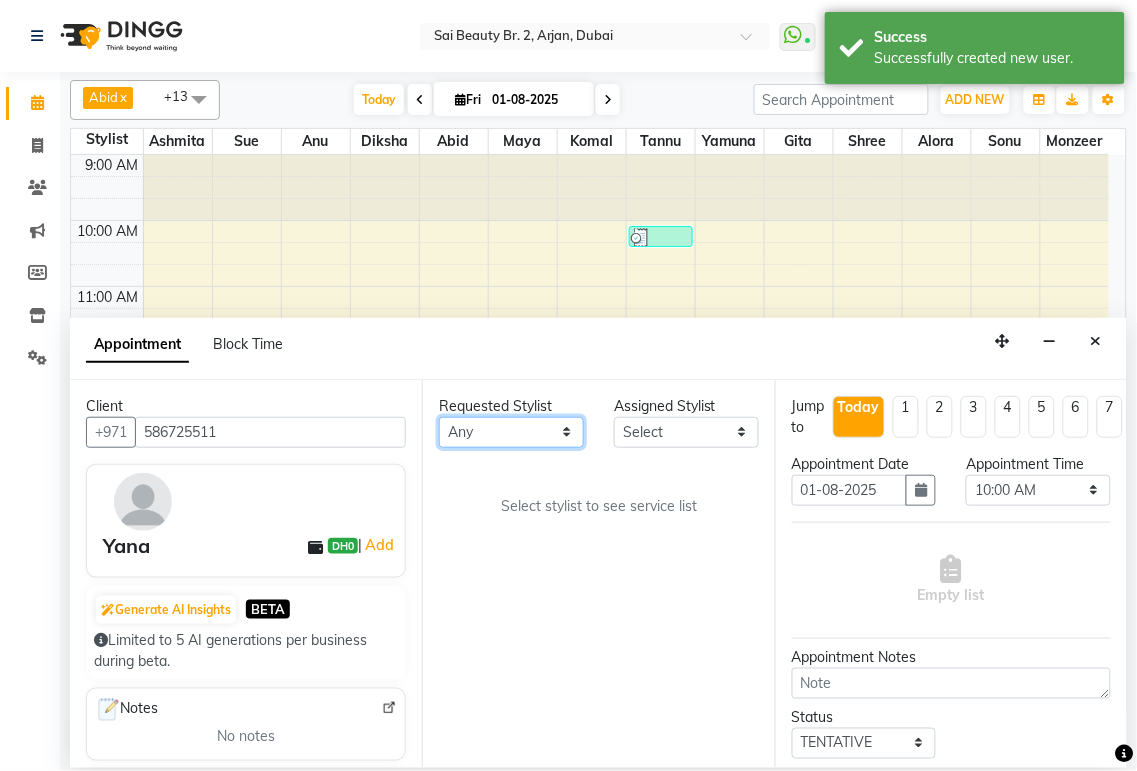 click on "Any Abid Alora Anu Ashmita Diksha Gita Komal Maya monzeer Shree sonu Sue Sumi Tannu Yamuna" at bounding box center [511, 432] 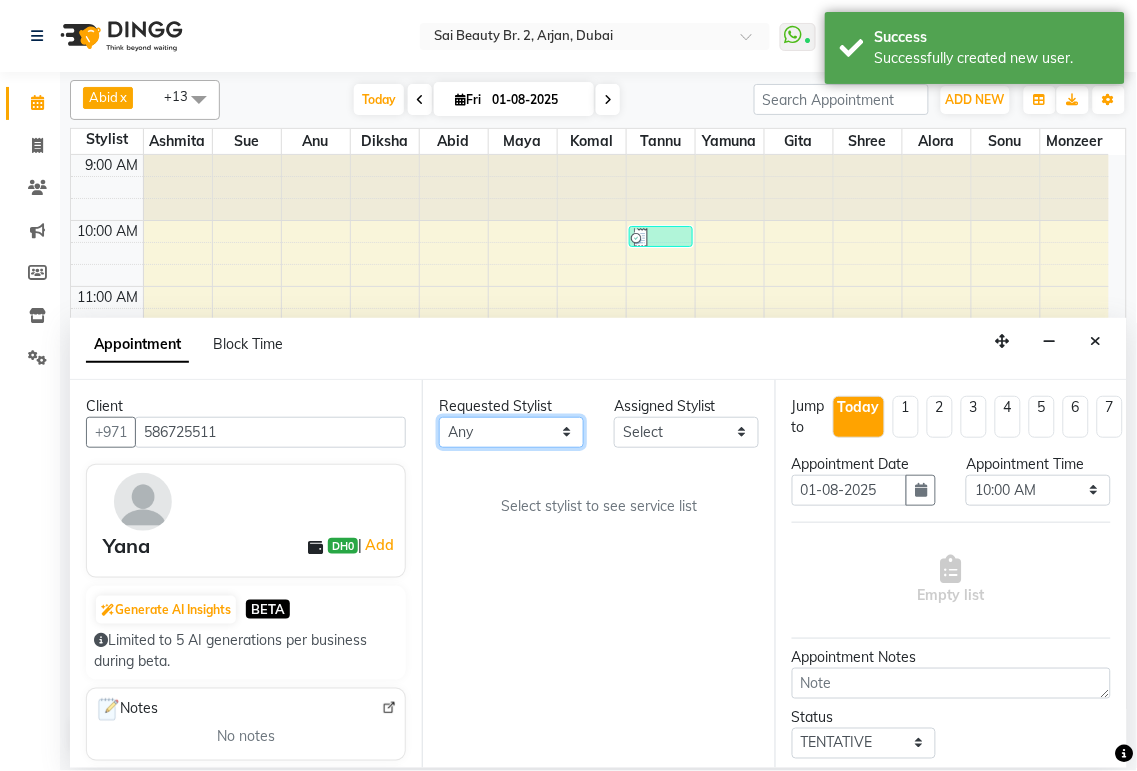 select on "60066" 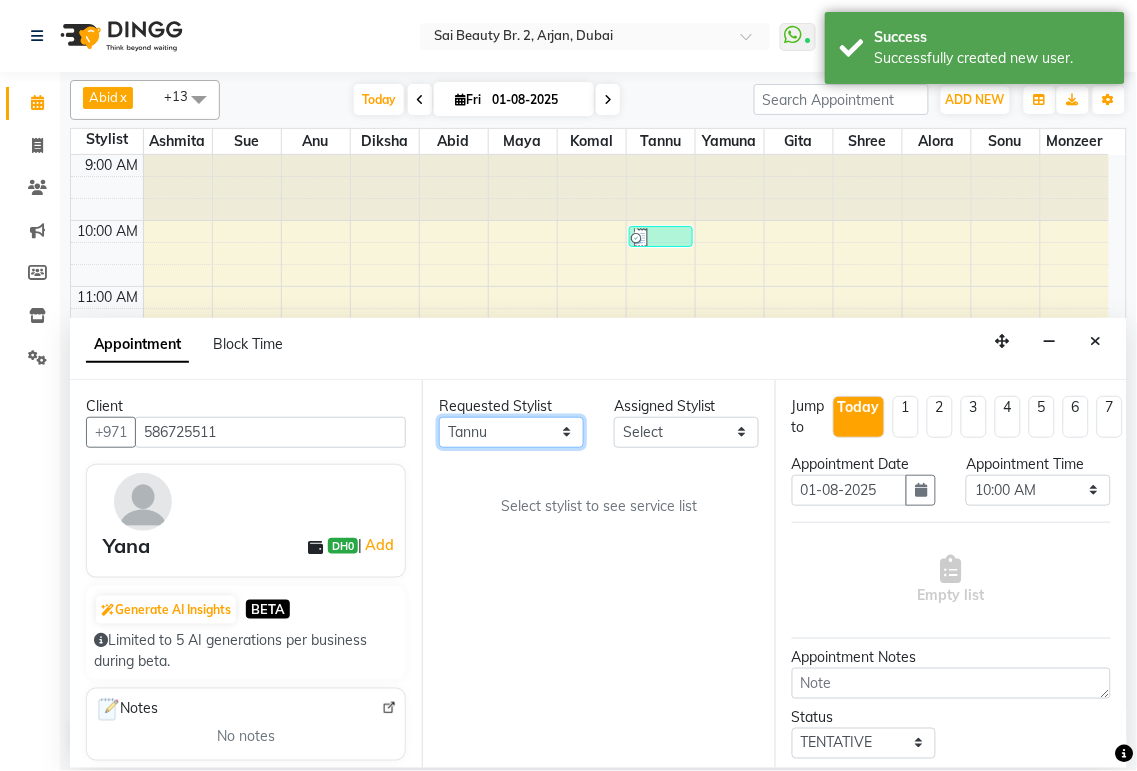 click on "Any Abid Alora Anu Ashmita Diksha Gita Komal Maya monzeer Shree sonu Sue Sumi Tannu Yamuna" at bounding box center [511, 432] 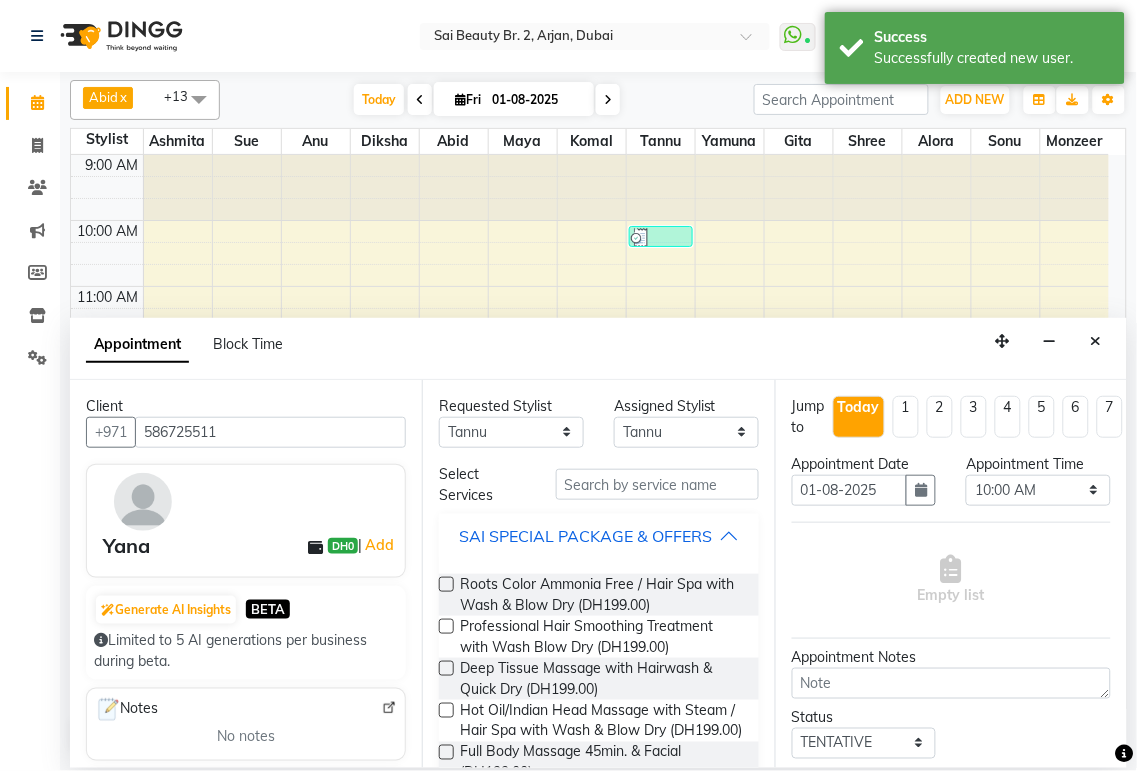 click on "SAI SPECIAL PACKAGE & OFFERS" at bounding box center (585, 536) 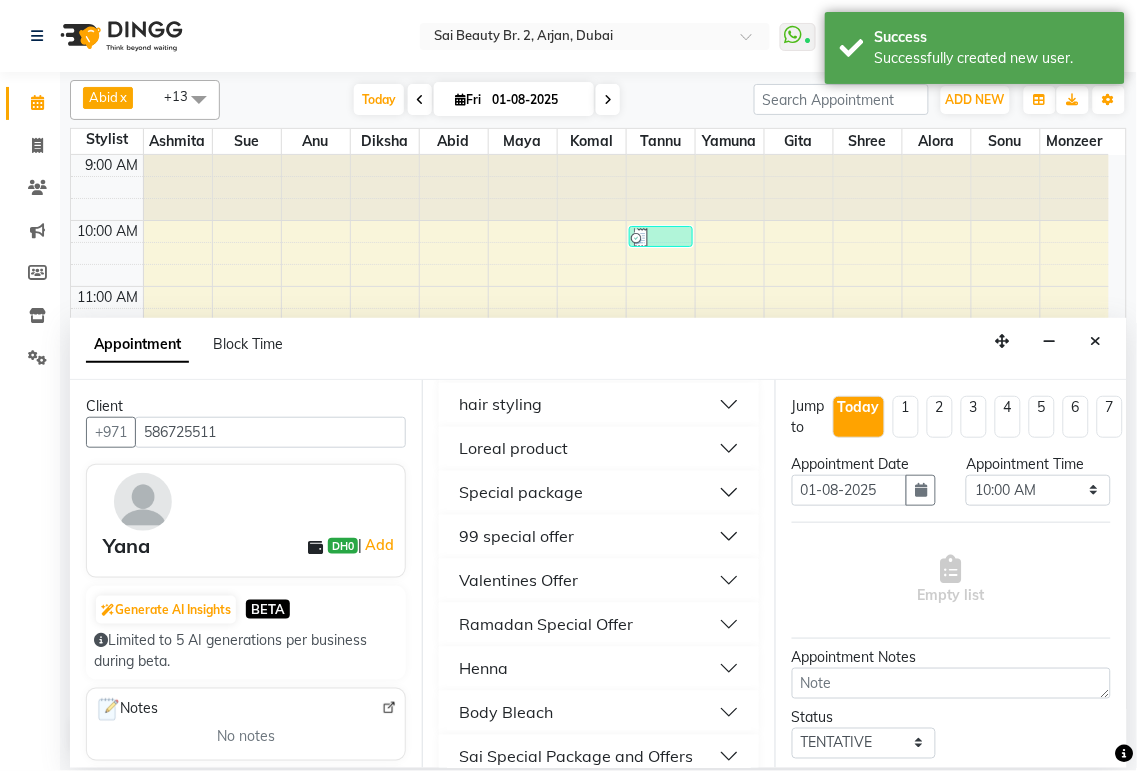 scroll, scrollTop: 1057, scrollLeft: 0, axis: vertical 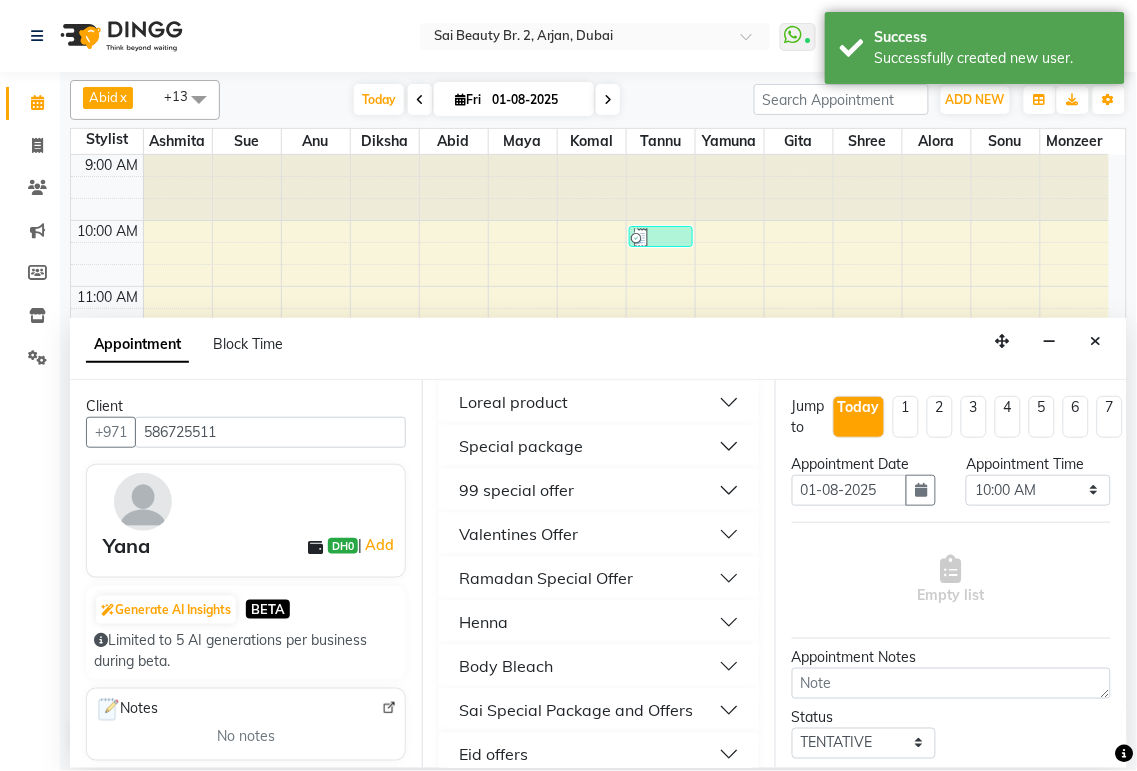 click on "99 special offer" at bounding box center (598, 491) 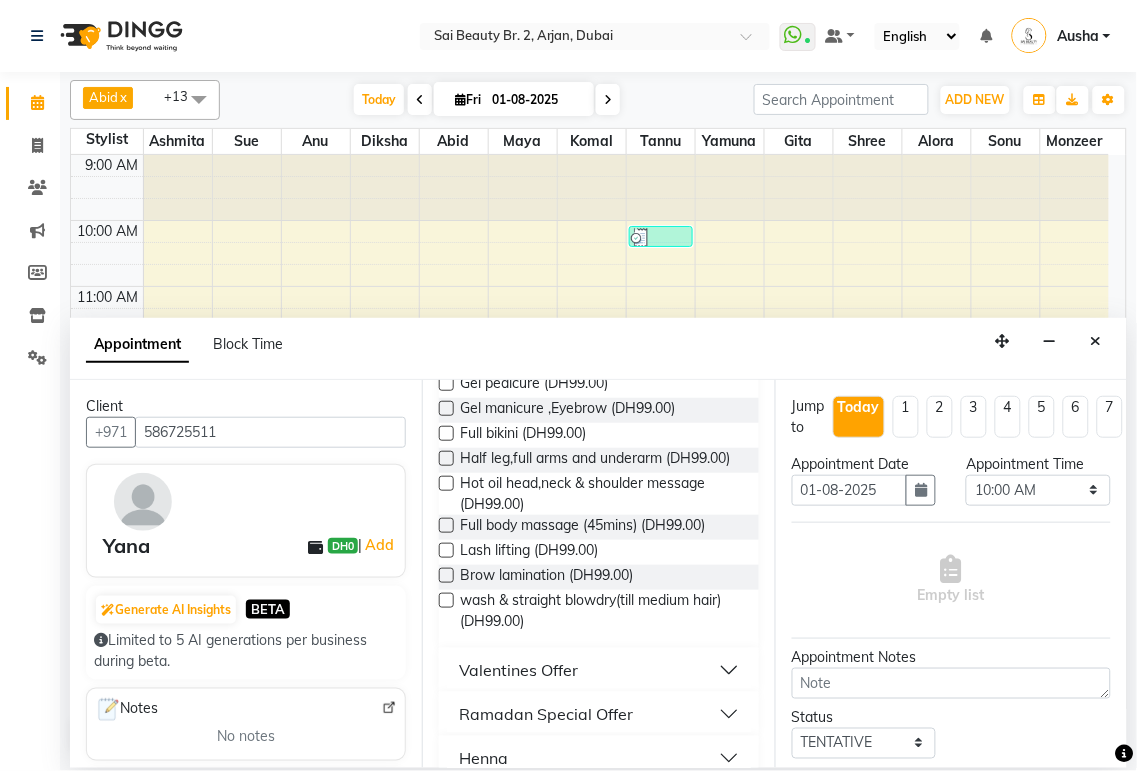 scroll, scrollTop: 1223, scrollLeft: 0, axis: vertical 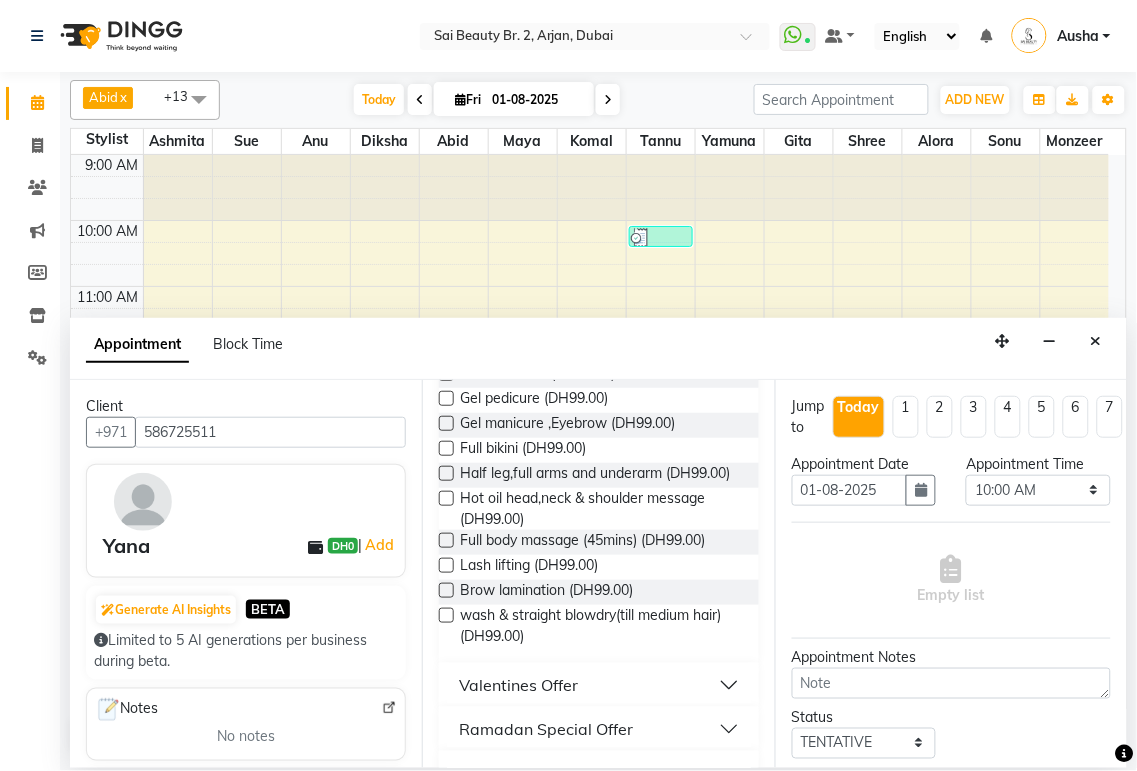 click on "Full bikini (DH99.00)" at bounding box center (598, 450) 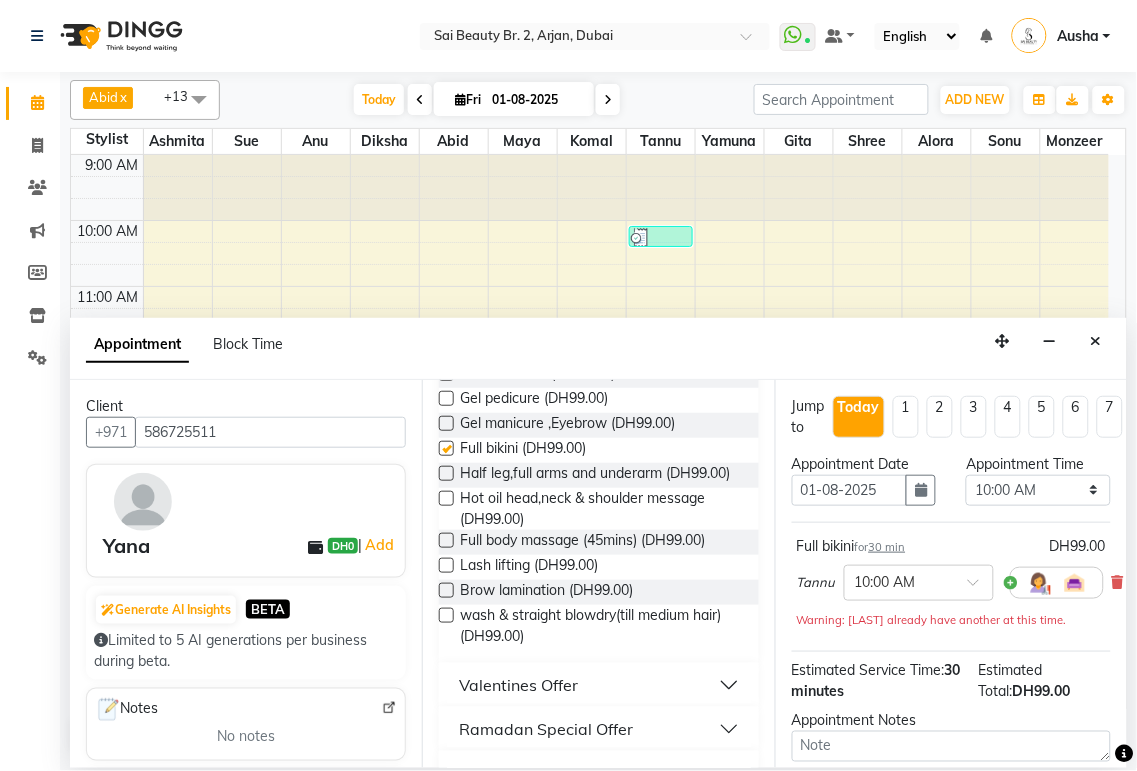 checkbox on "false" 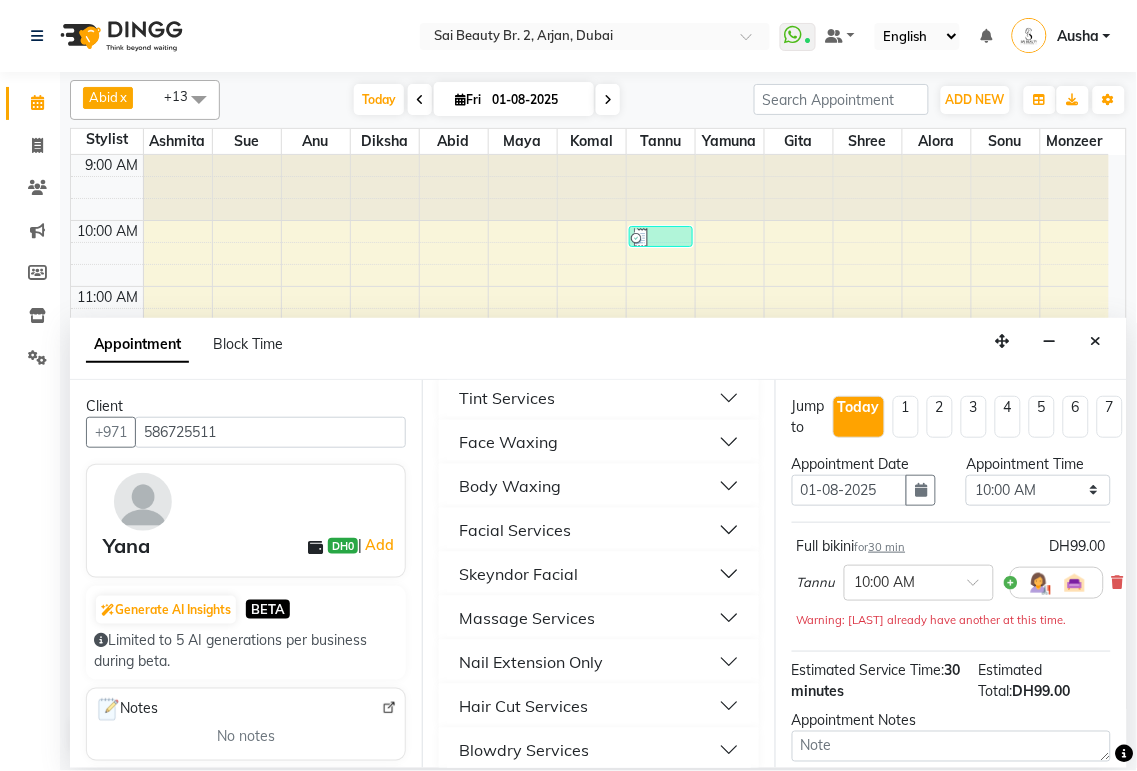 scroll, scrollTop: 227, scrollLeft: 0, axis: vertical 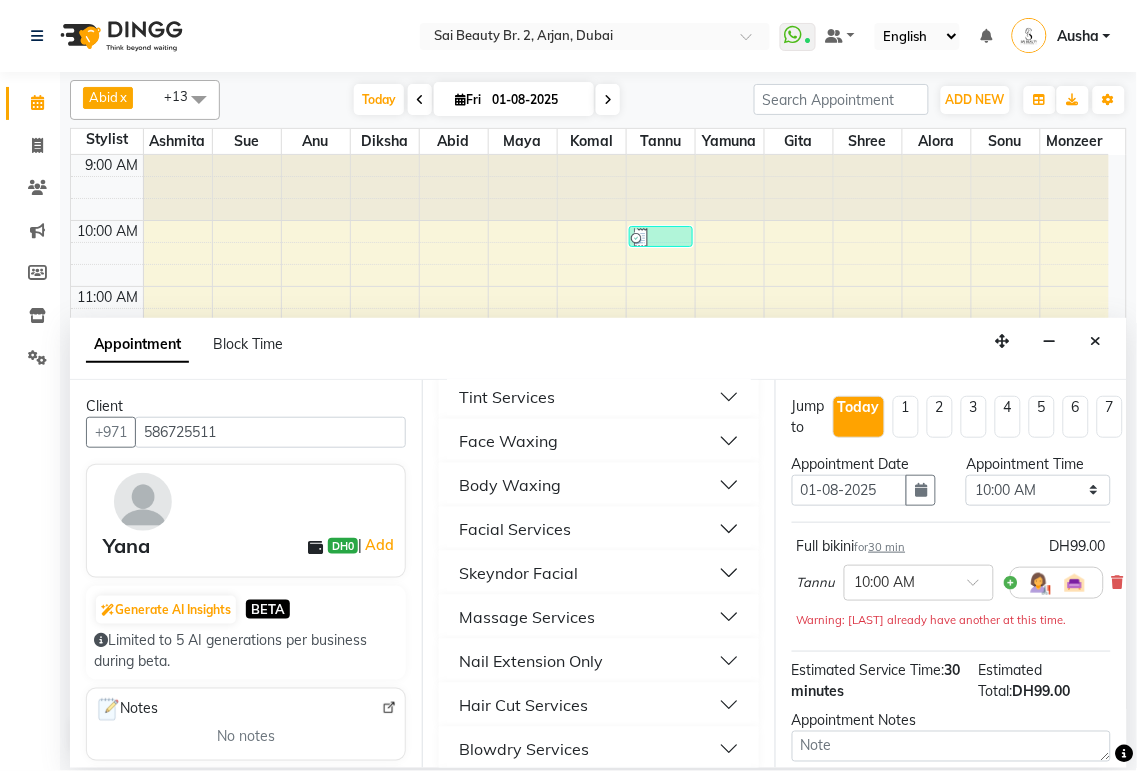 click on "Body Waxing" at bounding box center [598, 485] 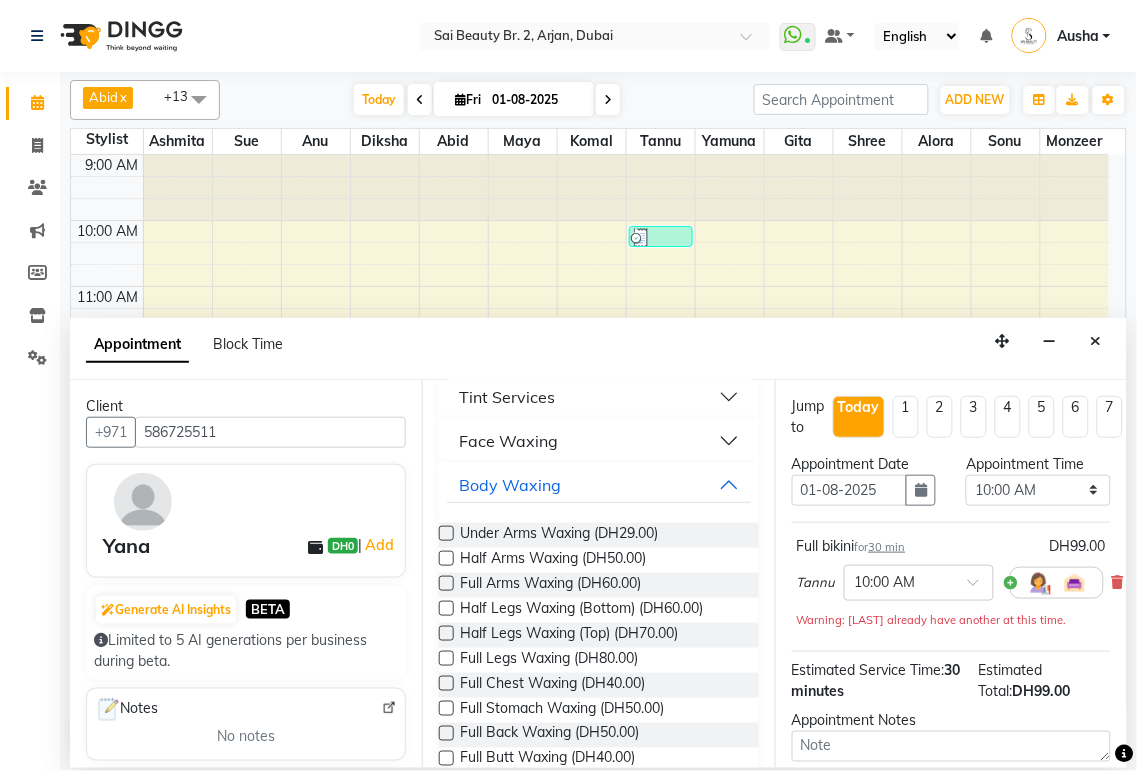 click at bounding box center [446, 558] 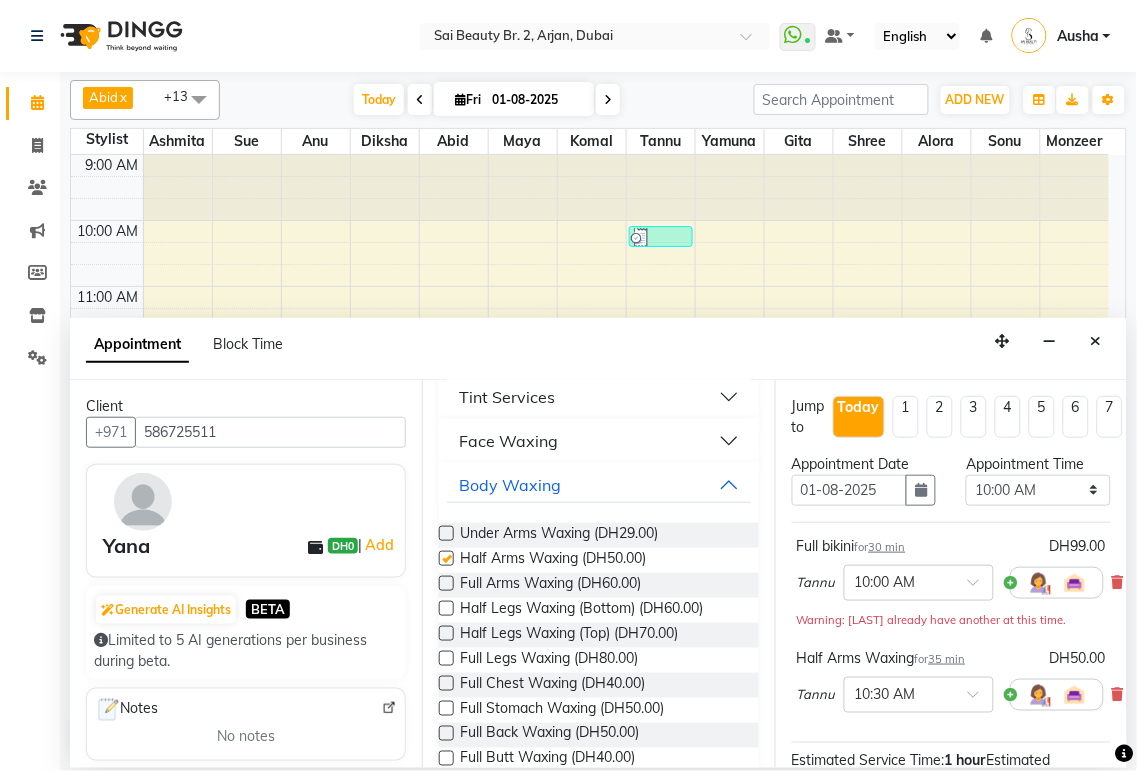 checkbox on "false" 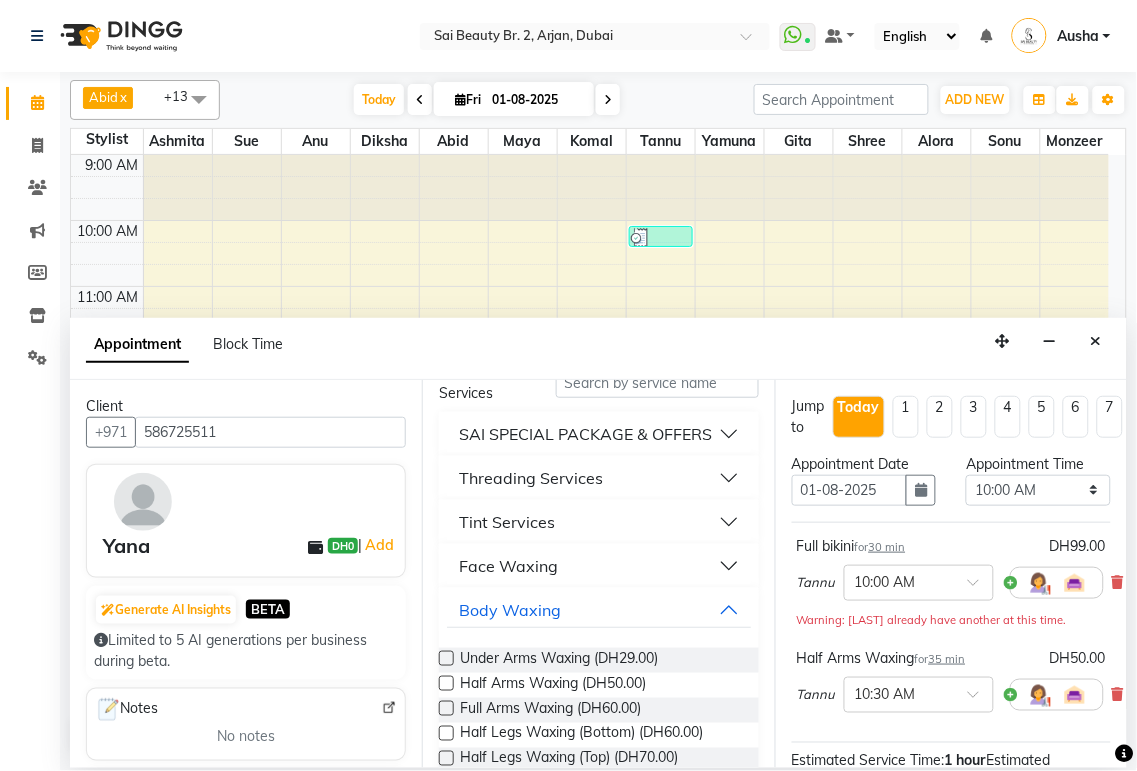 scroll, scrollTop: 108, scrollLeft: 0, axis: vertical 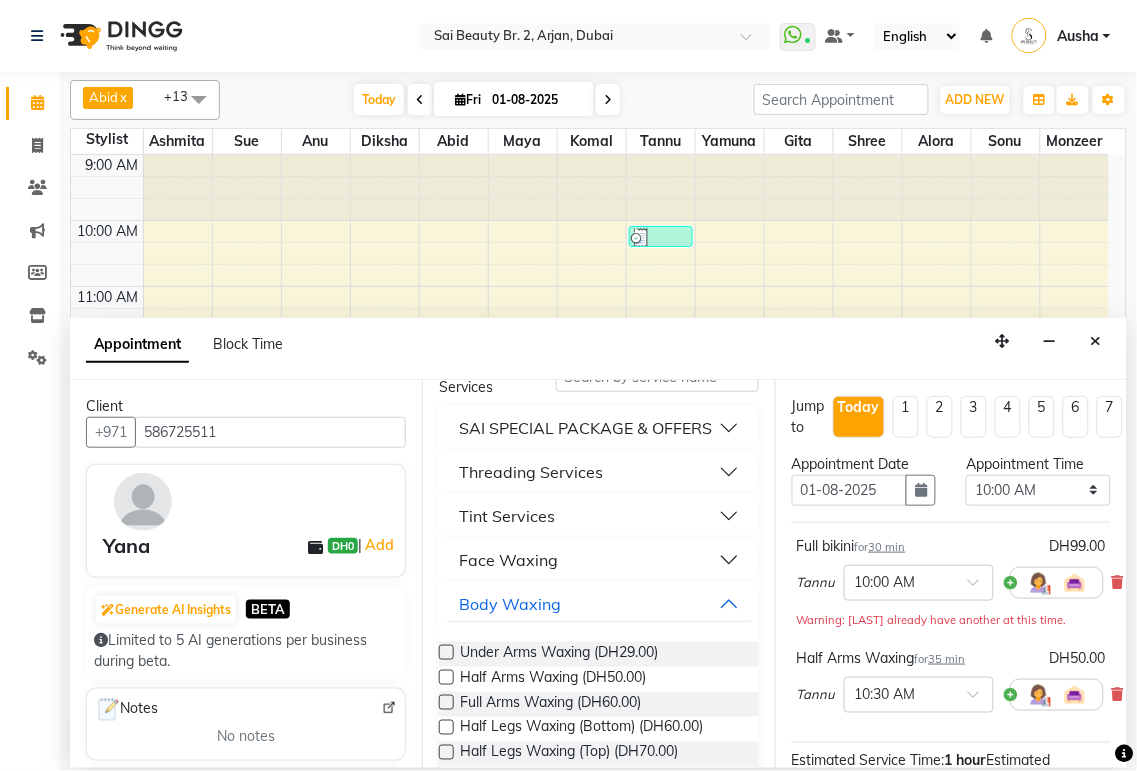 click on "Tint Services" at bounding box center (598, 516) 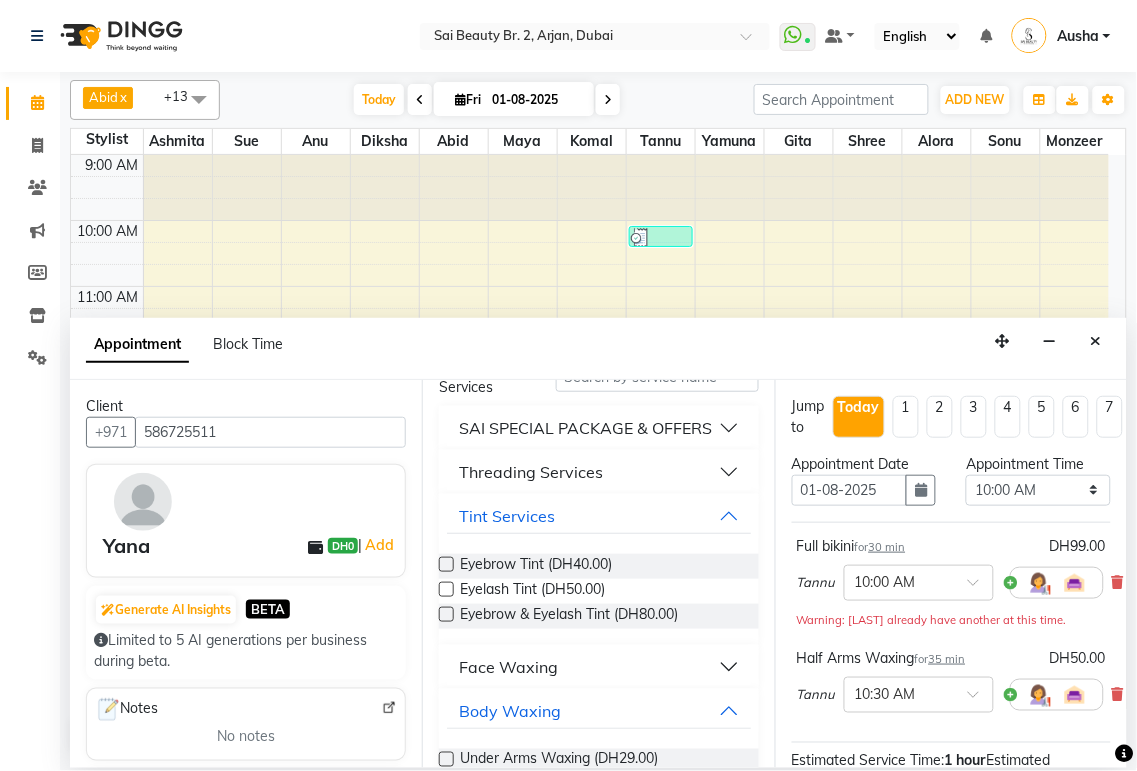 click at bounding box center (446, 564) 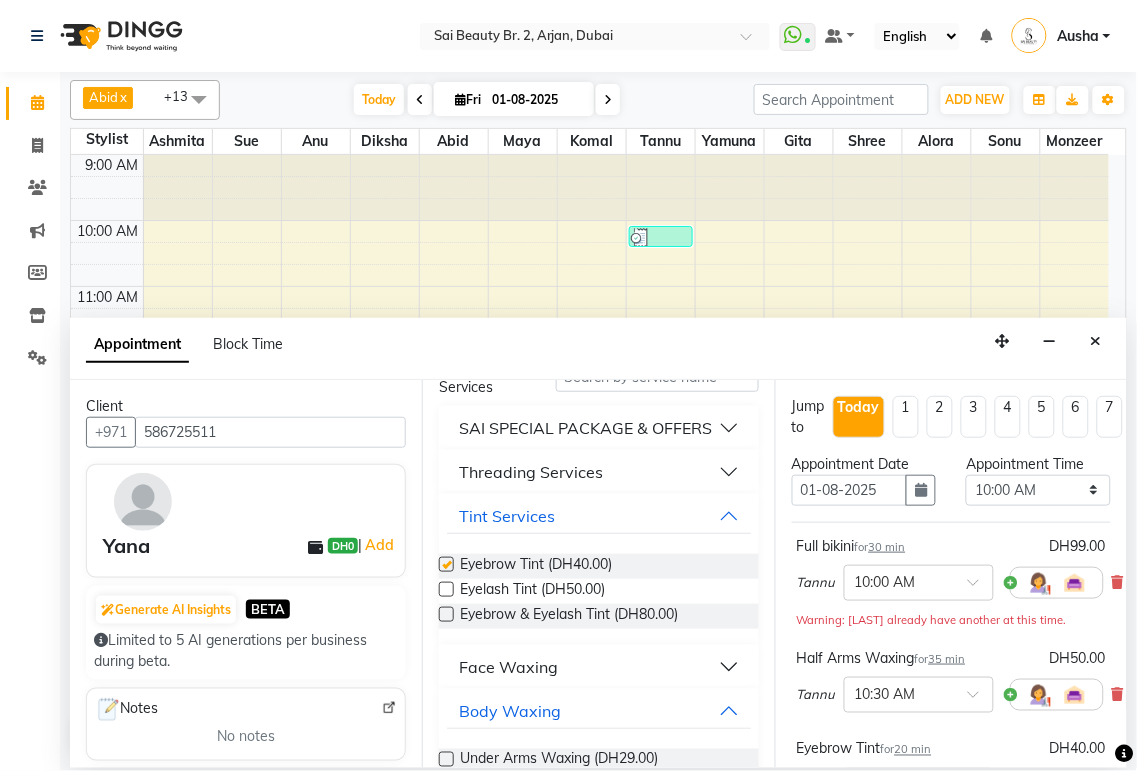 checkbox on "false" 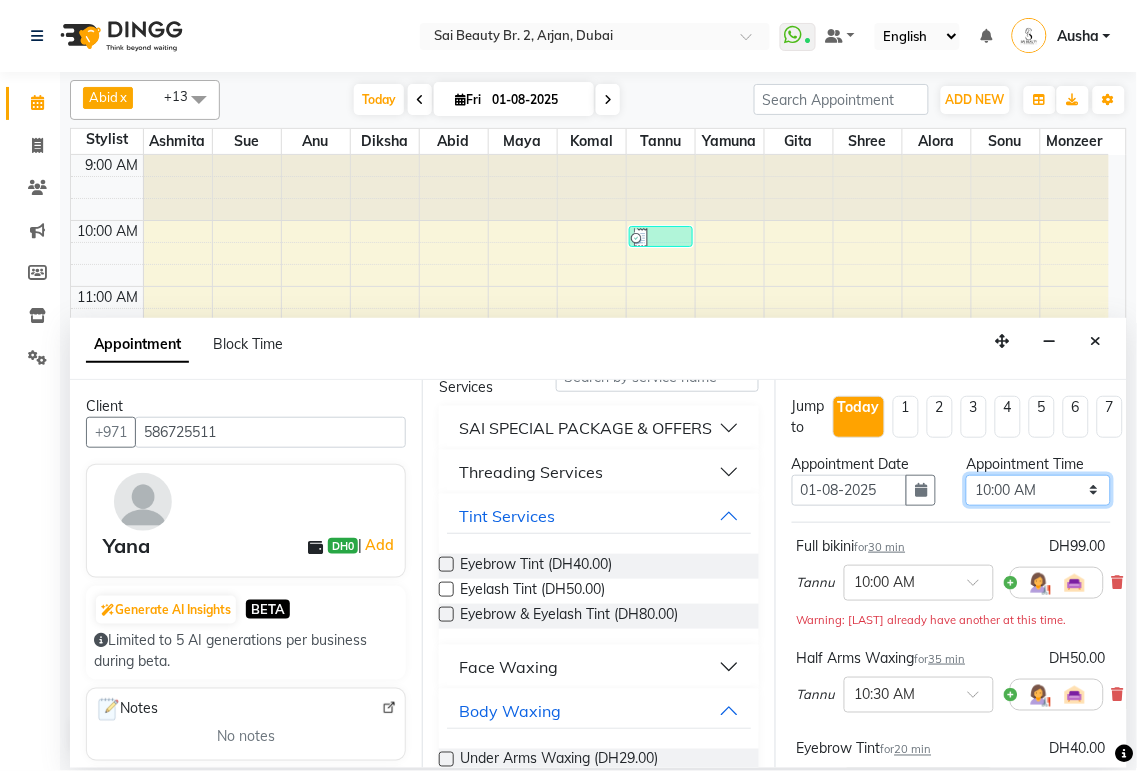 click on "Select 10:00 AM 10:05 AM 10:10 AM 10:15 AM 10:20 AM 10:25 AM 10:30 AM 10:35 AM 10:40 AM 10:45 AM 10:50 AM 10:55 AM 11:00 AM 11:05 AM 11:10 AM 11:15 AM 11:20 AM 11:25 AM 11:30 AM 11:35 AM 11:40 AM 11:45 AM 11:50 AM 11:55 AM 12:00 PM 12:05 PM 12:10 PM 12:15 PM 12:20 PM 12:25 PM 12:30 PM 12:35 PM 12:40 PM 12:45 PM 12:50 PM 12:55 PM 01:00 PM 01:05 PM 01:10 PM 01:15 PM 01:20 PM 01:25 PM 01:30 PM 01:35 PM 01:40 PM 01:45 PM 01:50 PM 01:55 PM 02:00 PM 02:05 PM 02:10 PM 02:15 PM 02:20 PM 02:25 PM 02:30 PM 02:35 PM 02:40 PM 02:45 PM 02:50 PM 02:55 PM 03:00 PM 03:05 PM 03:10 PM 03:15 PM 03:20 PM 03:25 PM 03:30 PM 03:35 PM 03:40 PM 03:45 PM 03:50 PM 03:55 PM 04:00 PM 04:05 PM 04:10 PM 04:15 PM 04:20 PM 04:25 PM 04:30 PM 04:35 PM 04:40 PM 04:45 PM 04:50 PM 04:55 PM 05:00 PM 05:05 PM 05:10 PM 05:15 PM 05:20 PM 05:25 PM 05:30 PM 05:35 PM 05:40 PM 05:45 PM 05:50 PM 05:55 PM 06:00 PM 06:05 PM 06:10 PM 06:15 PM 06:20 PM 06:25 PM 06:30 PM 06:35 PM 06:40 PM 06:45 PM 06:50 PM 06:55 PM 07:00 PM 07:05 PM 07:10 PM 07:15 PM 07:20 PM" at bounding box center (1038, 490) 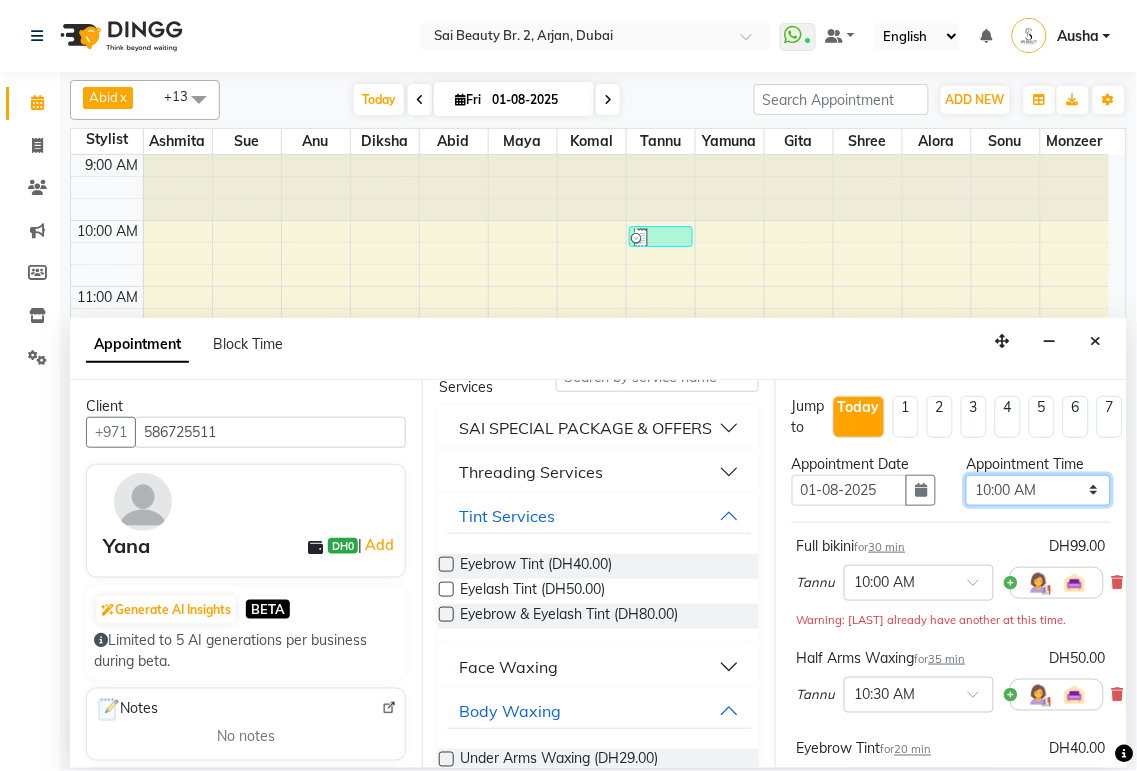 select on "1050" 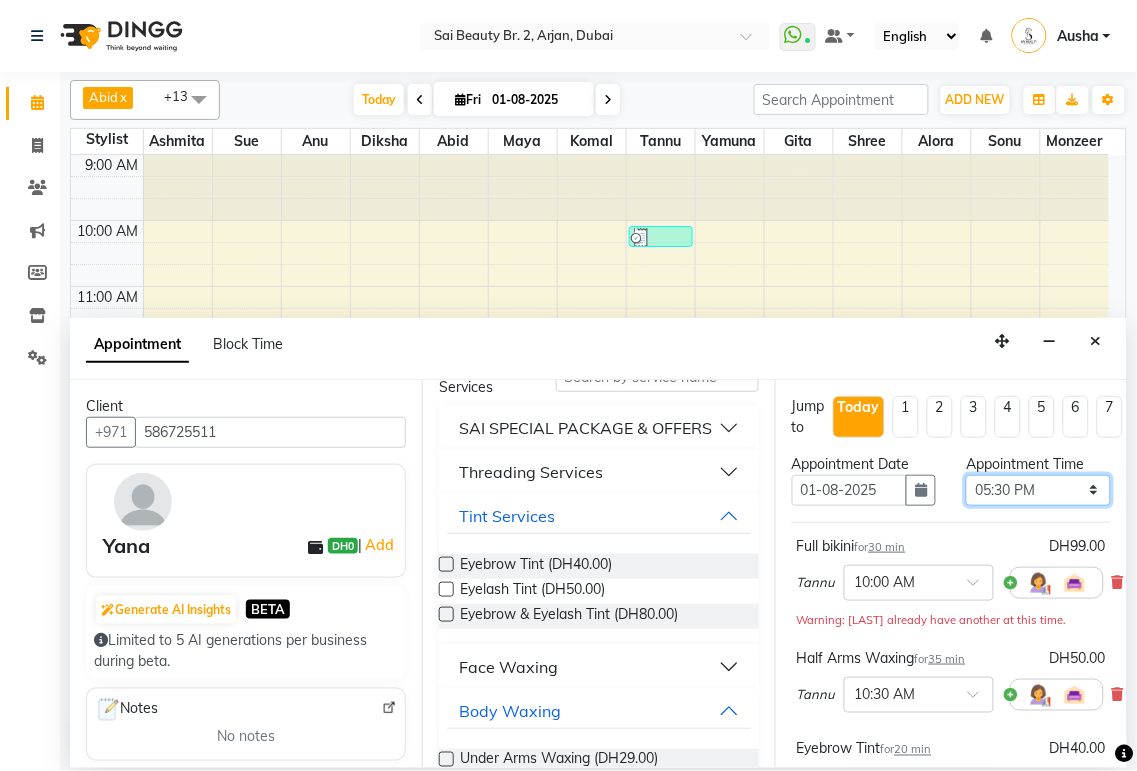 click on "Select 10:00 AM 10:05 AM 10:10 AM 10:15 AM 10:20 AM 10:25 AM 10:30 AM 10:35 AM 10:40 AM 10:45 AM 10:50 AM 10:55 AM 11:00 AM 11:05 AM 11:10 AM 11:15 AM 11:20 AM 11:25 AM 11:30 AM 11:35 AM 11:40 AM 11:45 AM 11:50 AM 11:55 AM 12:00 PM 12:05 PM 12:10 PM 12:15 PM 12:20 PM 12:25 PM 12:30 PM 12:35 PM 12:40 PM 12:45 PM 12:50 PM 12:55 PM 01:00 PM 01:05 PM 01:10 PM 01:15 PM 01:20 PM 01:25 PM 01:30 PM 01:35 PM 01:40 PM 01:45 PM 01:50 PM 01:55 PM 02:00 PM 02:05 PM 02:10 PM 02:15 PM 02:20 PM 02:25 PM 02:30 PM 02:35 PM 02:40 PM 02:45 PM 02:50 PM 02:55 PM 03:00 PM 03:05 PM 03:10 PM 03:15 PM 03:20 PM 03:25 PM 03:30 PM 03:35 PM 03:40 PM 03:45 PM 03:50 PM 03:55 PM 04:00 PM 04:05 PM 04:10 PM 04:15 PM 04:20 PM 04:25 PM 04:30 PM 04:35 PM 04:40 PM 04:45 PM 04:50 PM 04:55 PM 05:00 PM 05:05 PM 05:10 PM 05:15 PM 05:20 PM 05:25 PM 05:30 PM 05:35 PM 05:40 PM 05:45 PM 05:50 PM 05:55 PM 06:00 PM 06:05 PM 06:10 PM 06:15 PM 06:20 PM 06:25 PM 06:30 PM 06:35 PM 06:40 PM 06:45 PM 06:50 PM 06:55 PM 07:00 PM 07:05 PM 07:10 PM 07:15 PM 07:20 PM" at bounding box center (1038, 490) 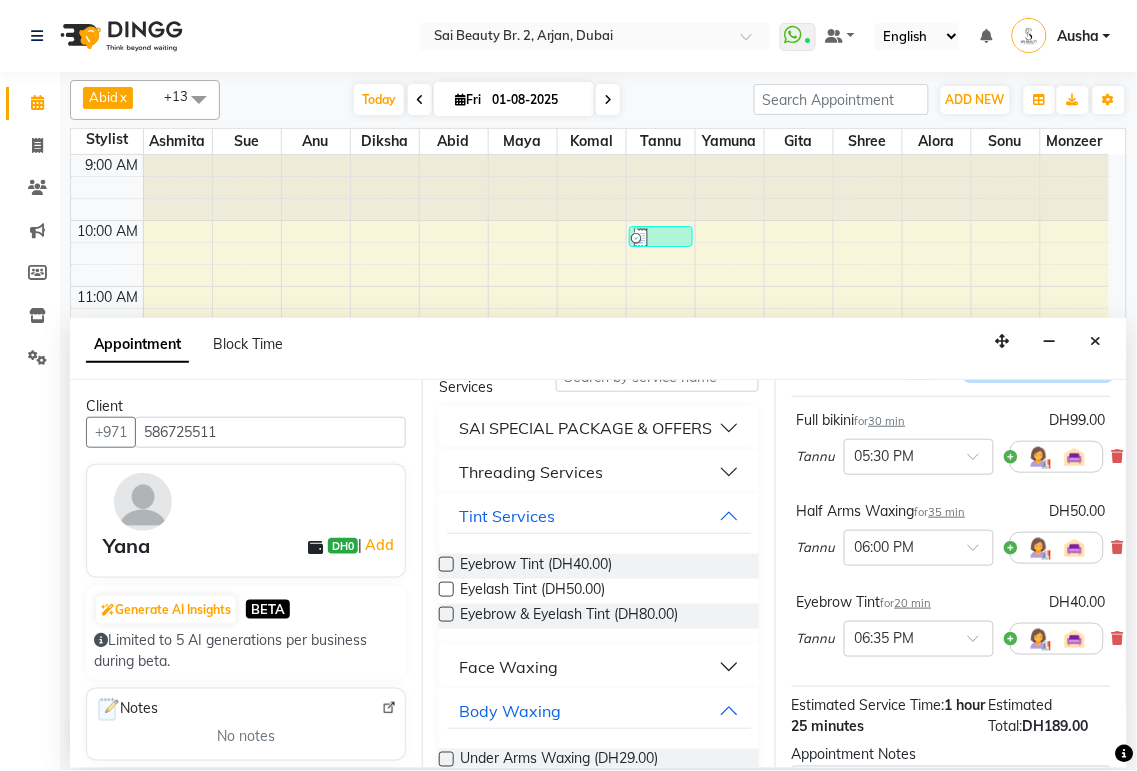 scroll, scrollTop: 375, scrollLeft: 0, axis: vertical 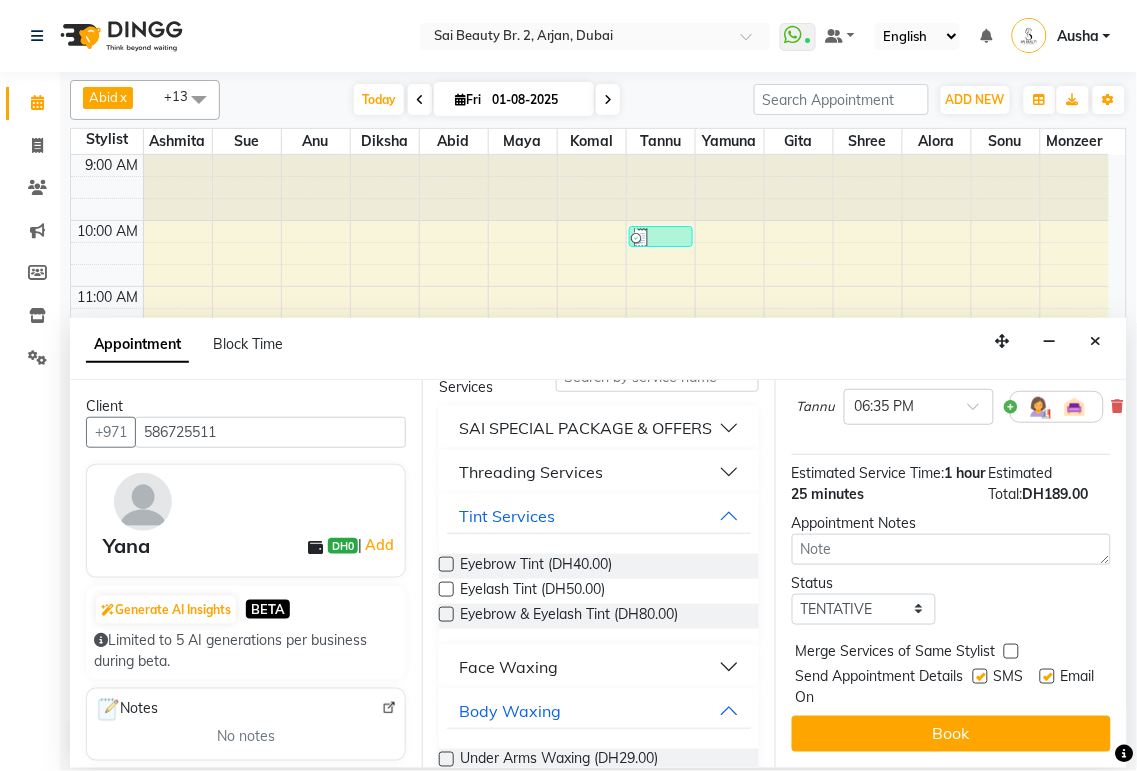 click at bounding box center [1011, 651] 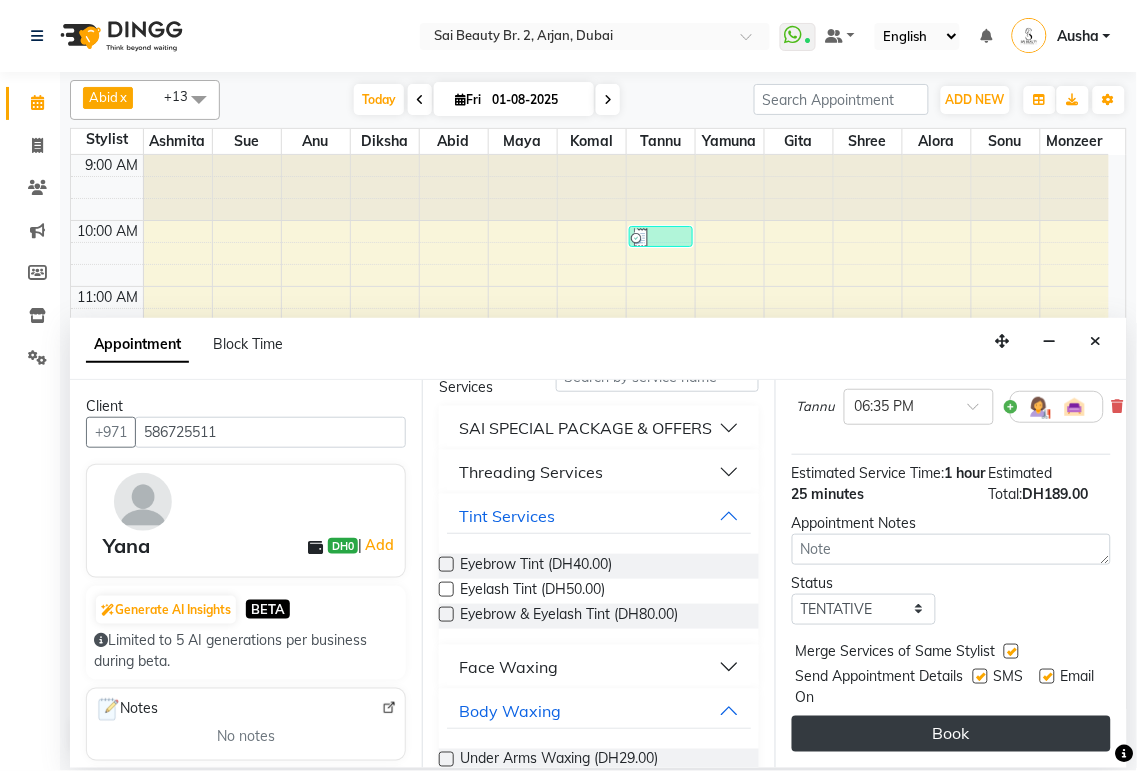click on "Book" at bounding box center (951, 734) 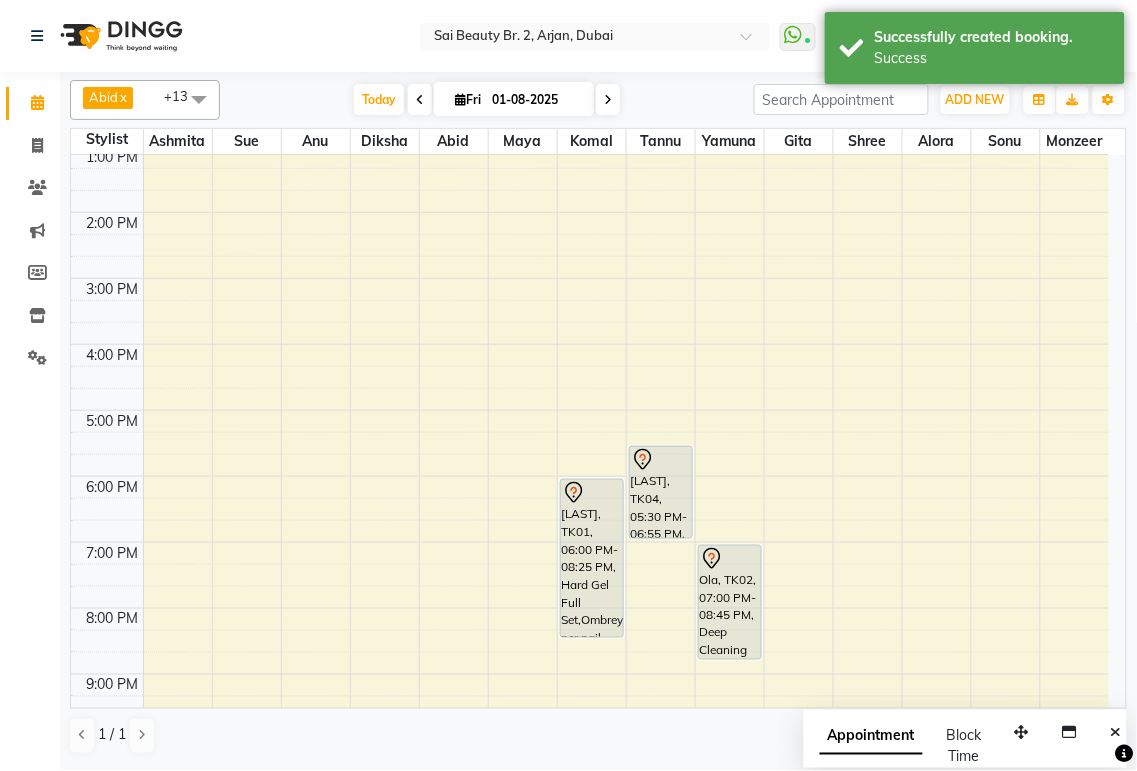 scroll, scrollTop: 374, scrollLeft: 0, axis: vertical 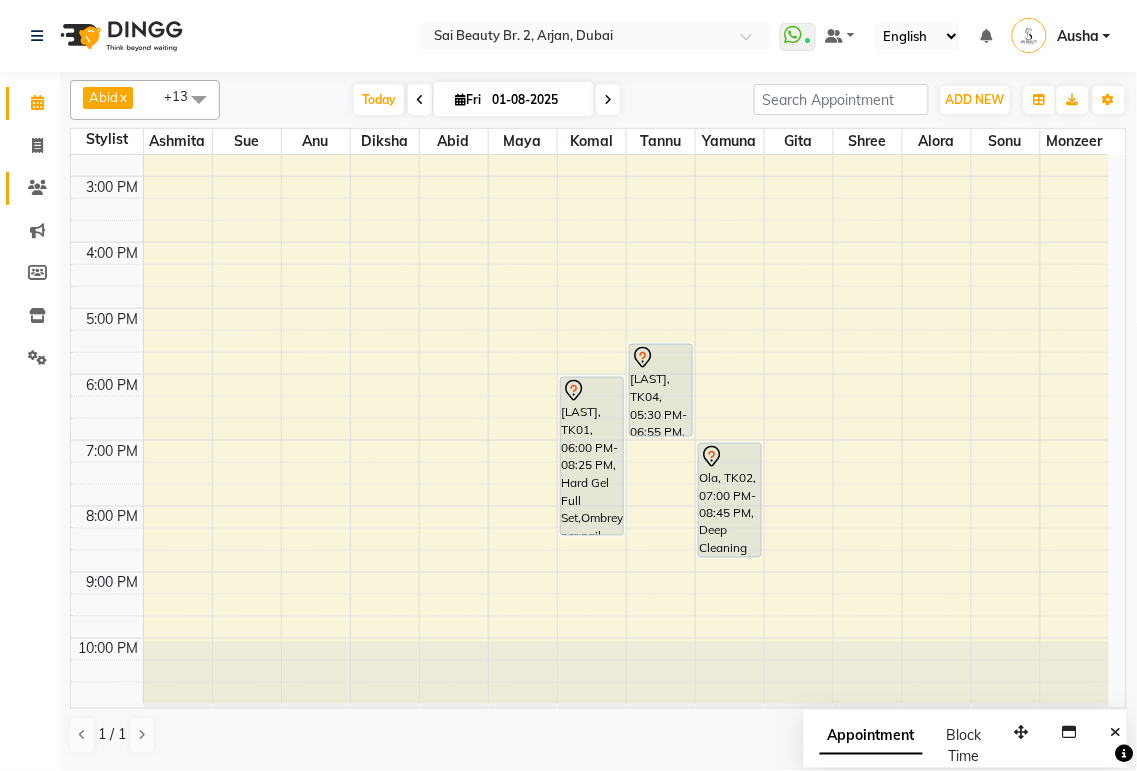click 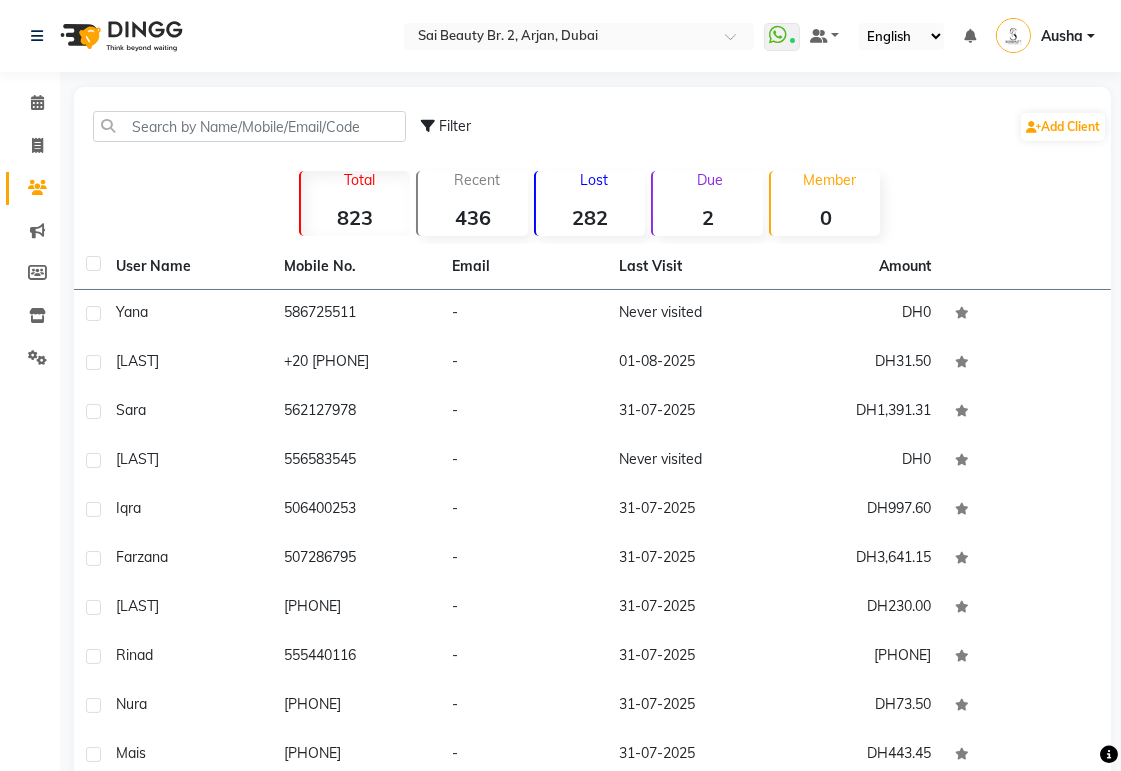 click on "2" 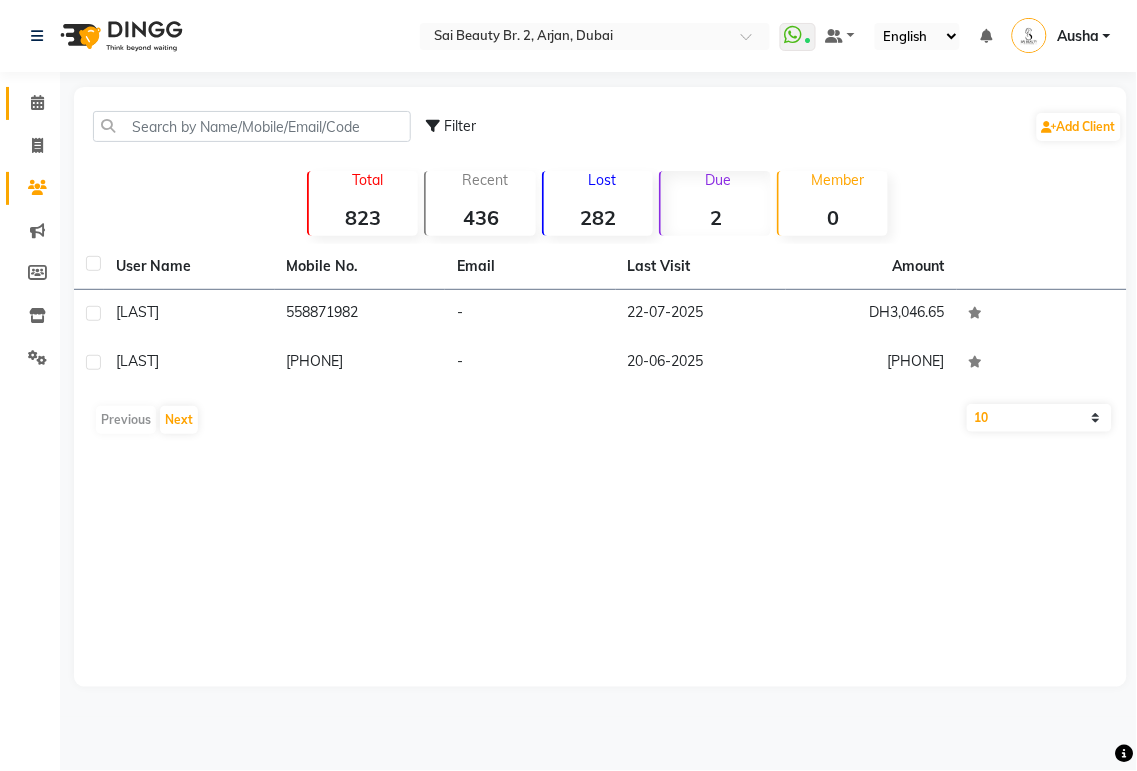 click 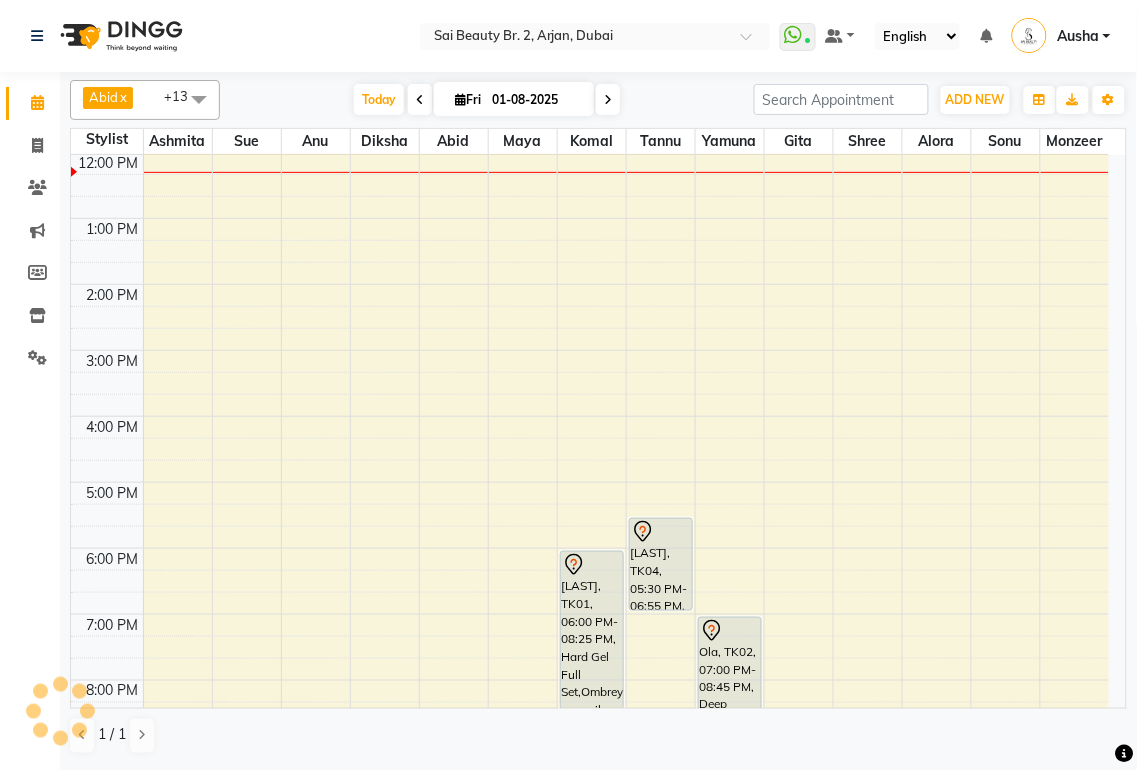 scroll, scrollTop: 0, scrollLeft: 0, axis: both 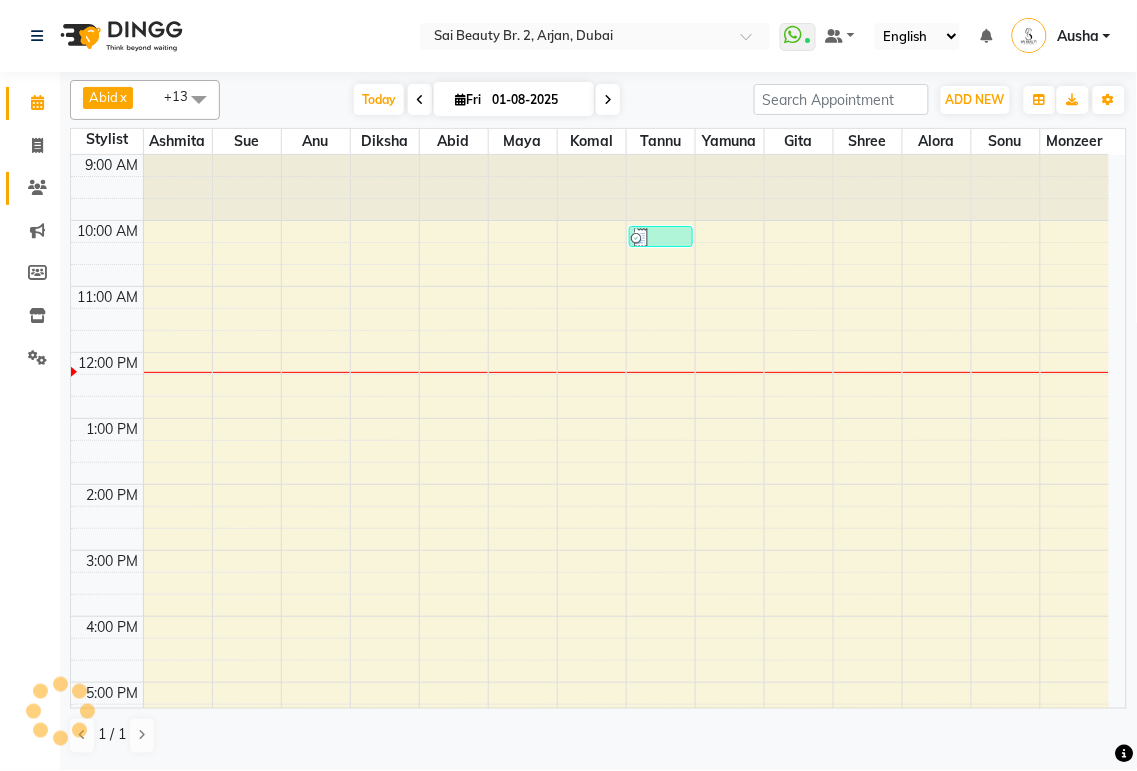 click 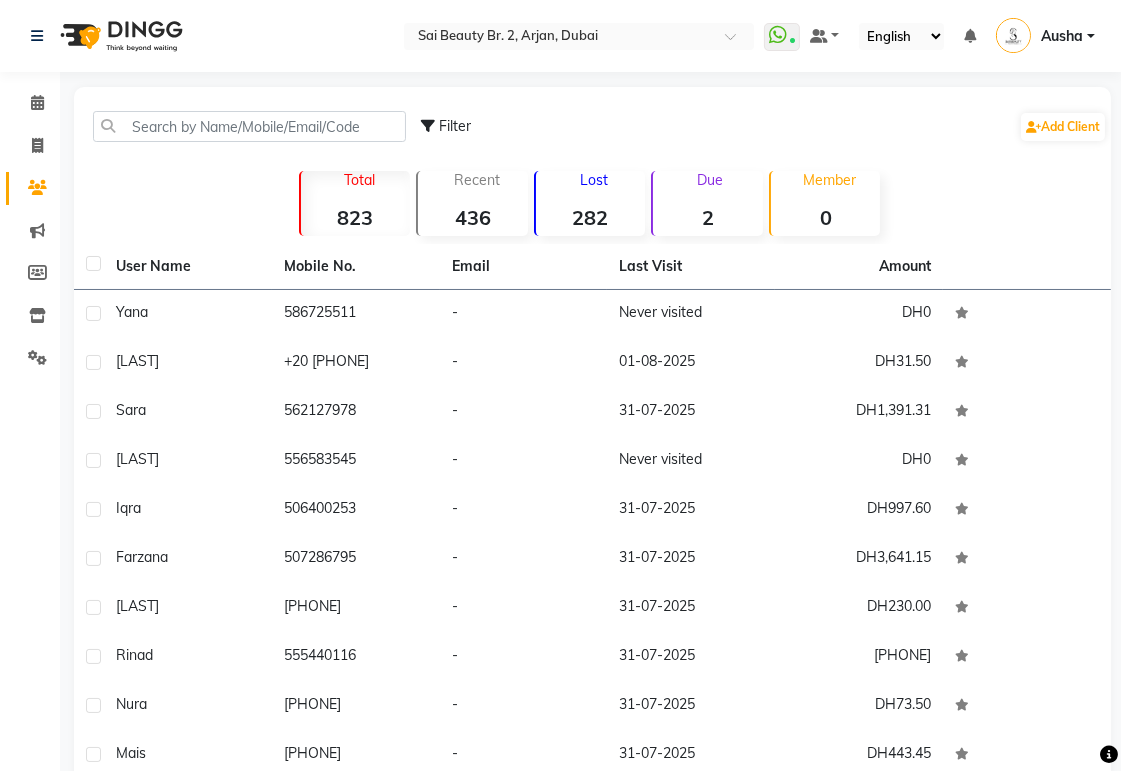 click on "2" 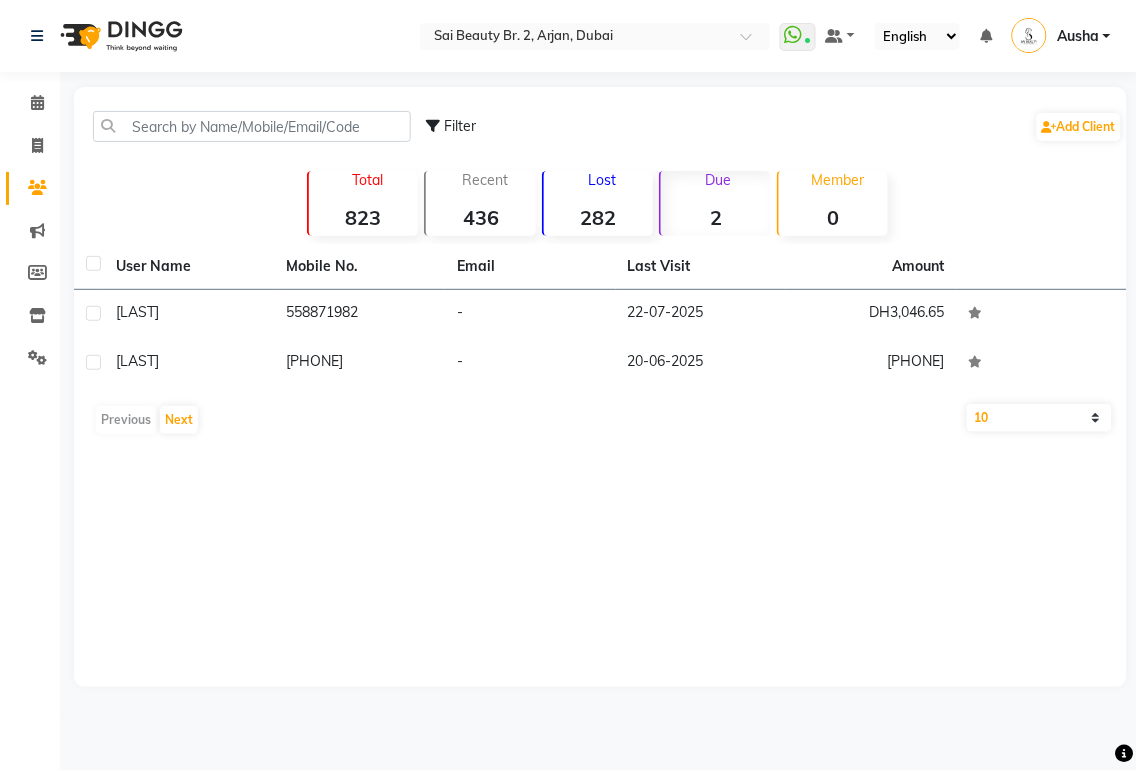 click on "Due  2" 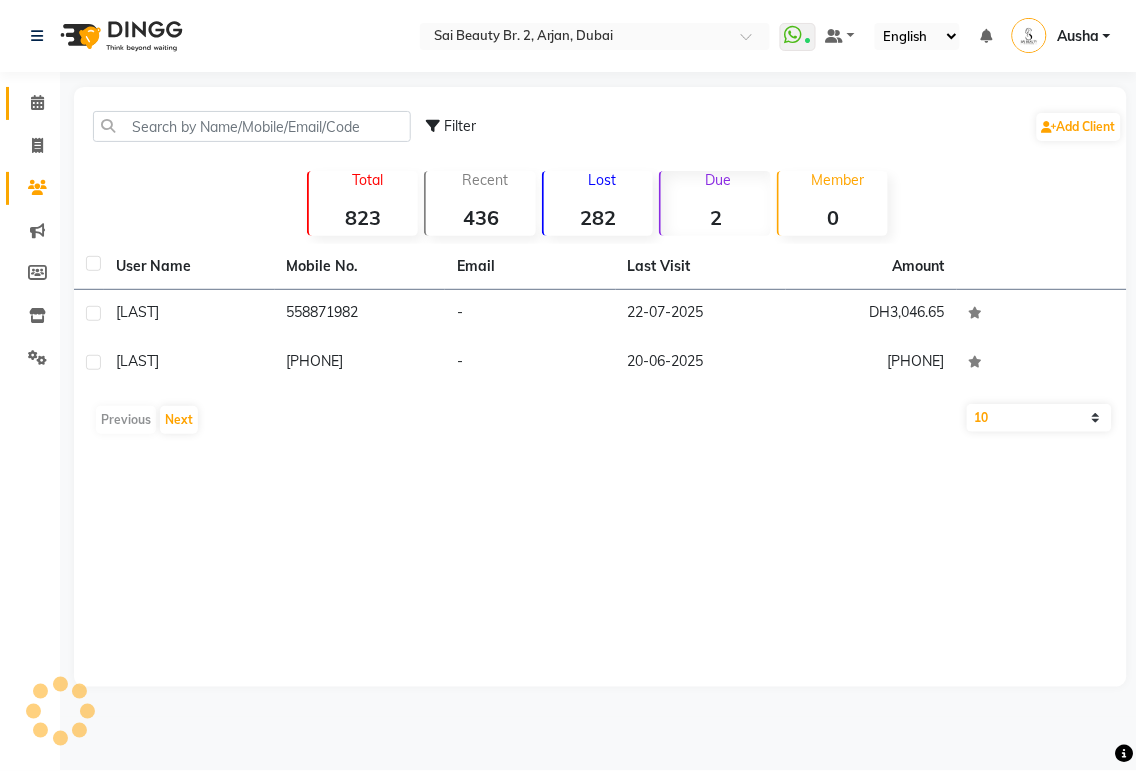 click 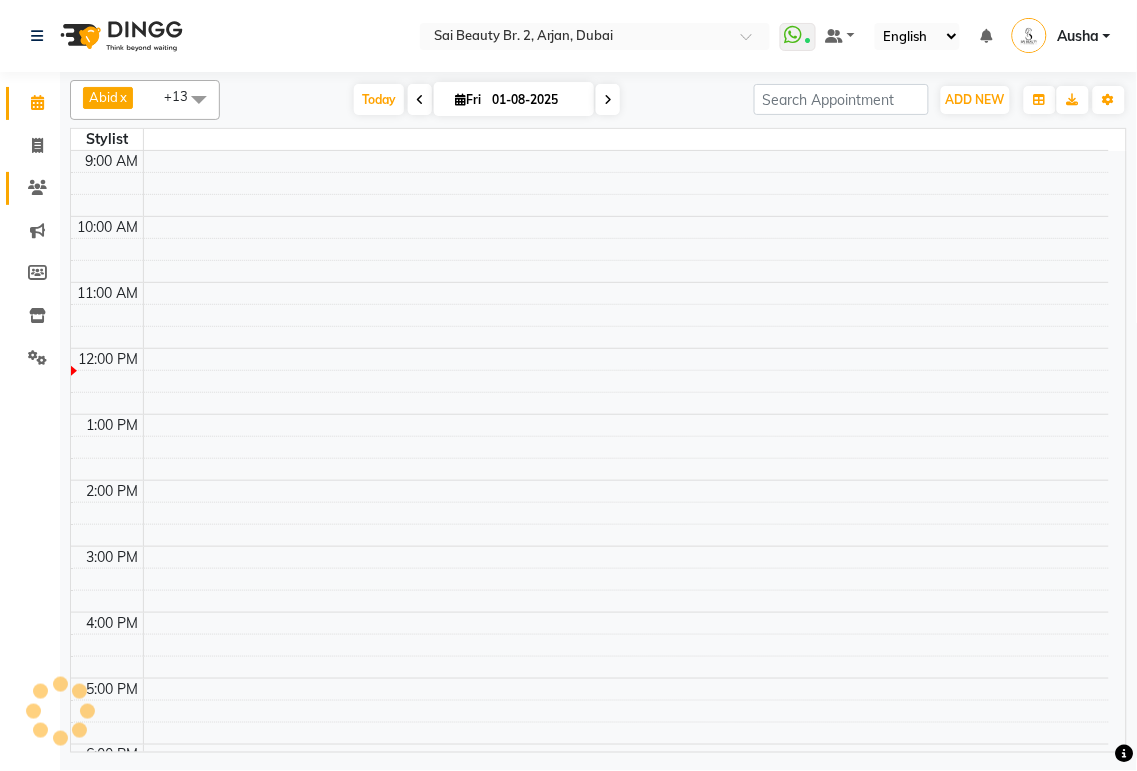 click 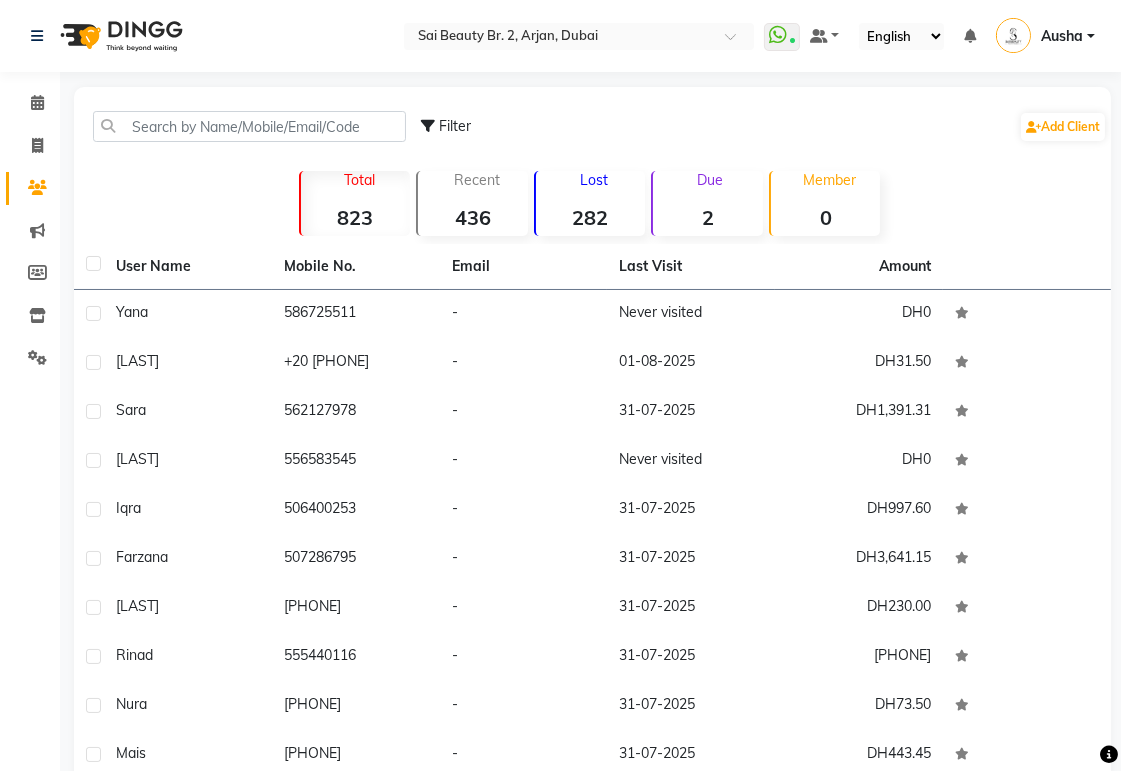 click on "Due  2" 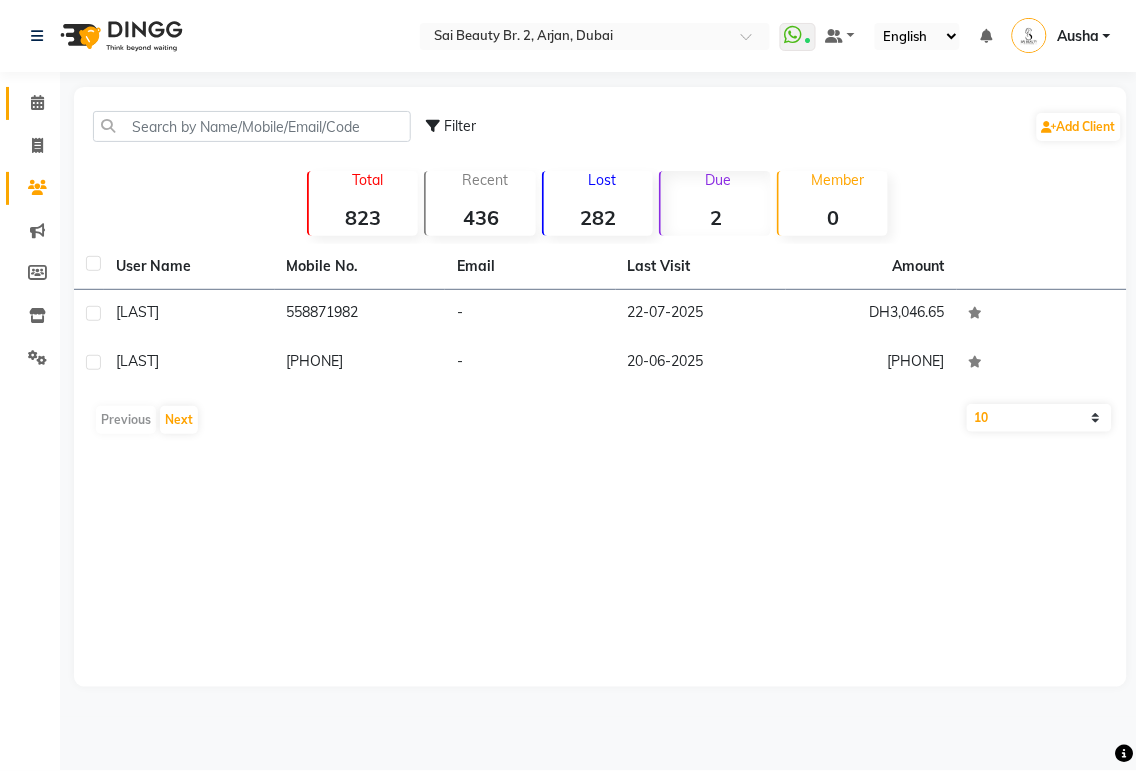 click 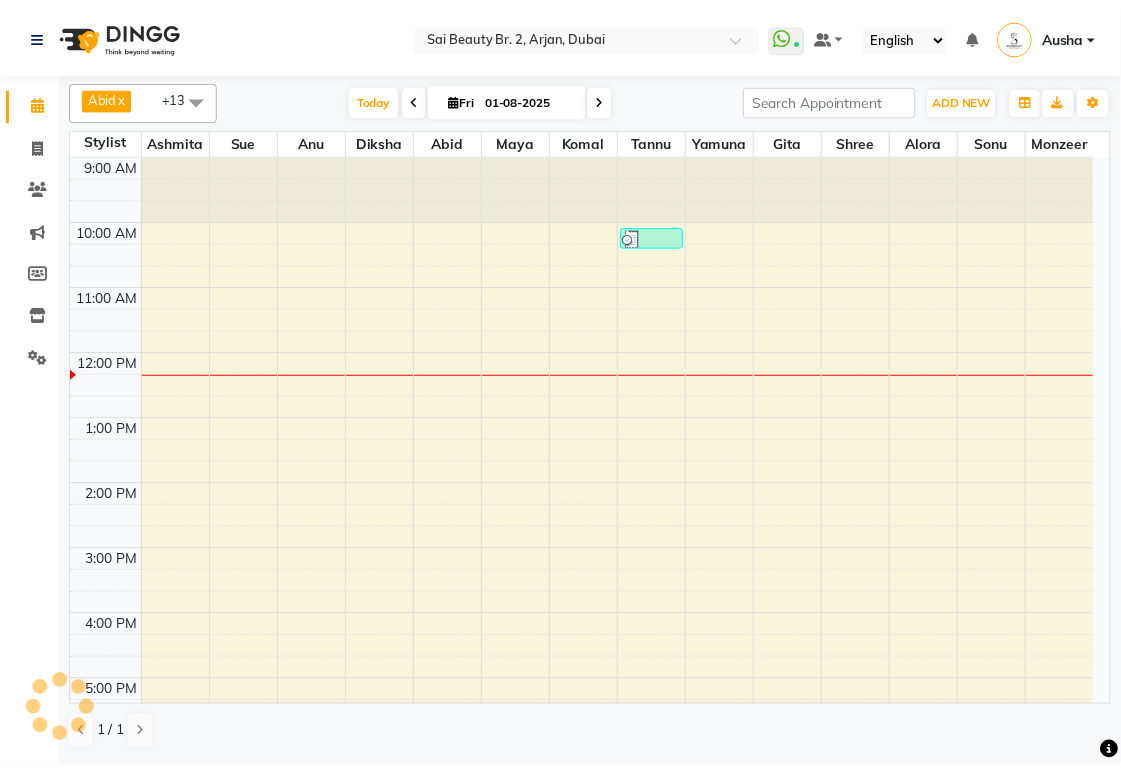 scroll, scrollTop: 0, scrollLeft: 0, axis: both 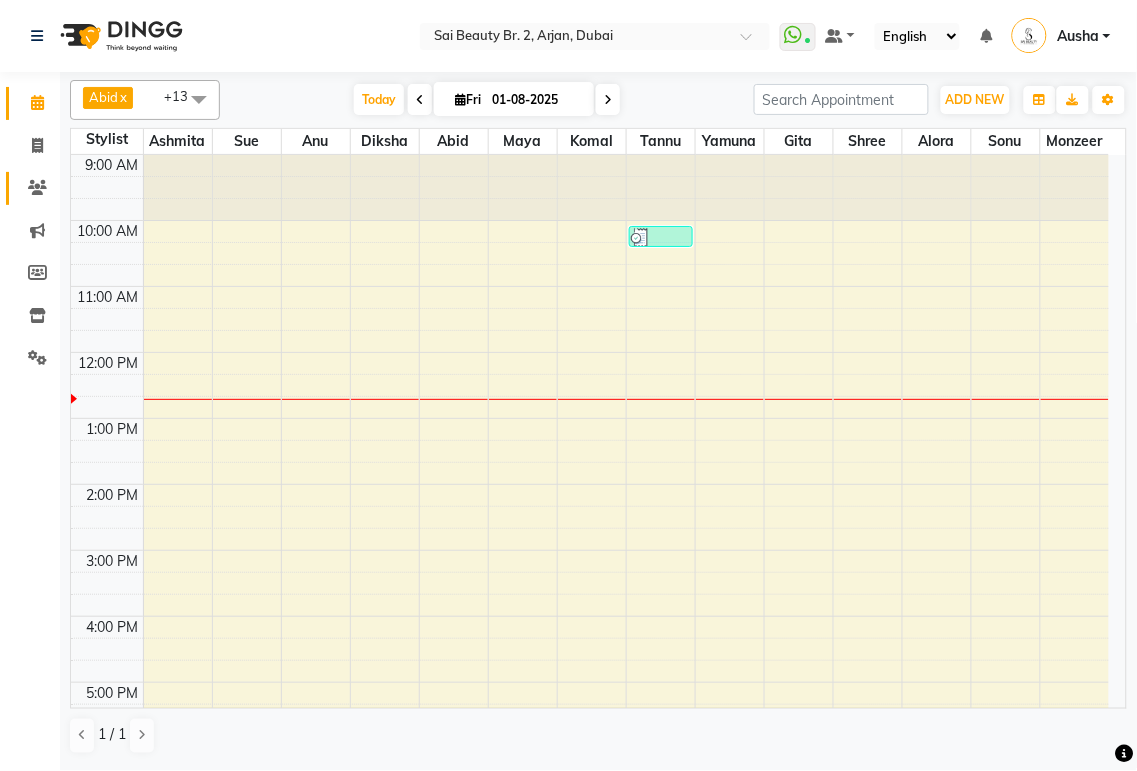 click 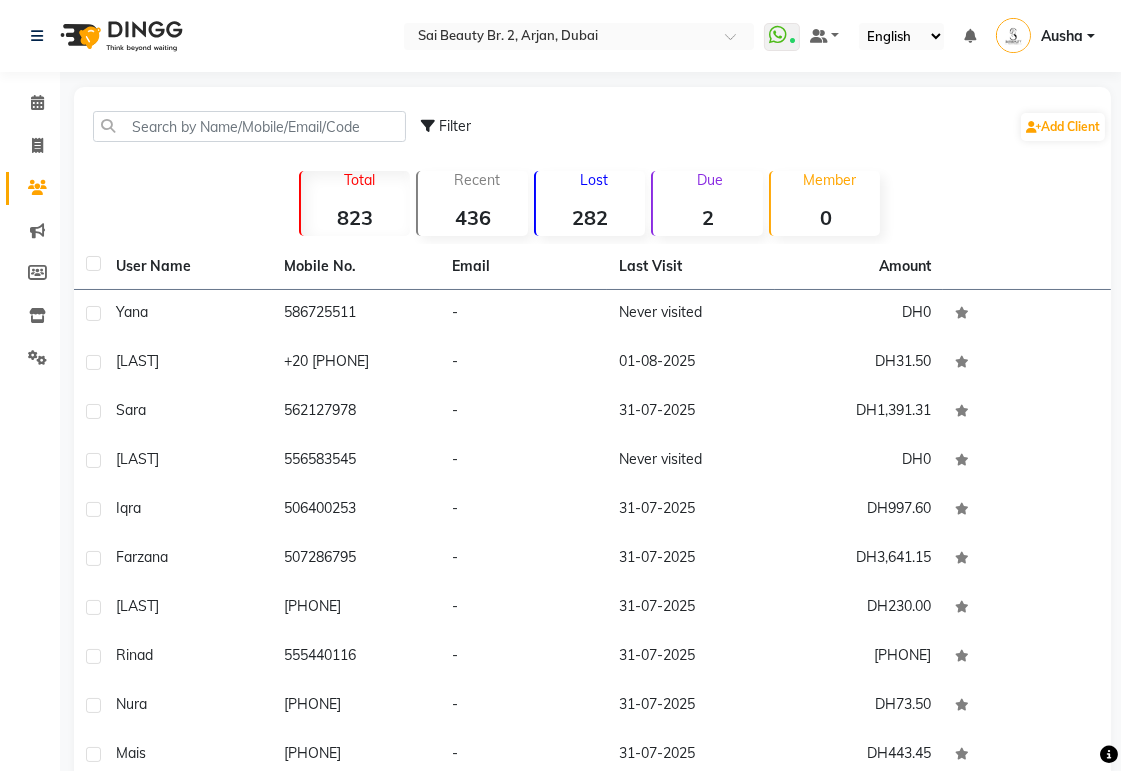 scroll, scrollTop: 94, scrollLeft: 0, axis: vertical 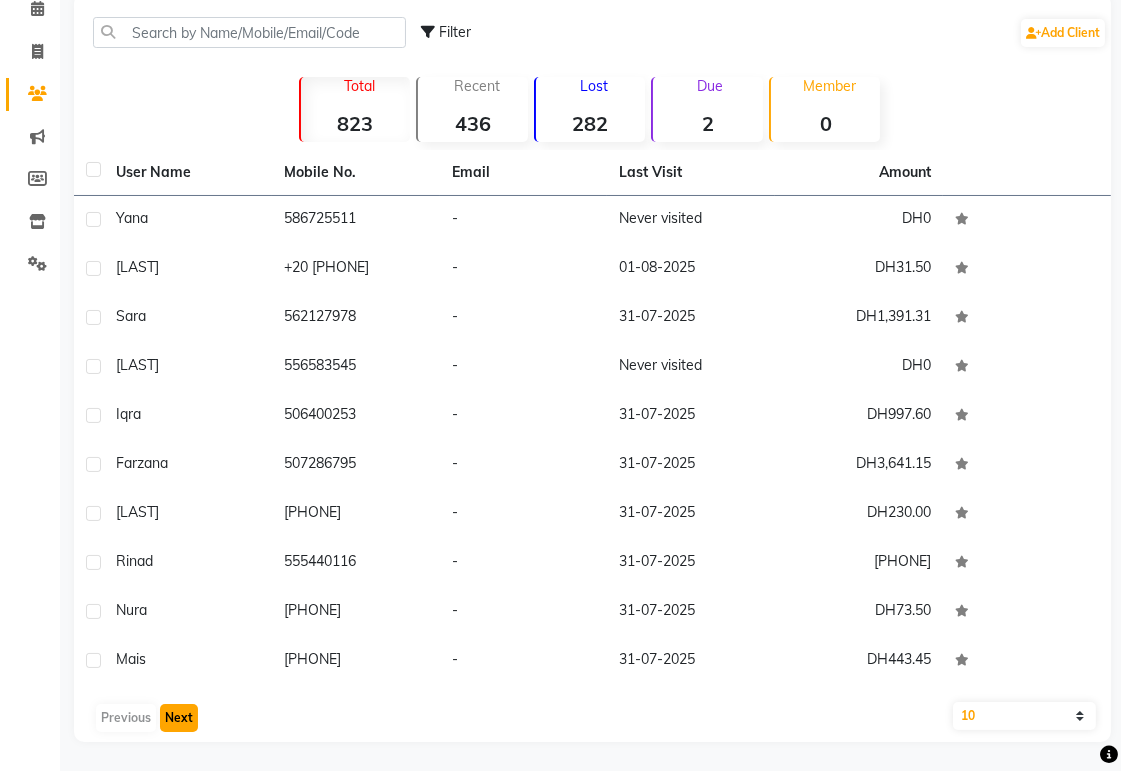 click on "Next" 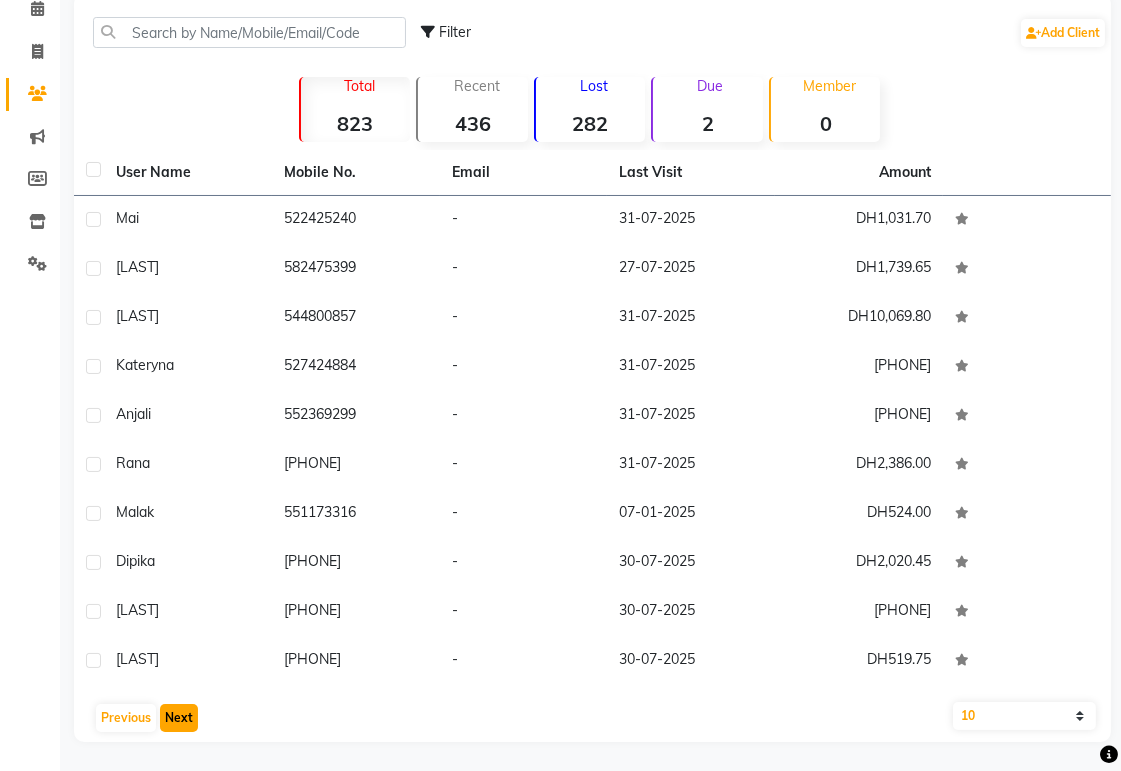click on "Next" 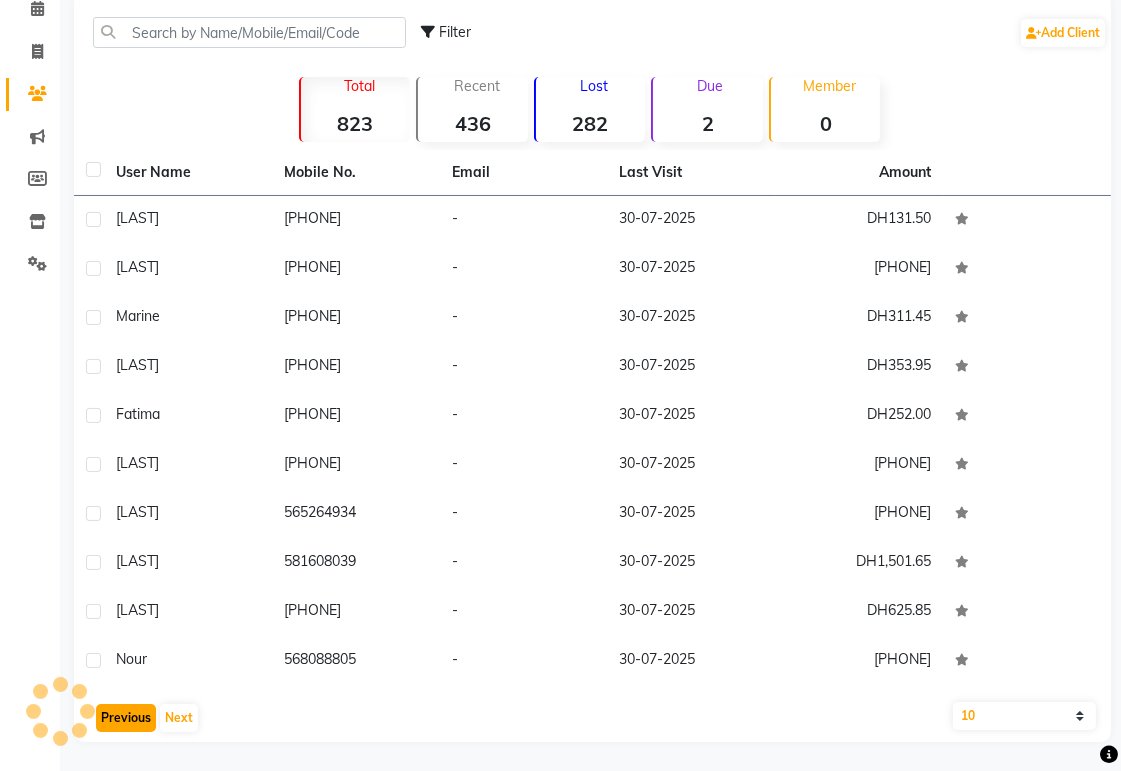 click on "Previous" 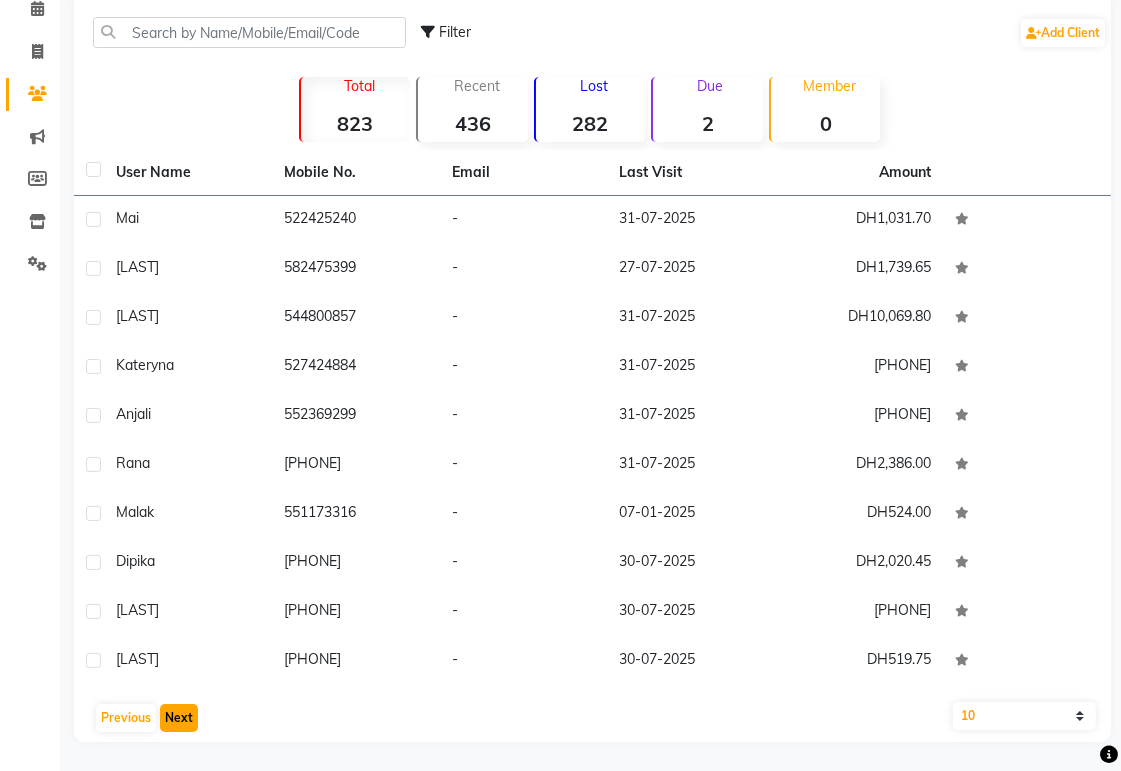 click on "Next" 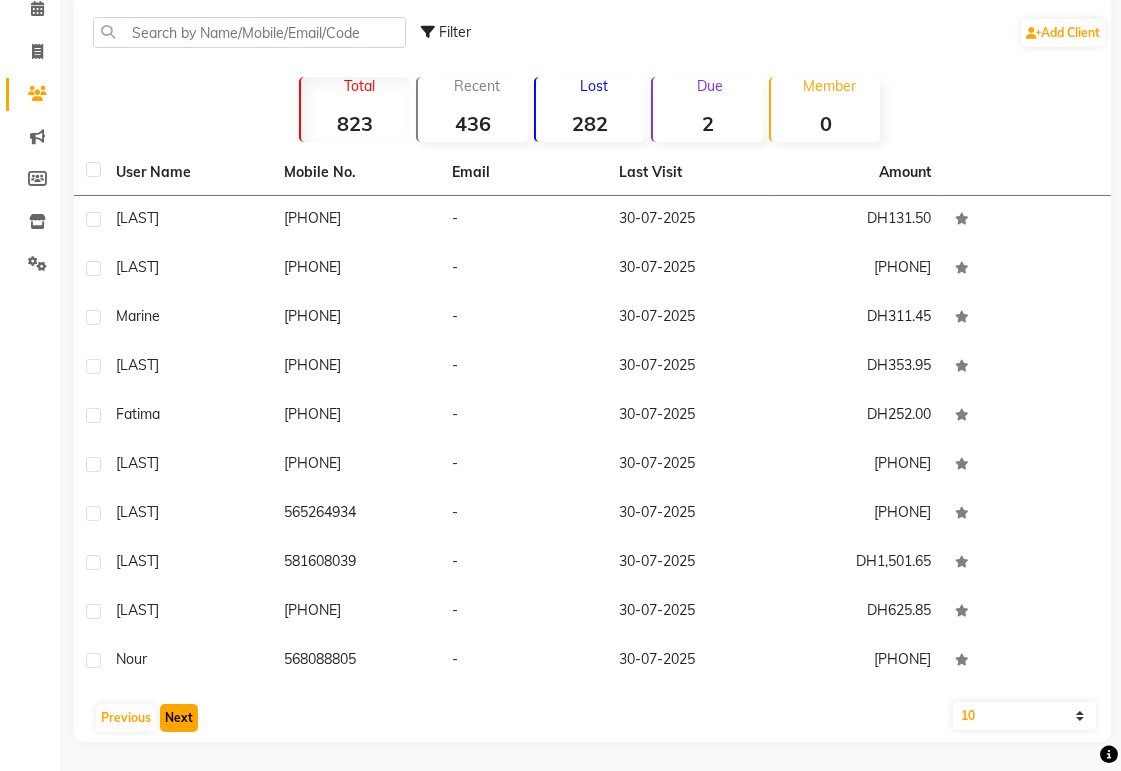 click on "Next" 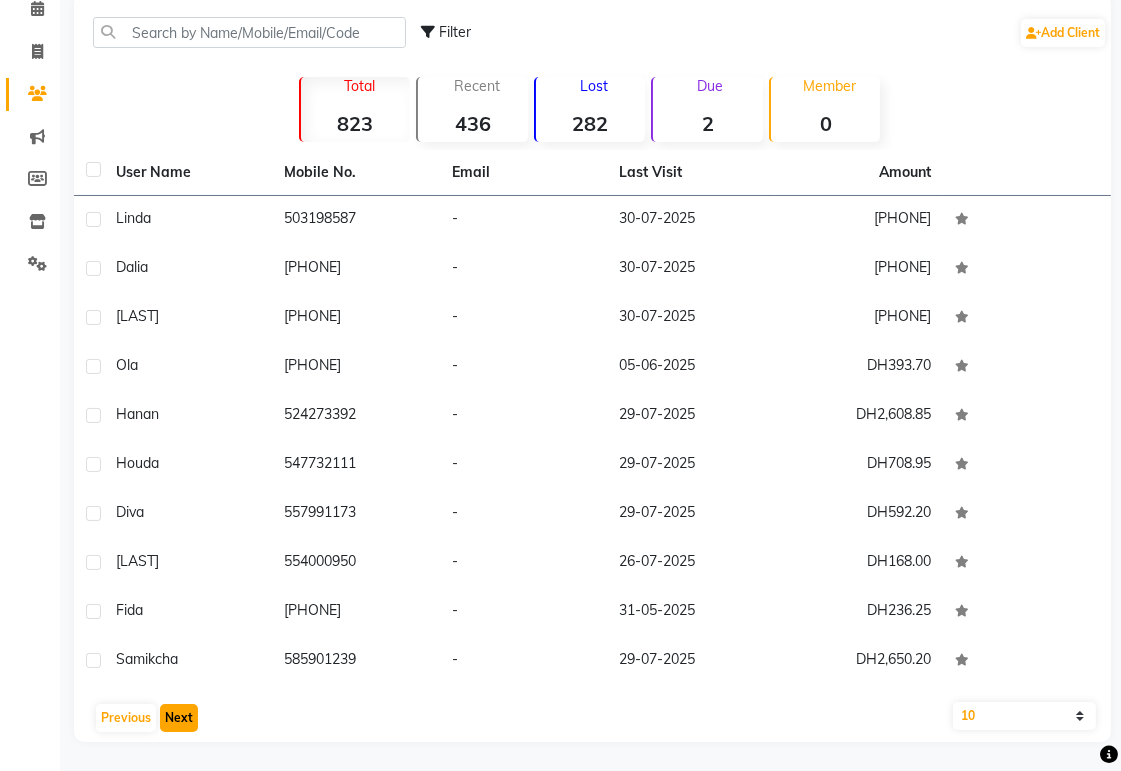 click on "Next" 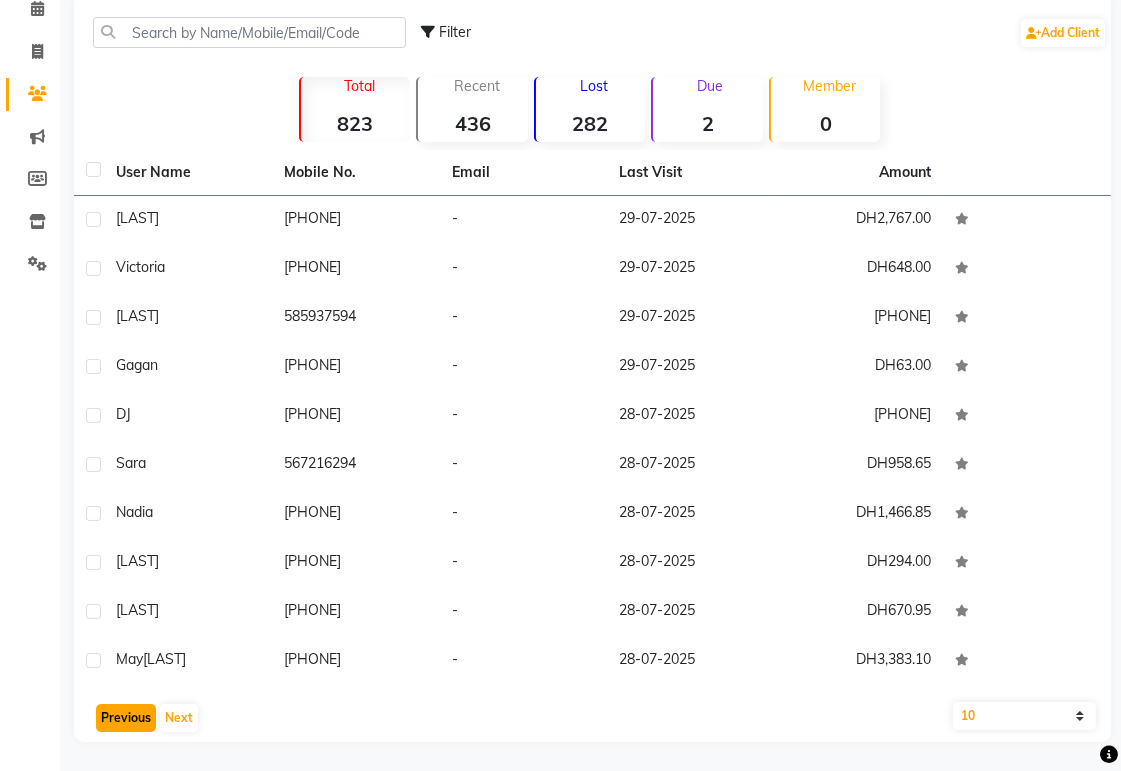 click on "Previous" 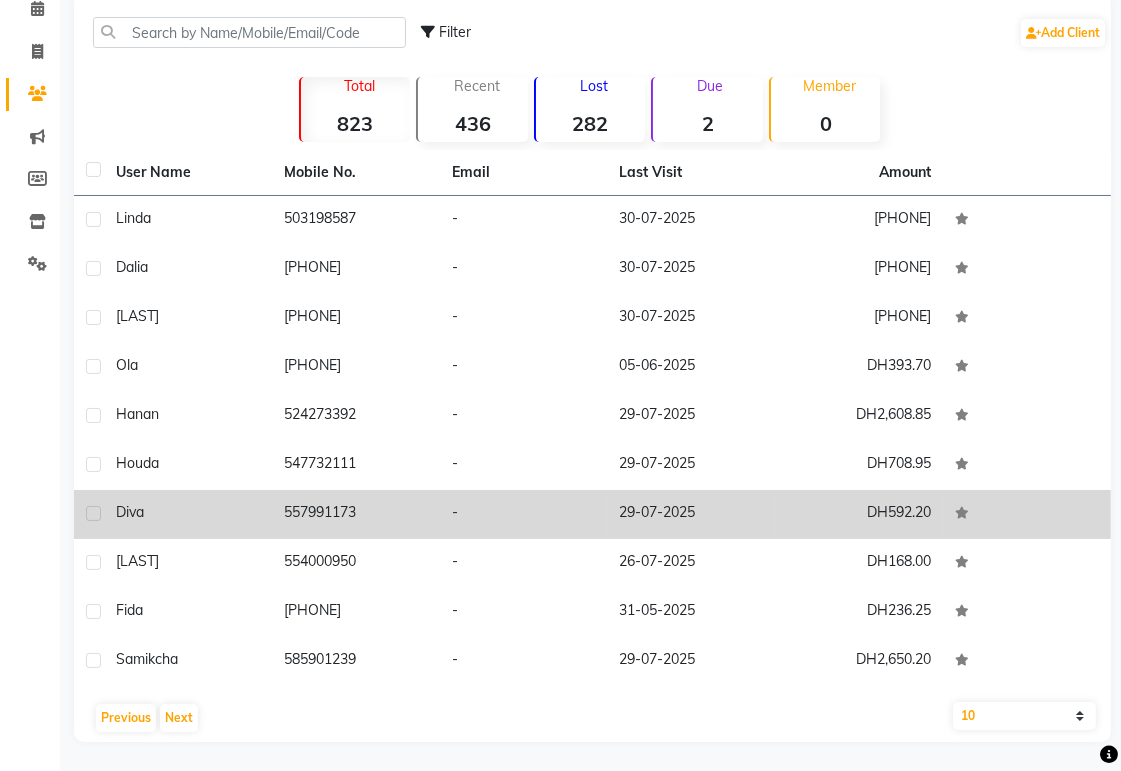 click on "Diva" 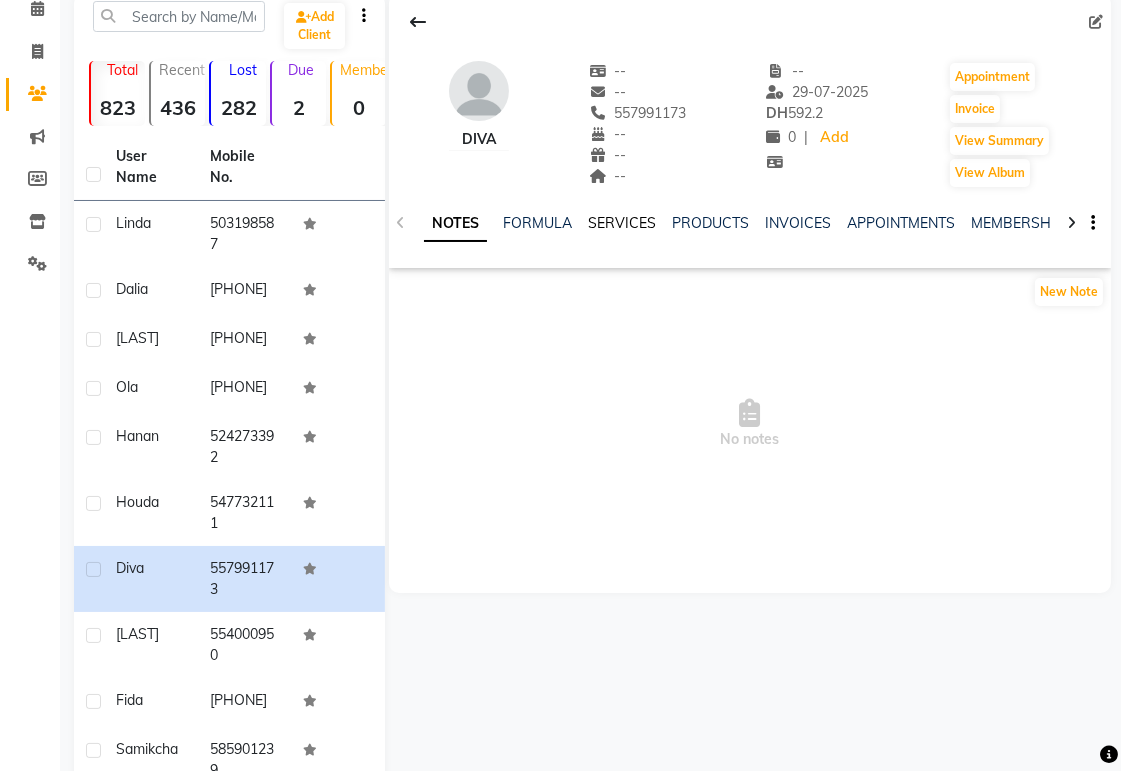 click on "SERVICES" 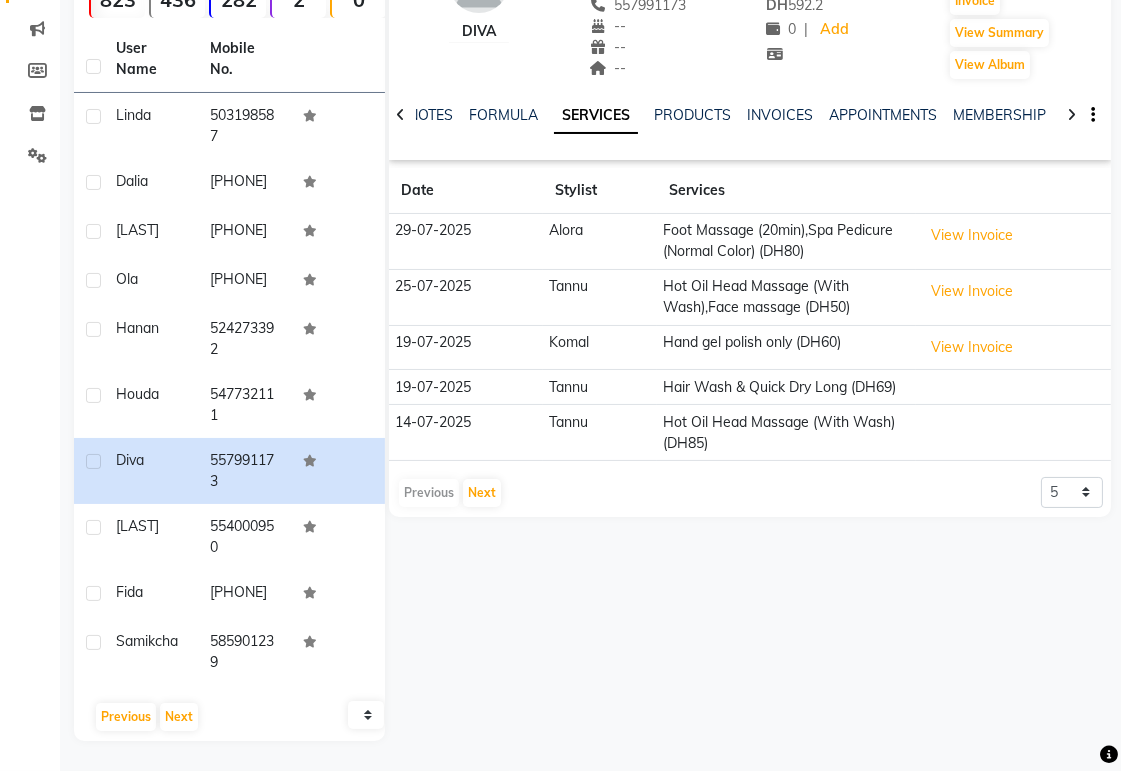 scroll, scrollTop: 236, scrollLeft: 0, axis: vertical 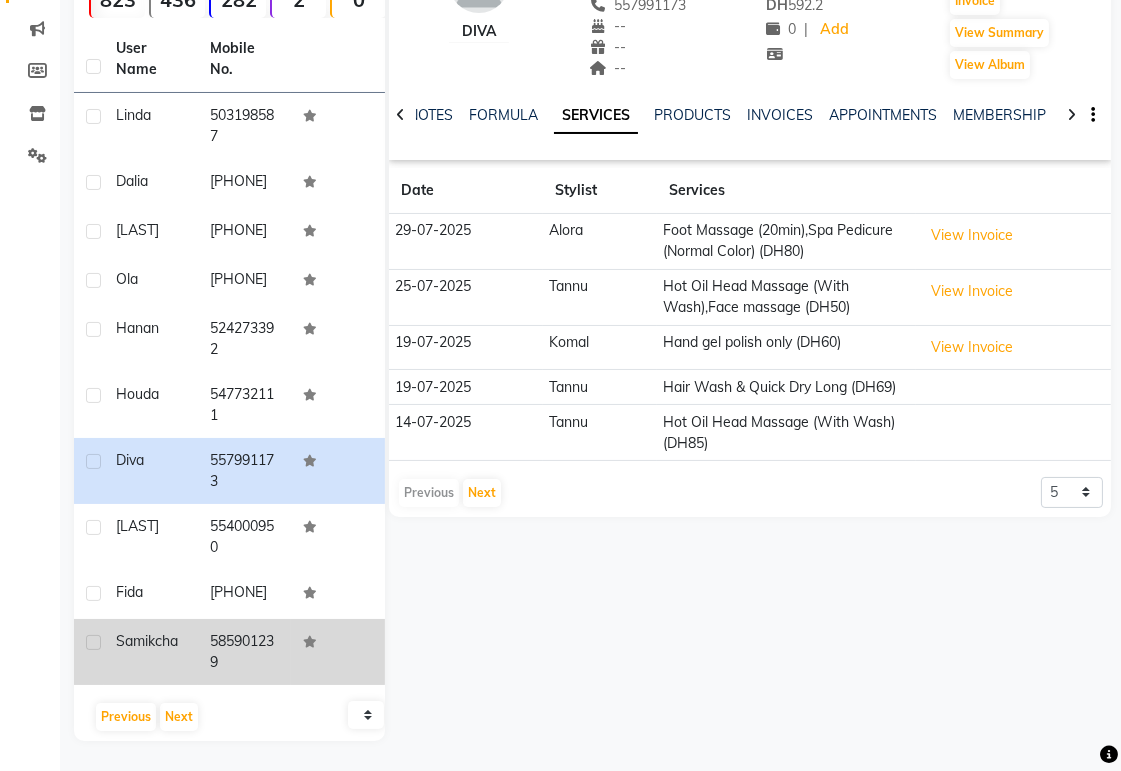 click on "Samikcha" 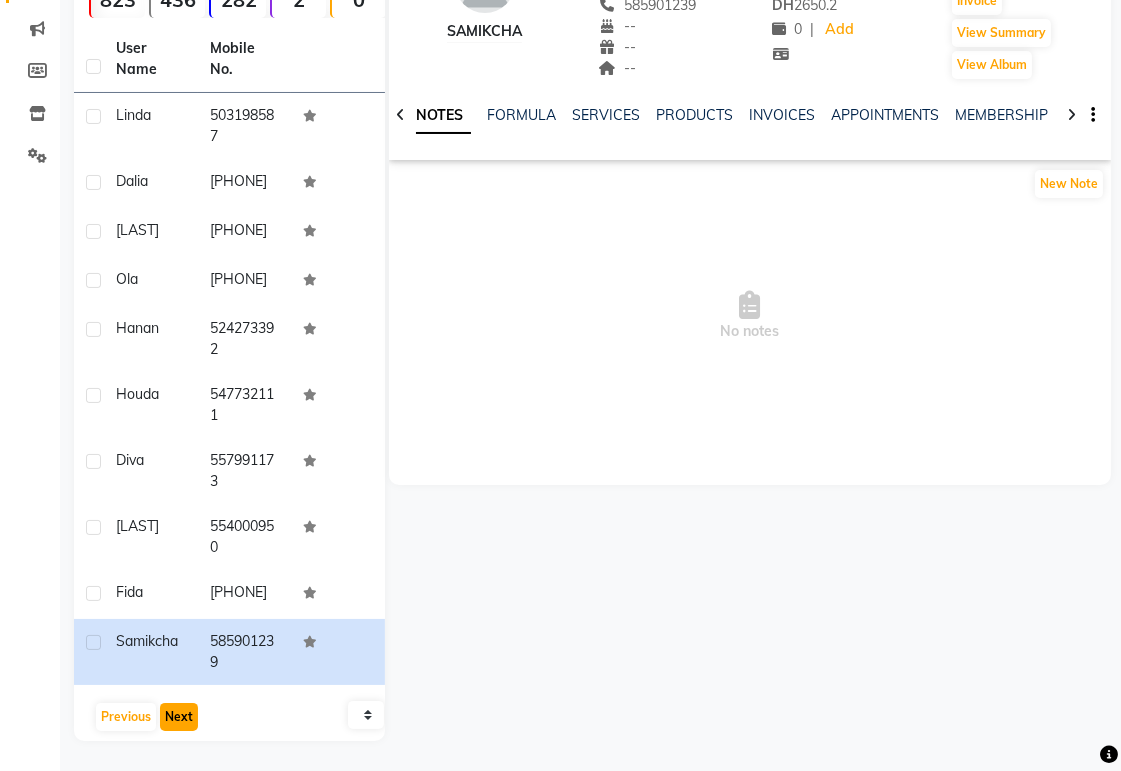 click on "Next" 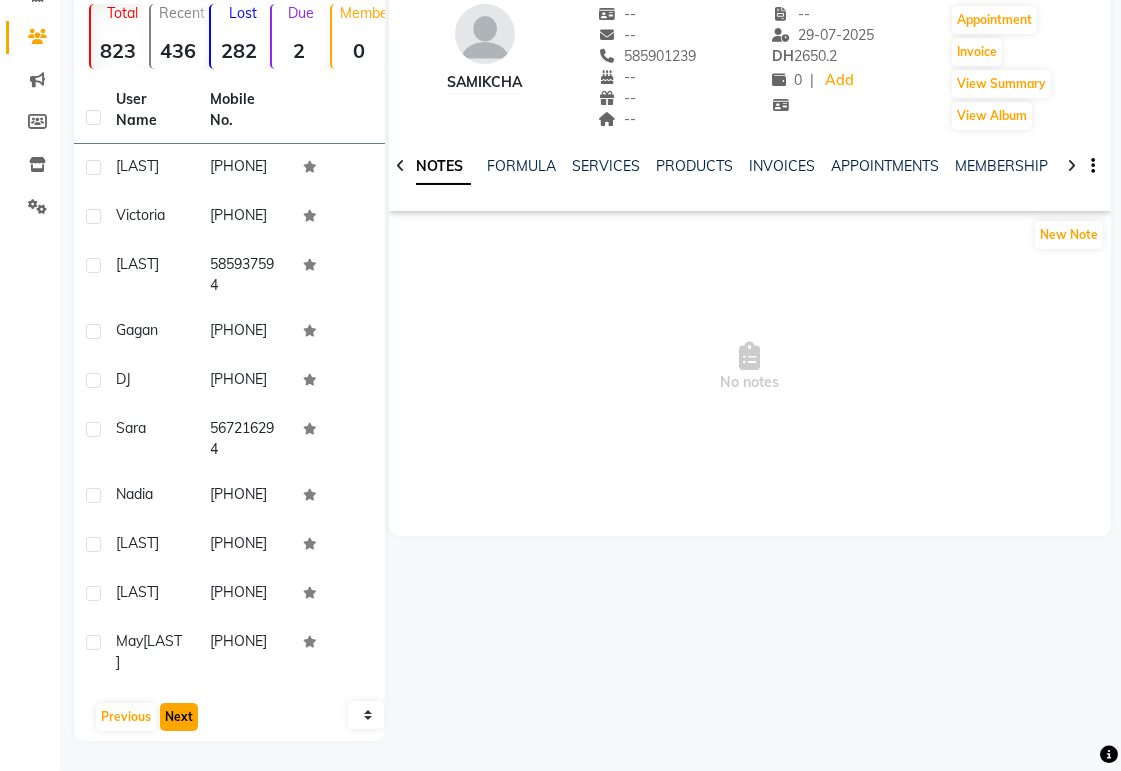 scroll, scrollTop: 270, scrollLeft: 0, axis: vertical 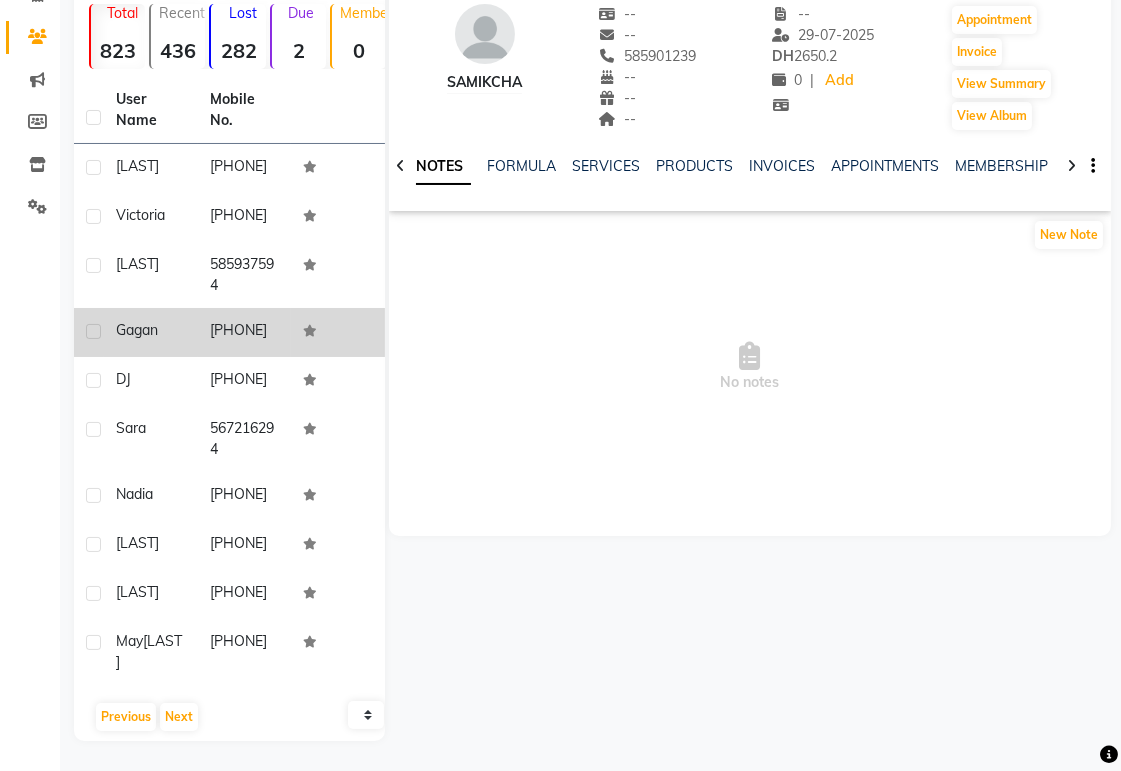 click on "[PHONE]" 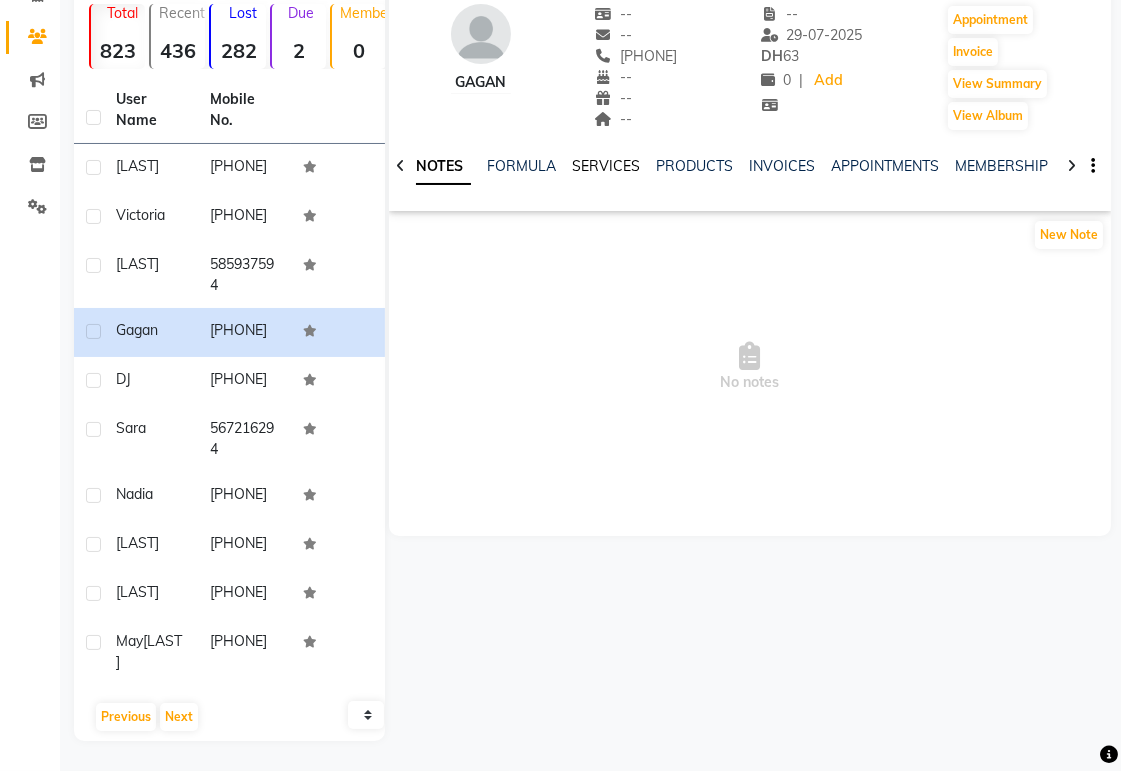 click on "SERVICES" 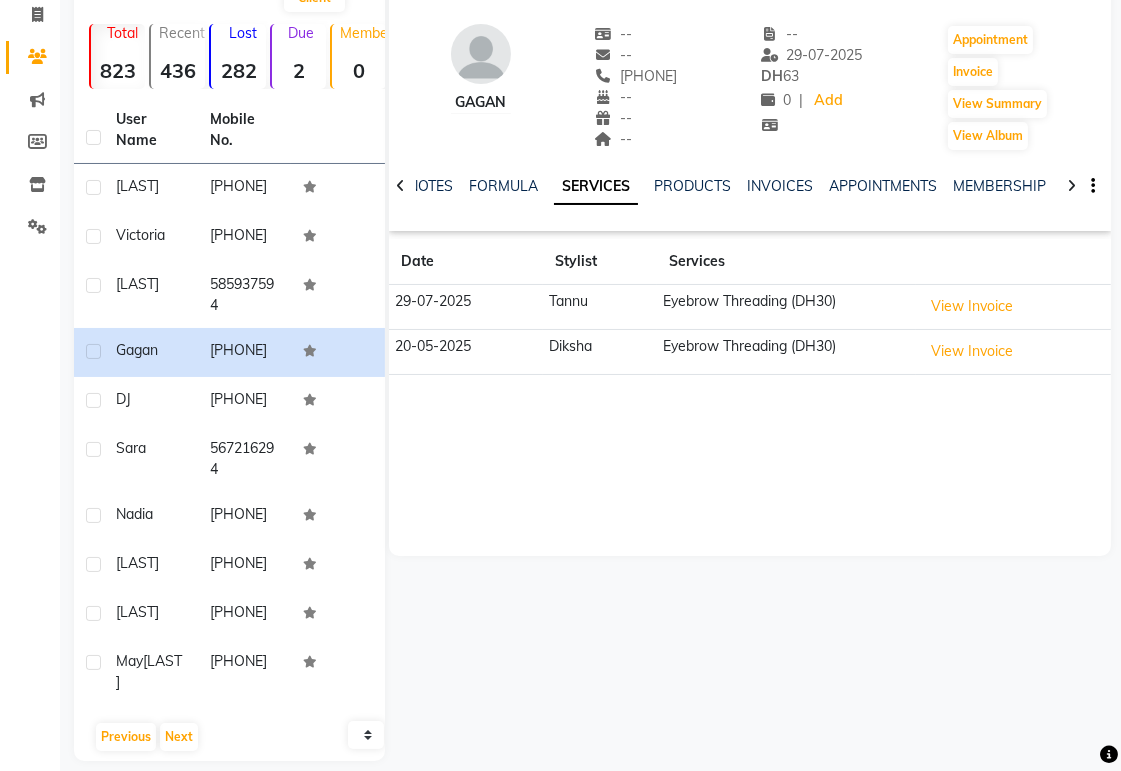 scroll, scrollTop: 134, scrollLeft: 0, axis: vertical 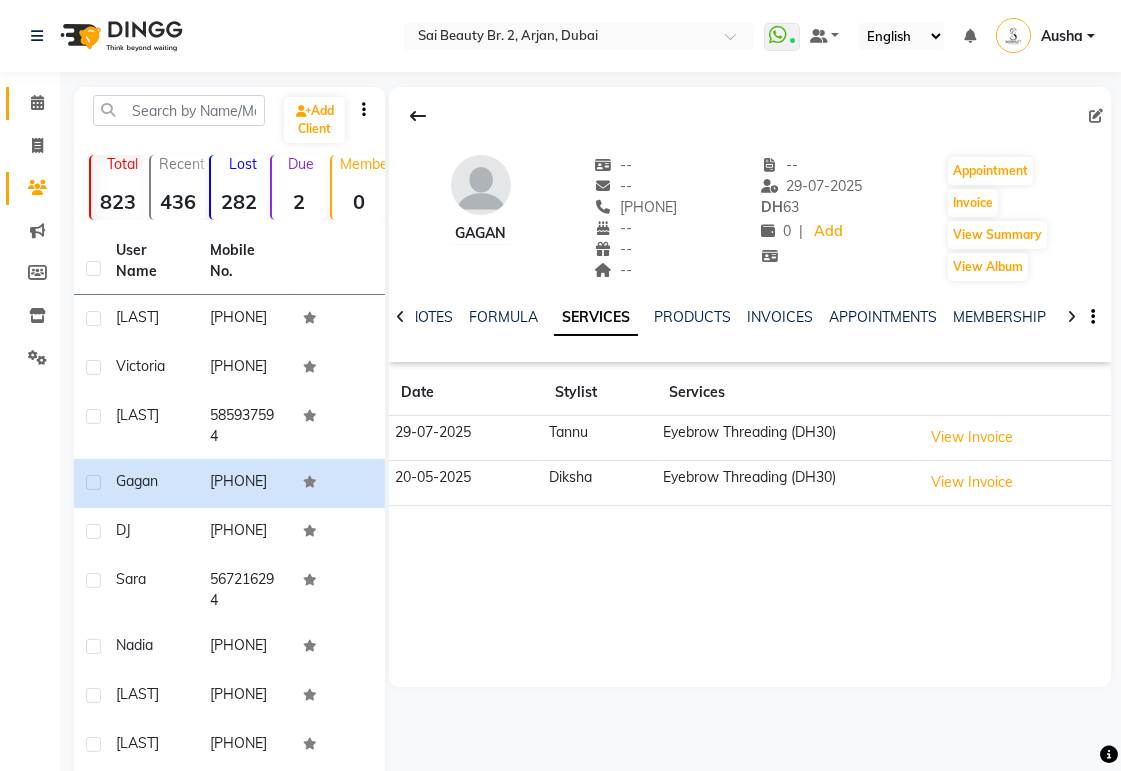 click 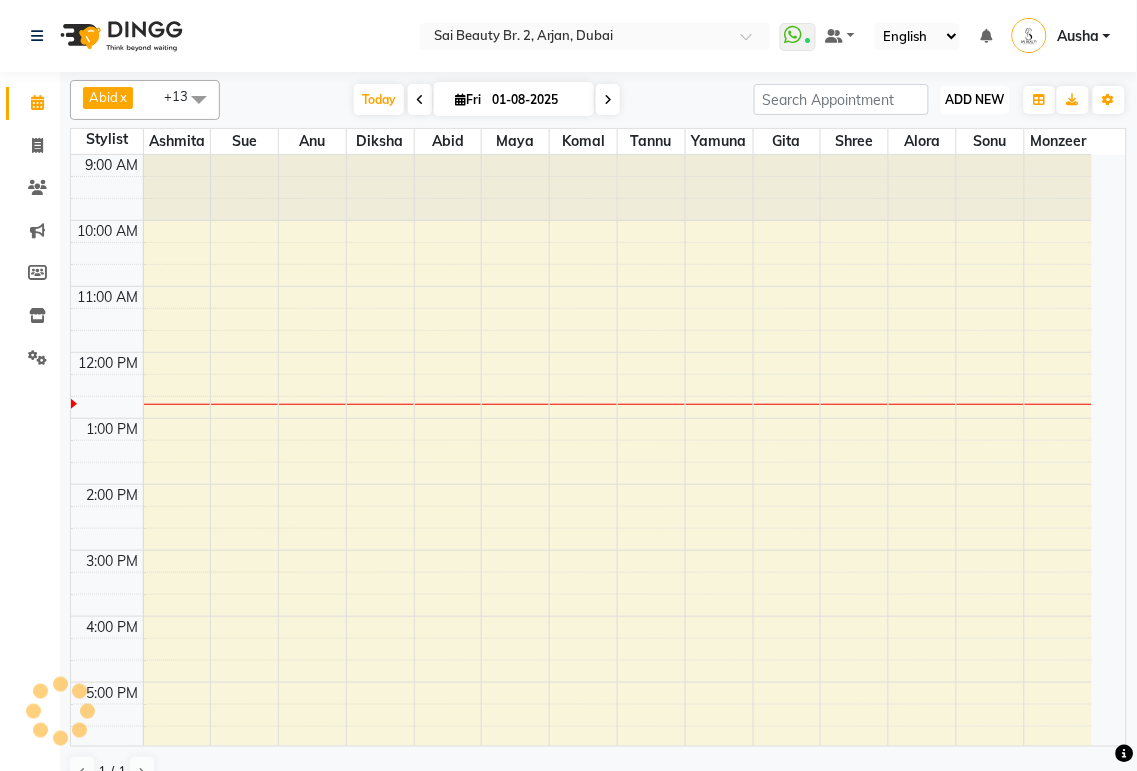click on "ADD NEW Toggle Dropdown" at bounding box center (975, 100) 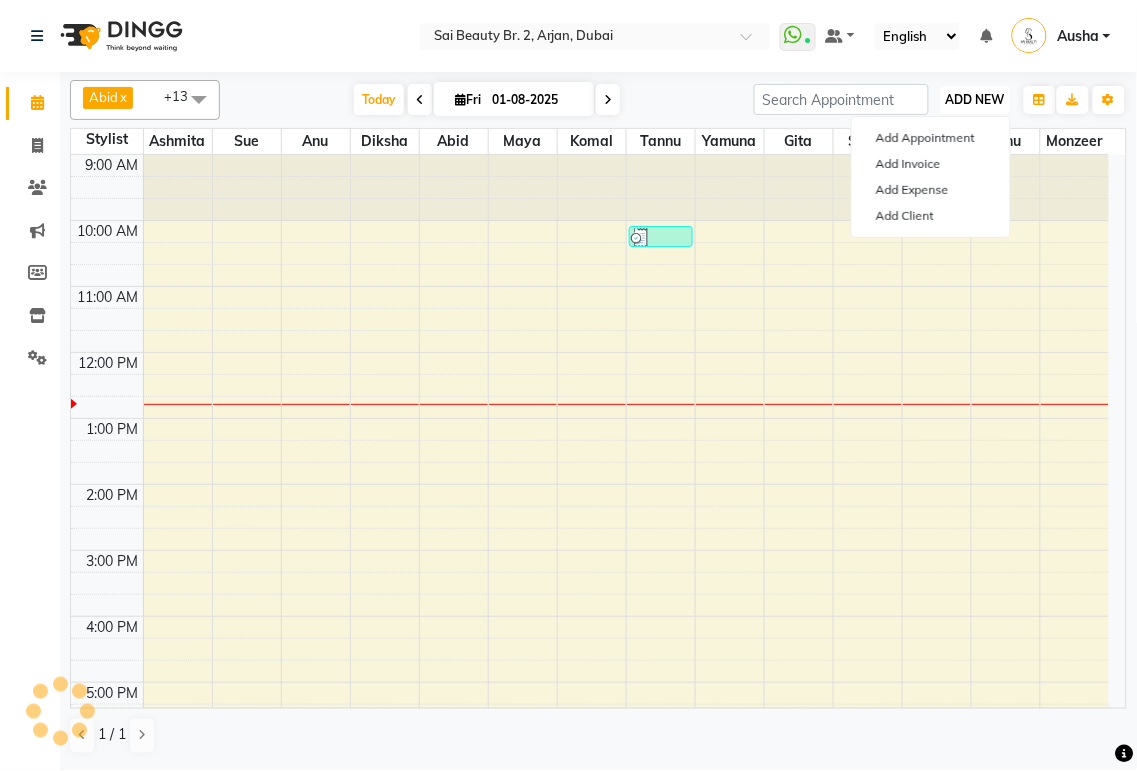 scroll, scrollTop: 0, scrollLeft: 0, axis: both 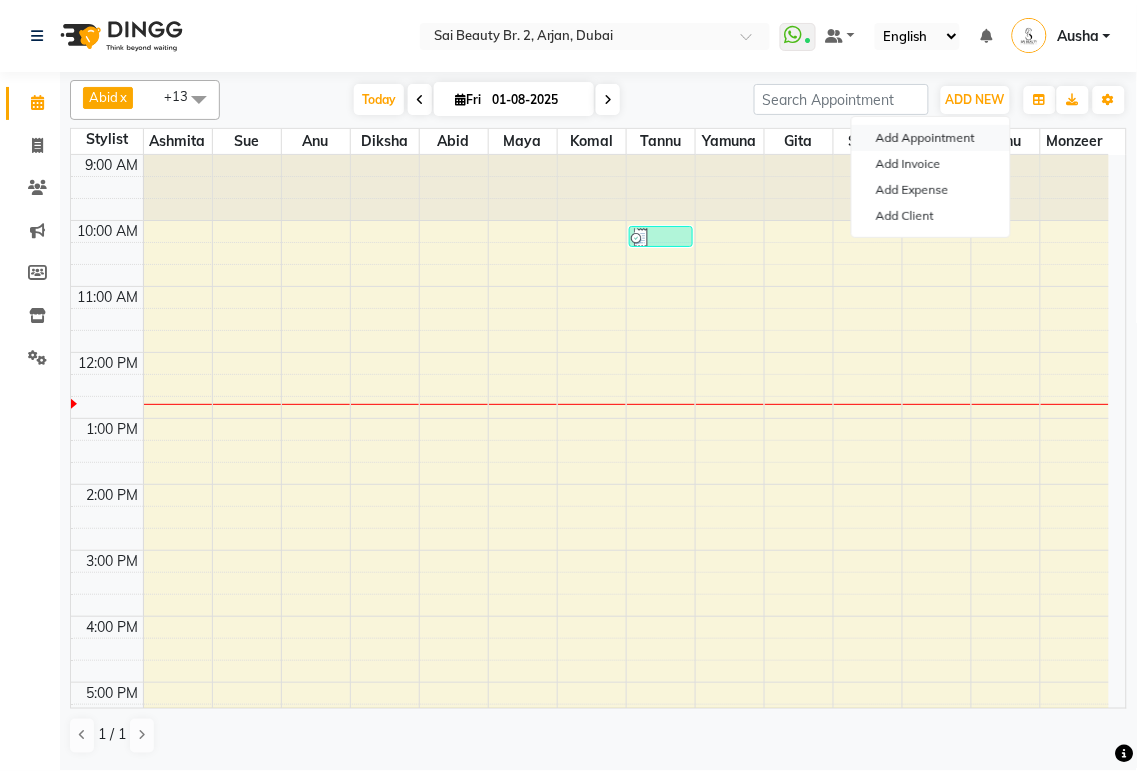 click on "Add Appointment" at bounding box center [931, 138] 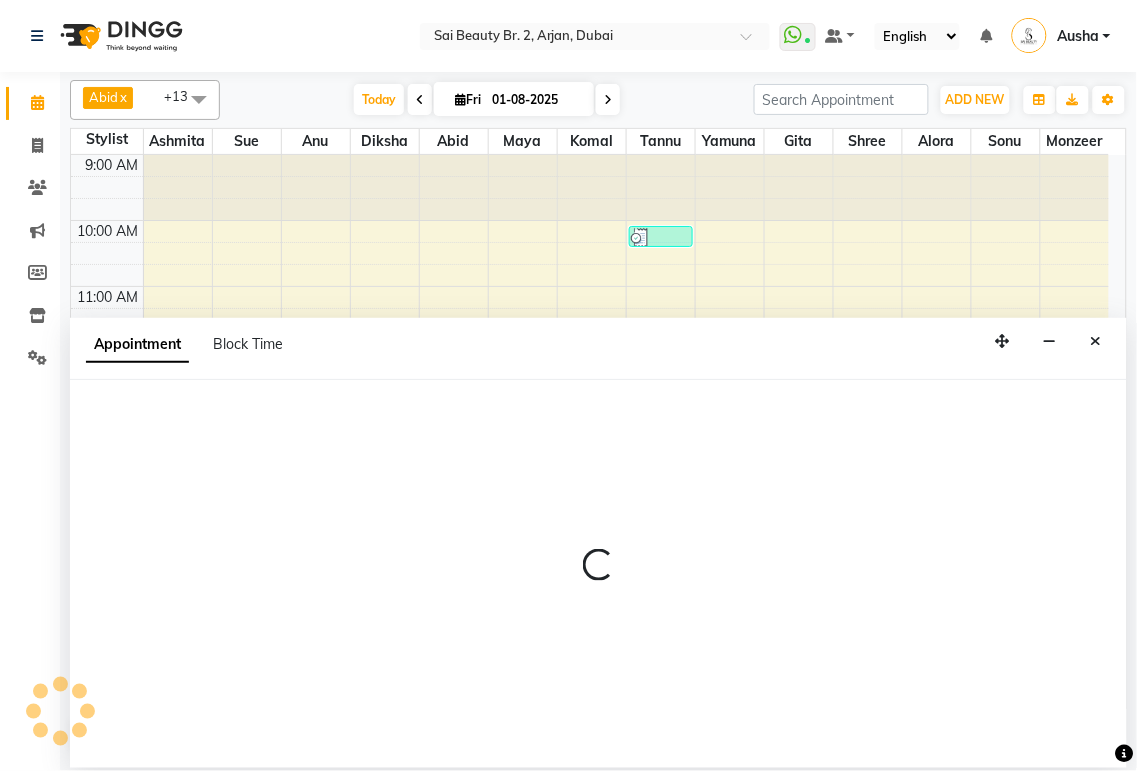 select on "tentative" 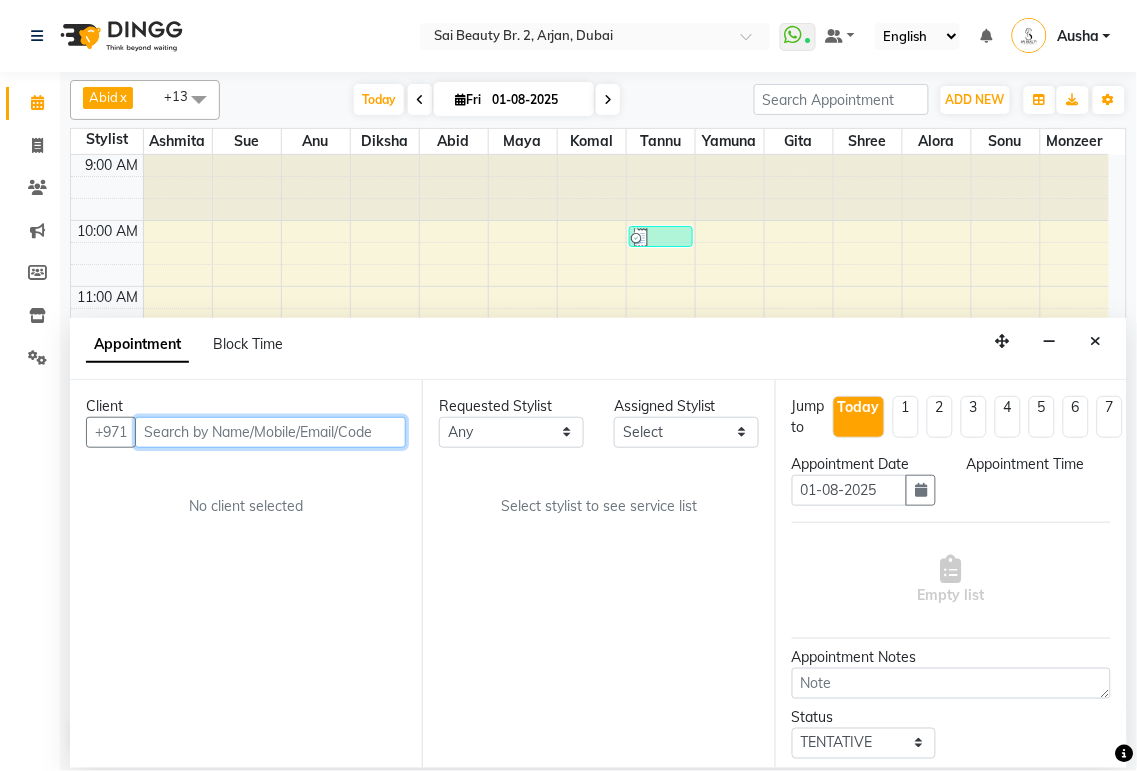 select on "600" 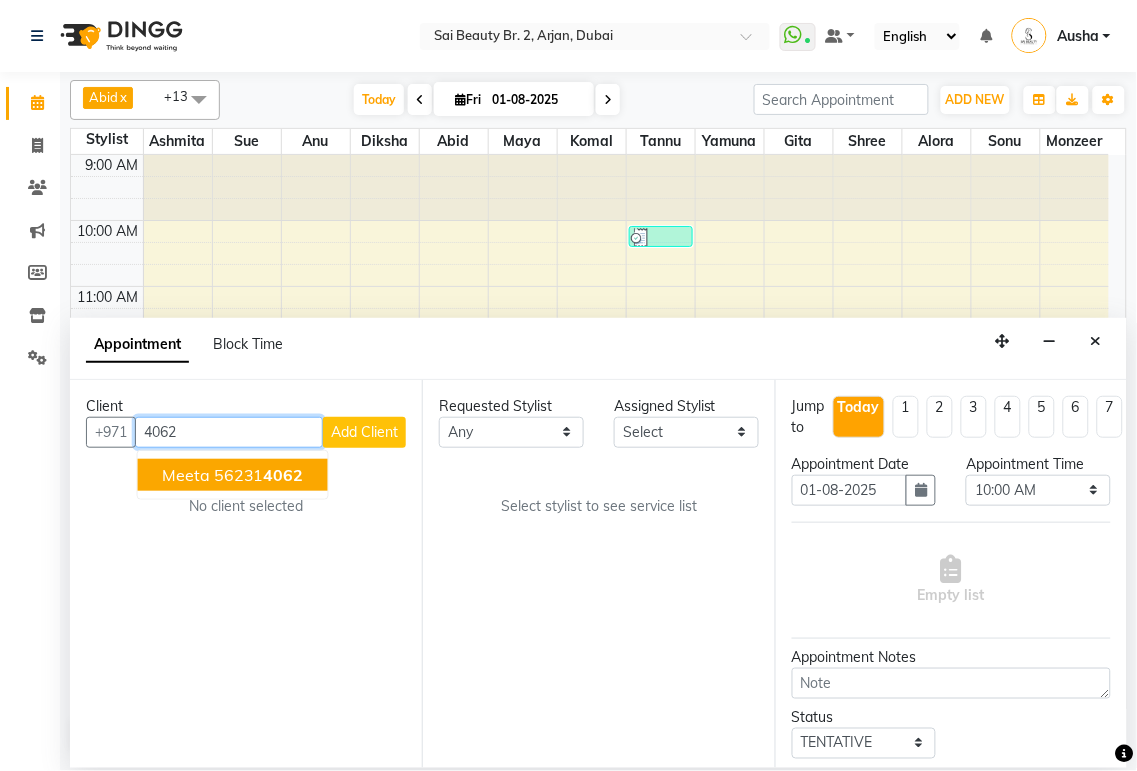 click on "[LAST] [NUMBER]" at bounding box center (233, 475) 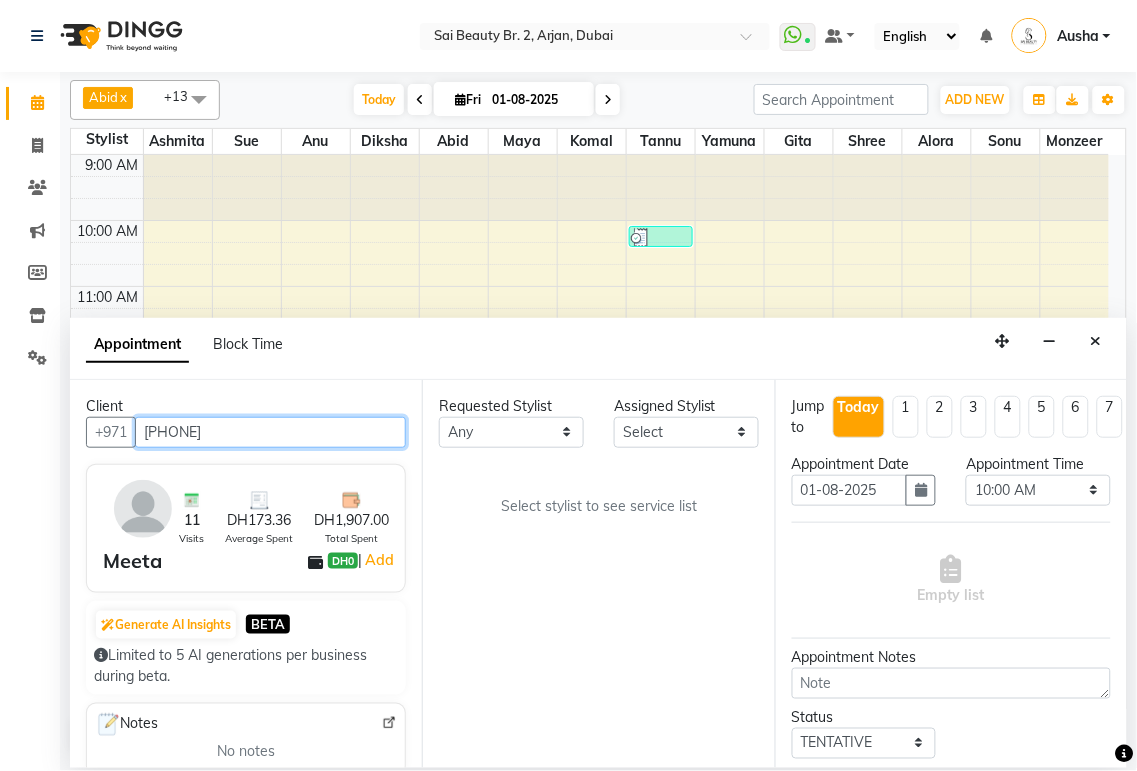 type on "[PHONE]" 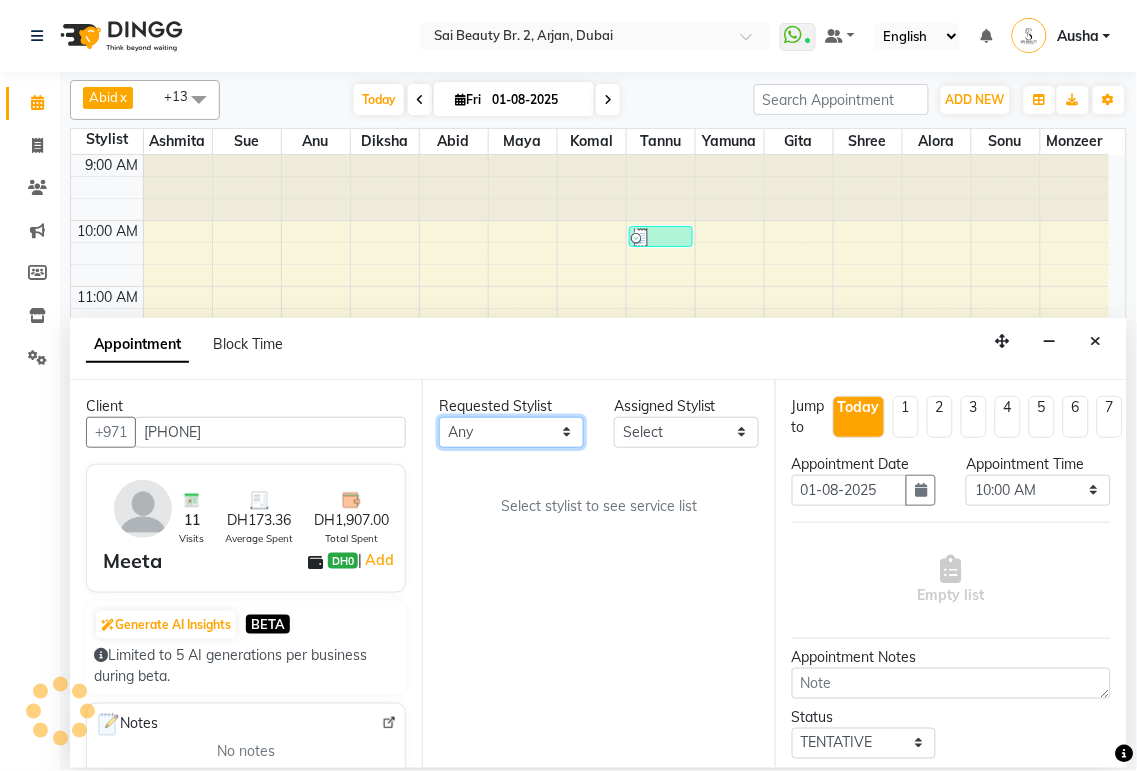 click on "Any Abid Alora Anu Ashmita Diksha Gita Komal Maya monzeer Shree sonu Sue Sumi Tannu Yamuna" at bounding box center [511, 432] 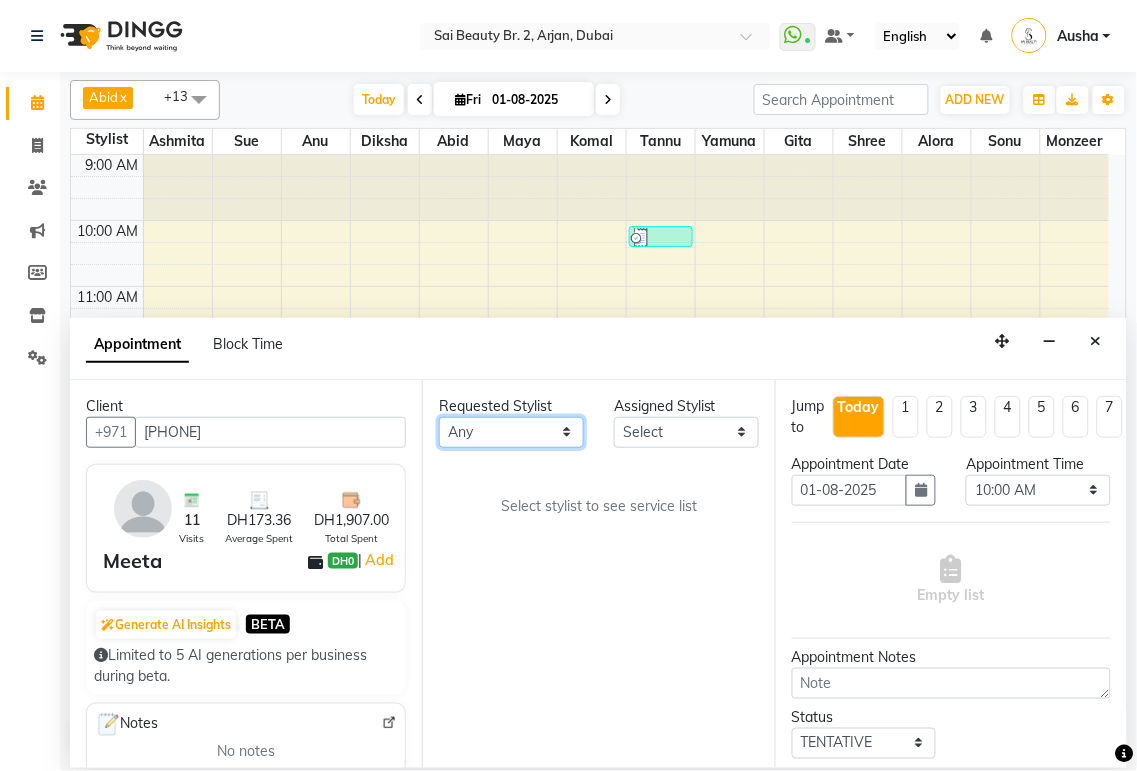 select on "60066" 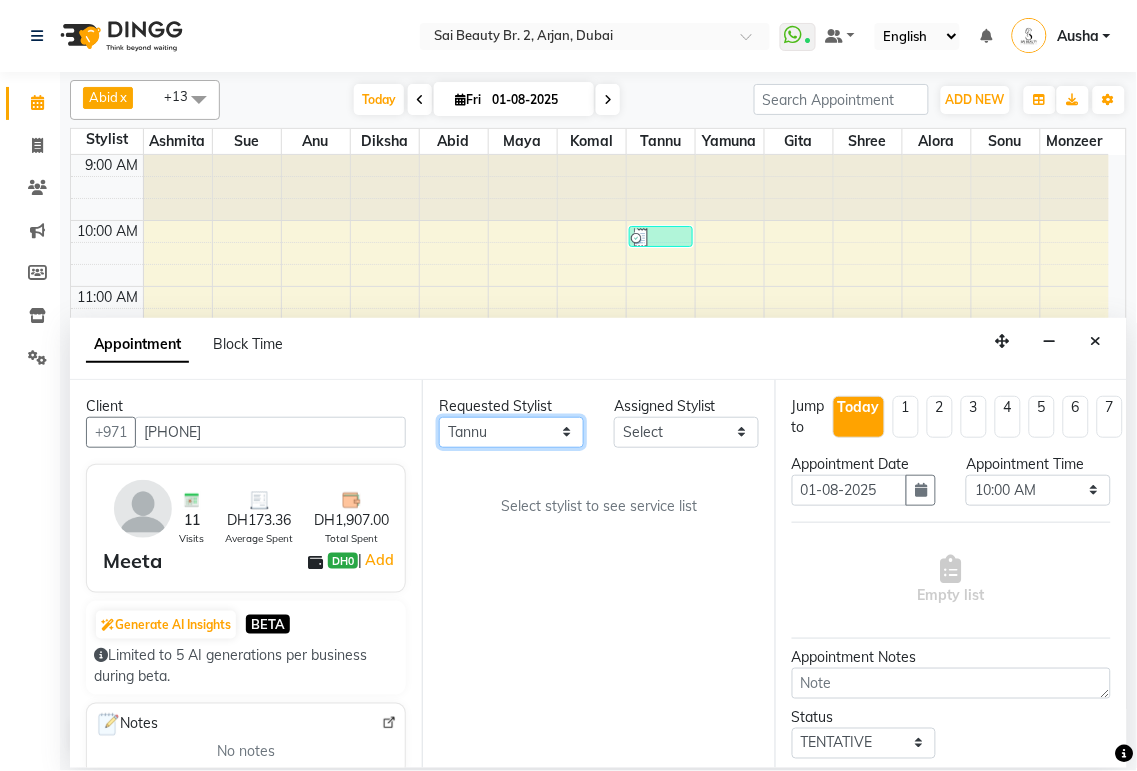 click on "Any Abid Alora Anu Ashmita Diksha Gita Komal Maya monzeer Shree sonu Sue Sumi Tannu Yamuna" at bounding box center (511, 432) 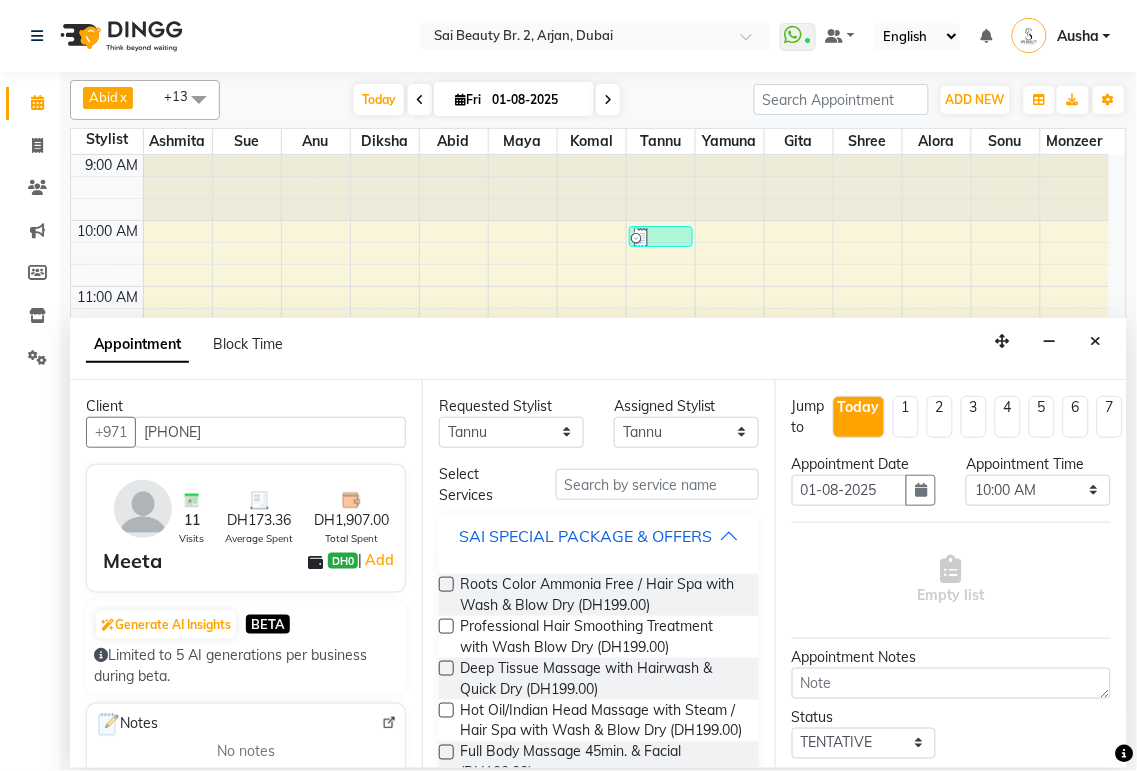 click on "SAI SPECIAL PACKAGE & OFFERS" at bounding box center (598, 536) 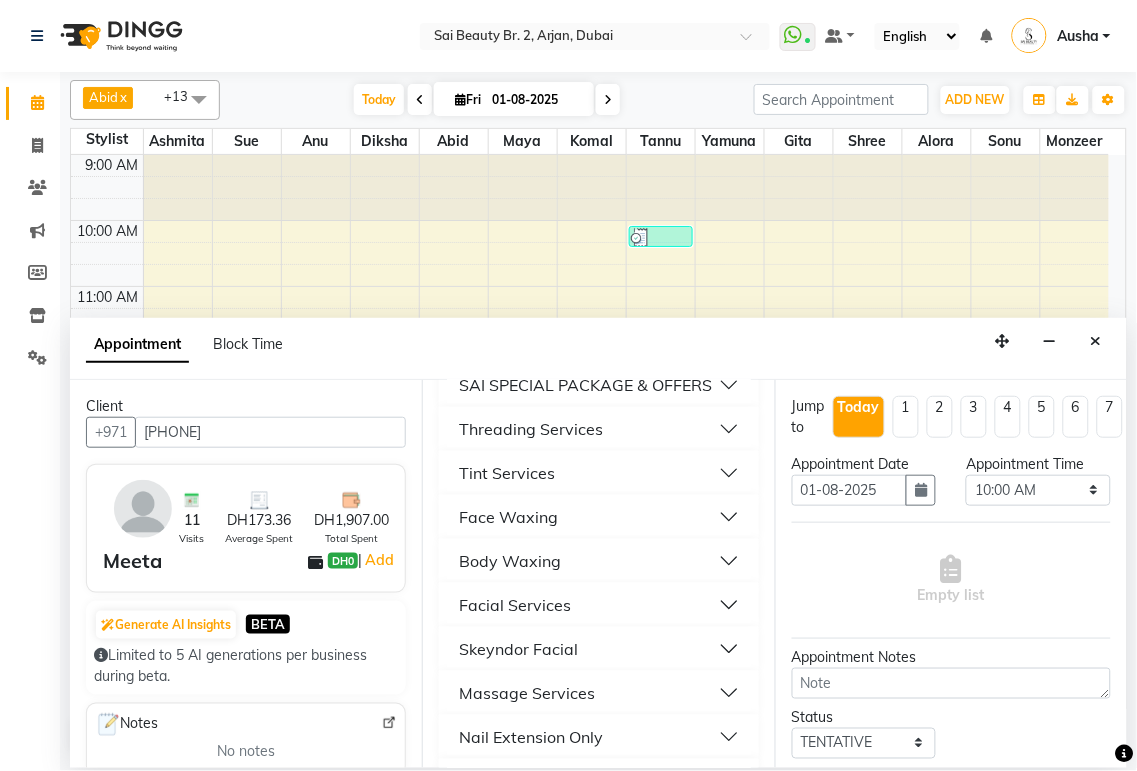 scroll, scrollTop: 153, scrollLeft: 0, axis: vertical 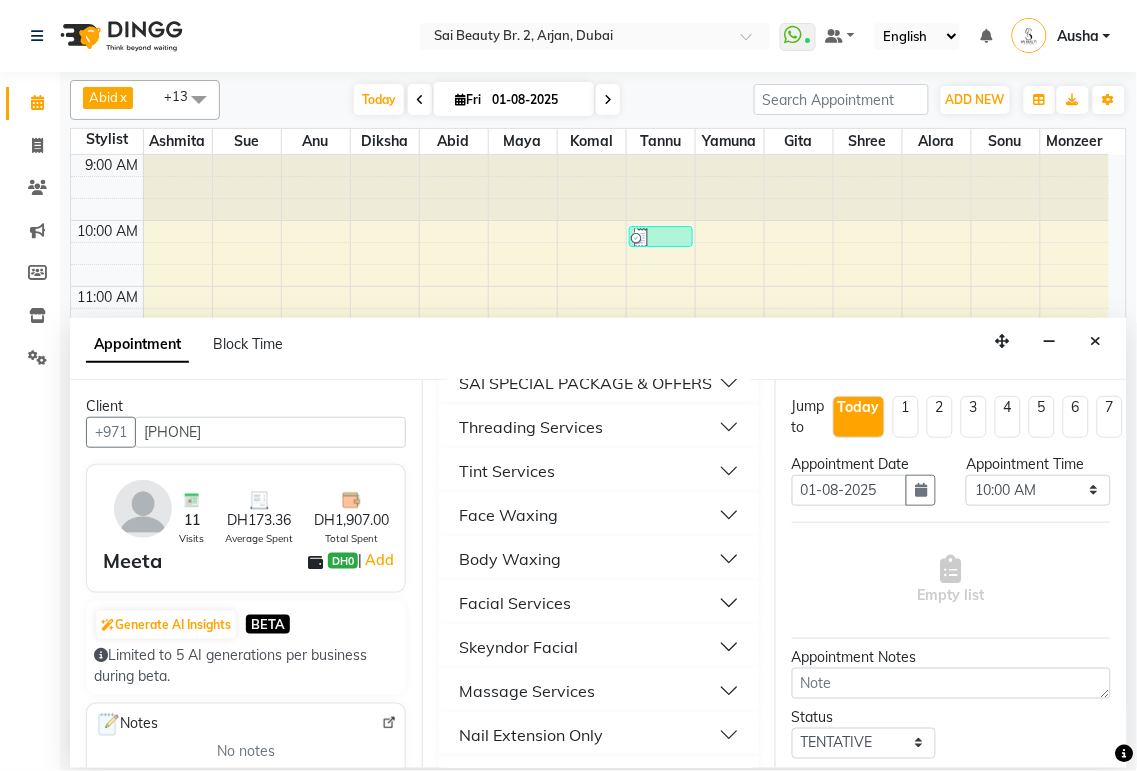 click on "Threading Services" at bounding box center [598, 427] 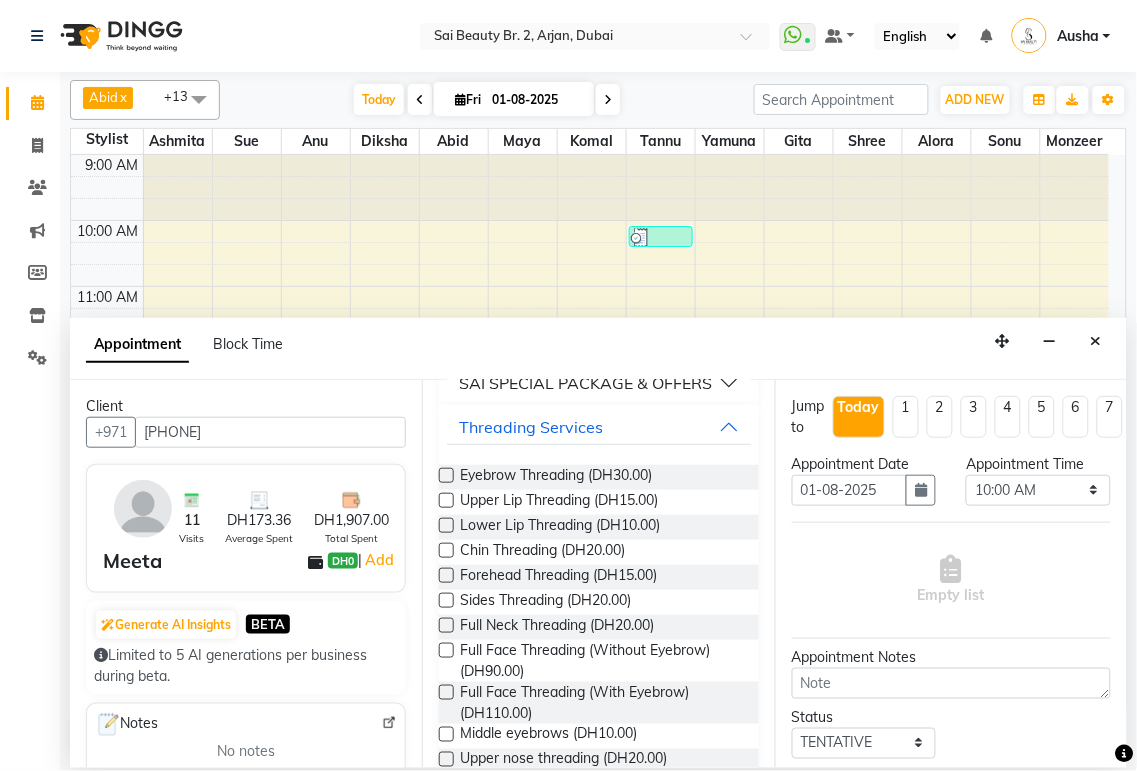 click at bounding box center [446, 475] 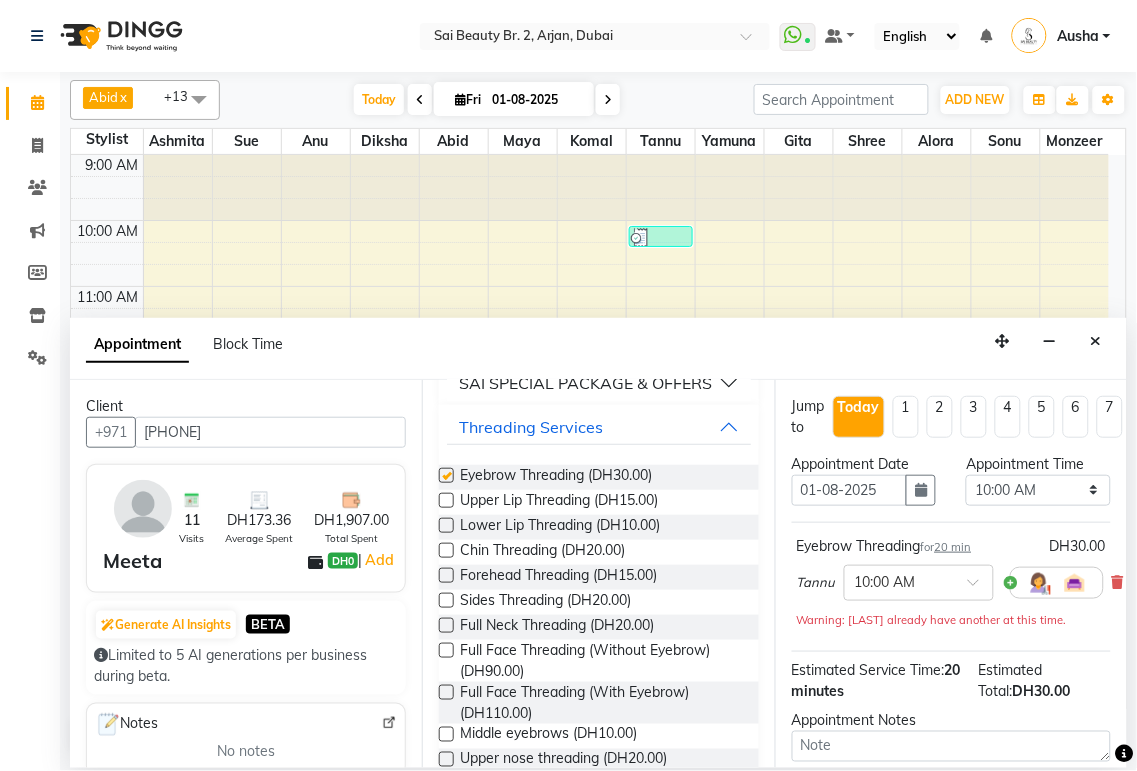 checkbox on "false" 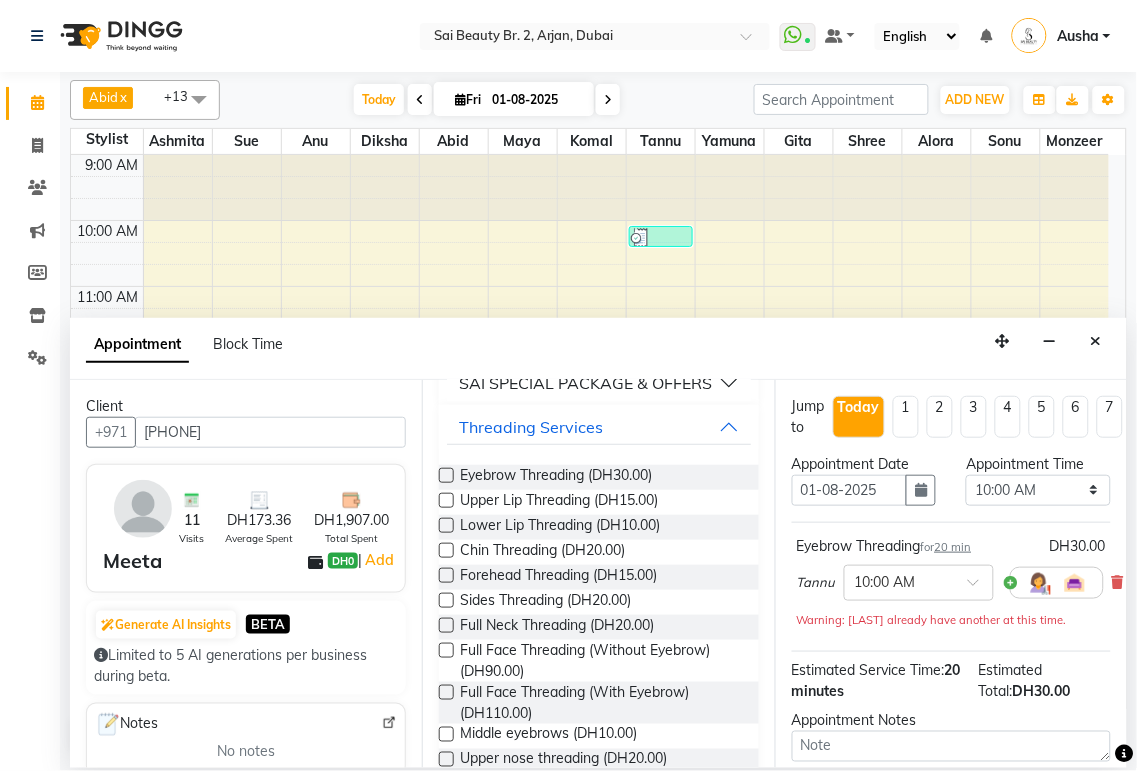 click at bounding box center (446, 500) 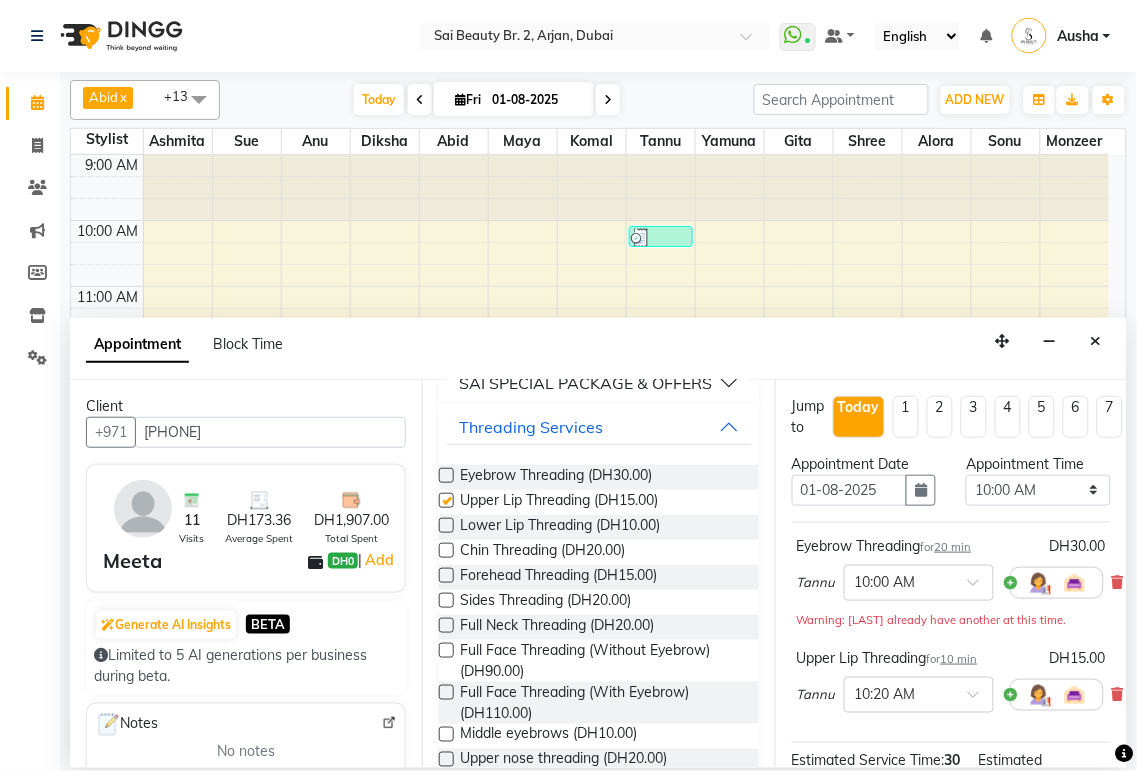 checkbox on "false" 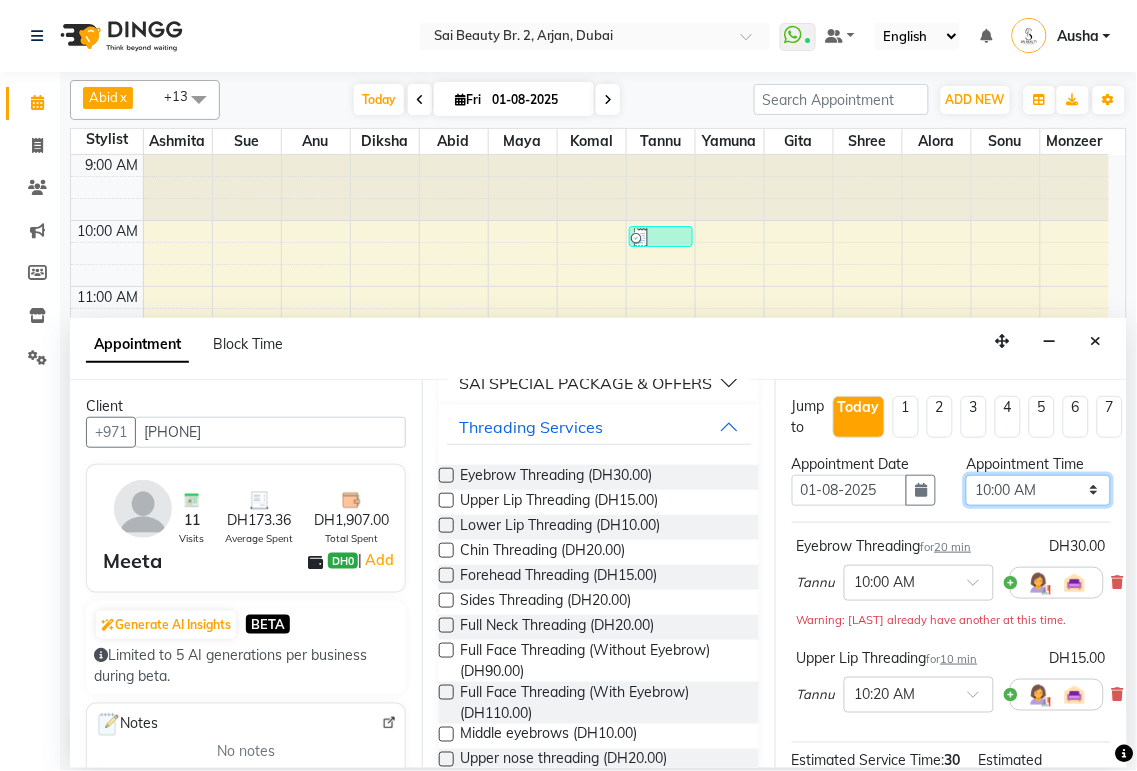click on "Select 10:00 AM 10:05 AM 10:10 AM 10:15 AM 10:20 AM 10:25 AM 10:30 AM 10:35 AM 10:40 AM 10:45 AM 10:50 AM 10:55 AM 11:00 AM 11:05 AM 11:10 AM 11:15 AM 11:20 AM 11:25 AM 11:30 AM 11:35 AM 11:40 AM 11:45 AM 11:50 AM 11:55 AM 12:00 PM 12:05 PM 12:10 PM 12:15 PM 12:20 PM 12:25 PM 12:30 PM 12:35 PM 12:40 PM 12:45 PM 12:50 PM 12:55 PM 01:00 PM 01:05 PM 01:10 PM 01:15 PM 01:20 PM 01:25 PM 01:30 PM 01:35 PM 01:40 PM 01:45 PM 01:50 PM 01:55 PM 02:00 PM 02:05 PM 02:10 PM 02:15 PM 02:20 PM 02:25 PM 02:30 PM 02:35 PM 02:40 PM 02:45 PM 02:50 PM 02:55 PM 03:00 PM 03:05 PM 03:10 PM 03:15 PM 03:20 PM 03:25 PM 03:30 PM 03:35 PM 03:40 PM 03:45 PM 03:50 PM 03:55 PM 04:00 PM 04:05 PM 04:10 PM 04:15 PM 04:20 PM 04:25 PM 04:30 PM 04:35 PM 04:40 PM 04:45 PM 04:50 PM 04:55 PM 05:00 PM 05:05 PM 05:10 PM 05:15 PM 05:20 PM 05:25 PM 05:30 PM 05:35 PM 05:40 PM 05:45 PM 05:50 PM 05:55 PM 06:00 PM 06:05 PM 06:10 PM 06:15 PM 06:20 PM 06:25 PM 06:30 PM 06:35 PM 06:40 PM 06:45 PM 06:50 PM 06:55 PM 07:00 PM 07:05 PM 07:10 PM 07:15 PM 07:20 PM" at bounding box center (1038, 490) 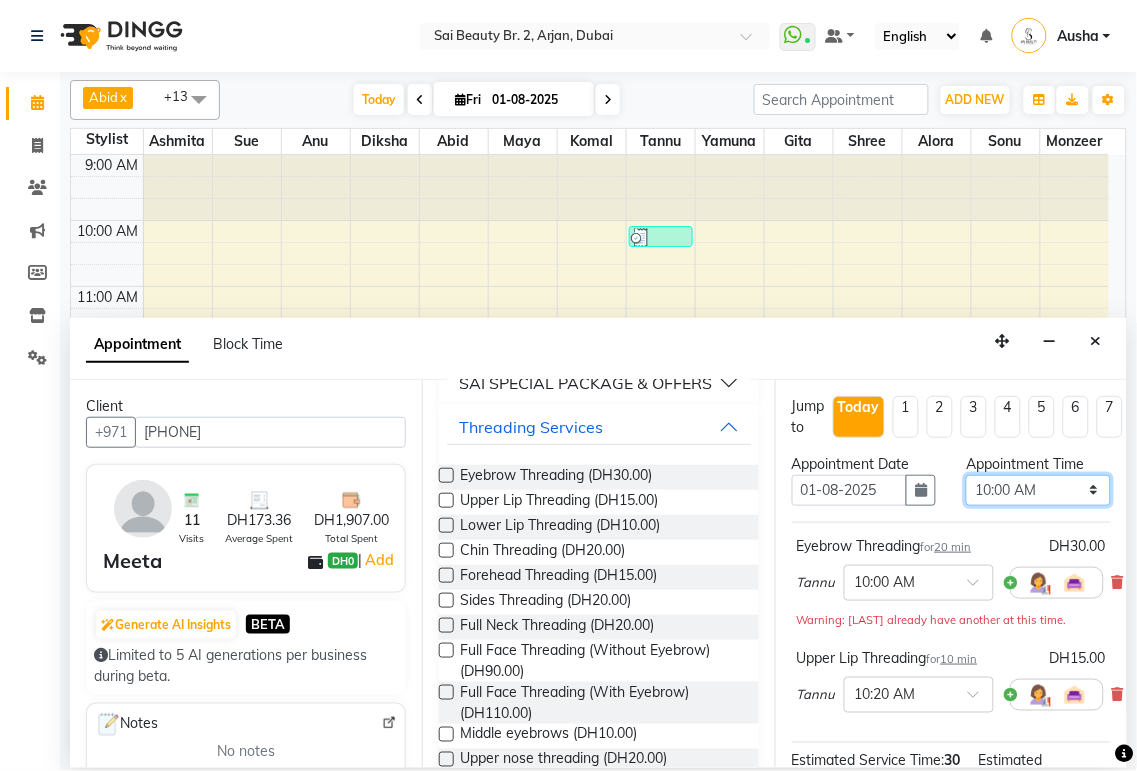 select on "930" 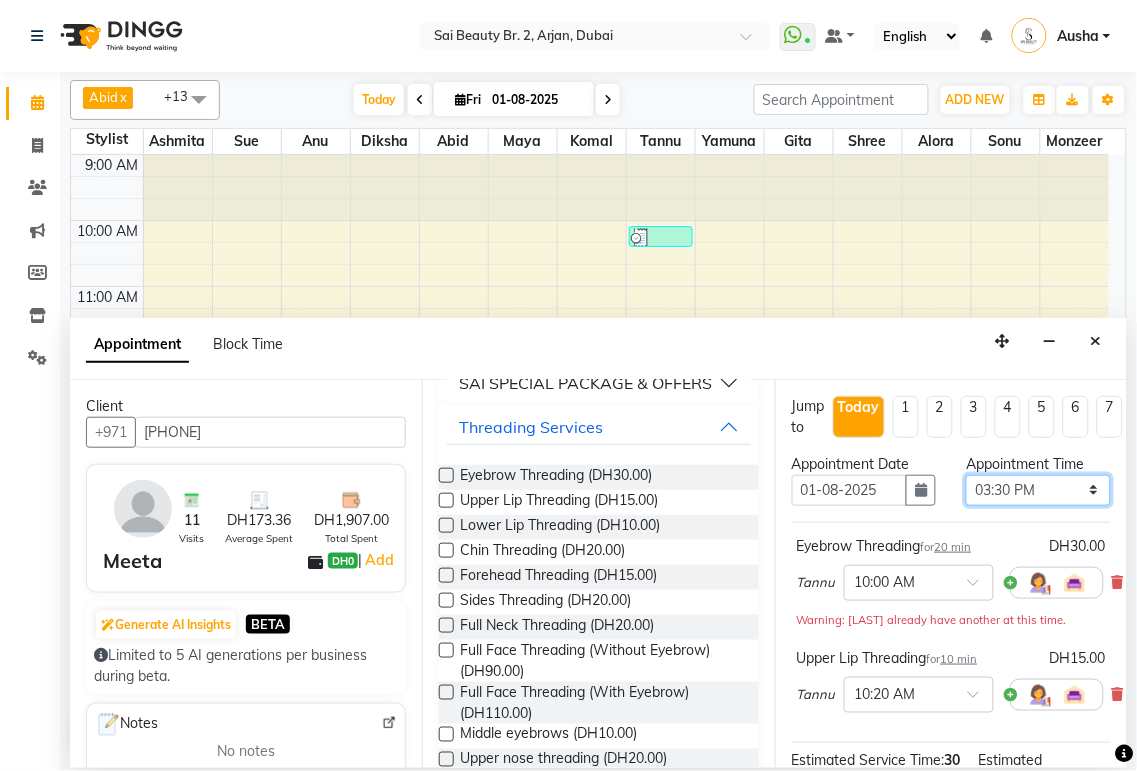 click on "Select 10:00 AM 10:05 AM 10:10 AM 10:15 AM 10:20 AM 10:25 AM 10:30 AM 10:35 AM 10:40 AM 10:45 AM 10:50 AM 10:55 AM 11:00 AM 11:05 AM 11:10 AM 11:15 AM 11:20 AM 11:25 AM 11:30 AM 11:35 AM 11:40 AM 11:45 AM 11:50 AM 11:55 AM 12:00 PM 12:05 PM 12:10 PM 12:15 PM 12:20 PM 12:25 PM 12:30 PM 12:35 PM 12:40 PM 12:45 PM 12:50 PM 12:55 PM 01:00 PM 01:05 PM 01:10 PM 01:15 PM 01:20 PM 01:25 PM 01:30 PM 01:35 PM 01:40 PM 01:45 PM 01:50 PM 01:55 PM 02:00 PM 02:05 PM 02:10 PM 02:15 PM 02:20 PM 02:25 PM 02:30 PM 02:35 PM 02:40 PM 02:45 PM 02:50 PM 02:55 PM 03:00 PM 03:05 PM 03:10 PM 03:15 PM 03:20 PM 03:25 PM 03:30 PM 03:35 PM 03:40 PM 03:45 PM 03:50 PM 03:55 PM 04:00 PM 04:05 PM 04:10 PM 04:15 PM 04:20 PM 04:25 PM 04:30 PM 04:35 PM 04:40 PM 04:45 PM 04:50 PM 04:55 PM 05:00 PM 05:05 PM 05:10 PM 05:15 PM 05:20 PM 05:25 PM 05:30 PM 05:35 PM 05:40 PM 05:45 PM 05:50 PM 05:55 PM 06:00 PM 06:05 PM 06:10 PM 06:15 PM 06:20 PM 06:25 PM 06:30 PM 06:35 PM 06:40 PM 06:45 PM 06:50 PM 06:55 PM 07:00 PM 07:05 PM 07:10 PM 07:15 PM 07:20 PM" at bounding box center [1038, 490] 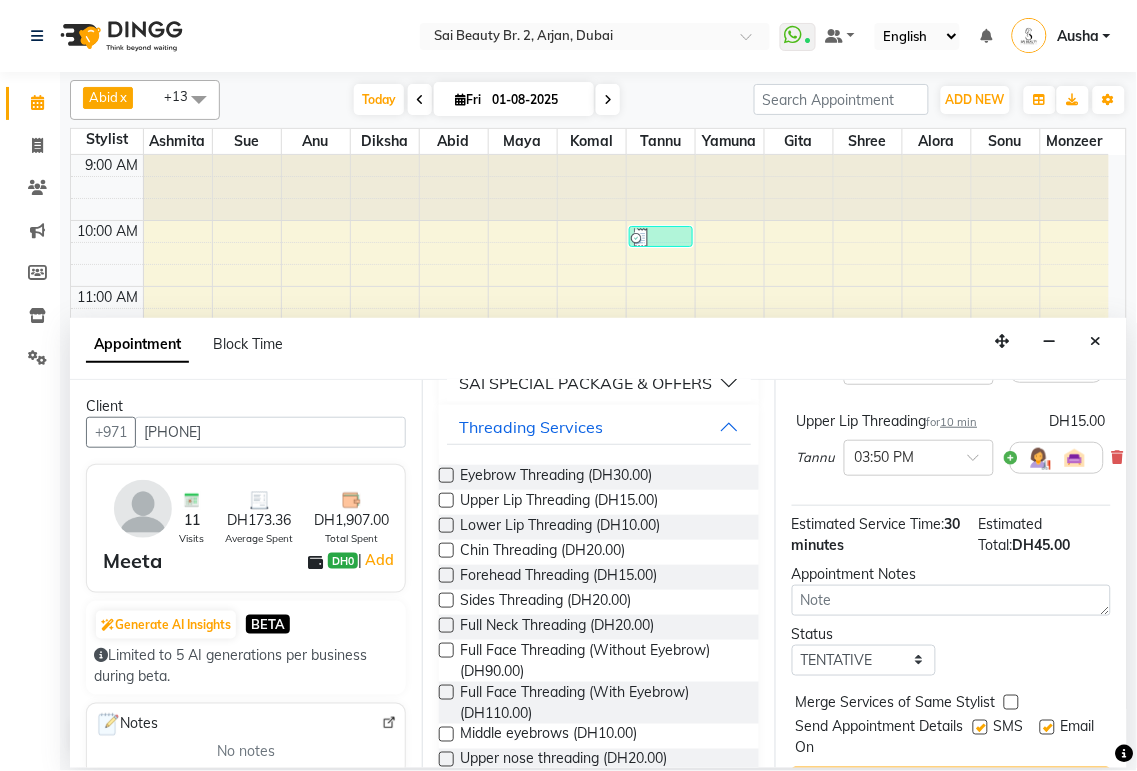 scroll, scrollTop: 284, scrollLeft: 0, axis: vertical 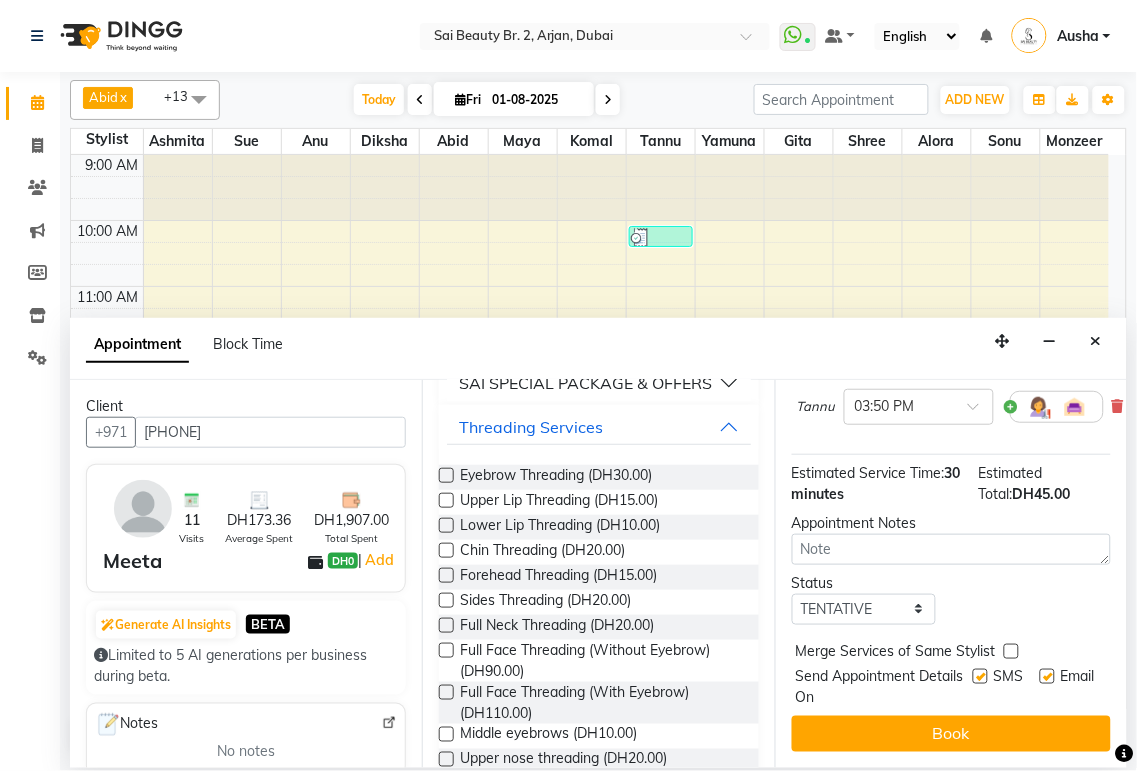 click at bounding box center [1011, 651] 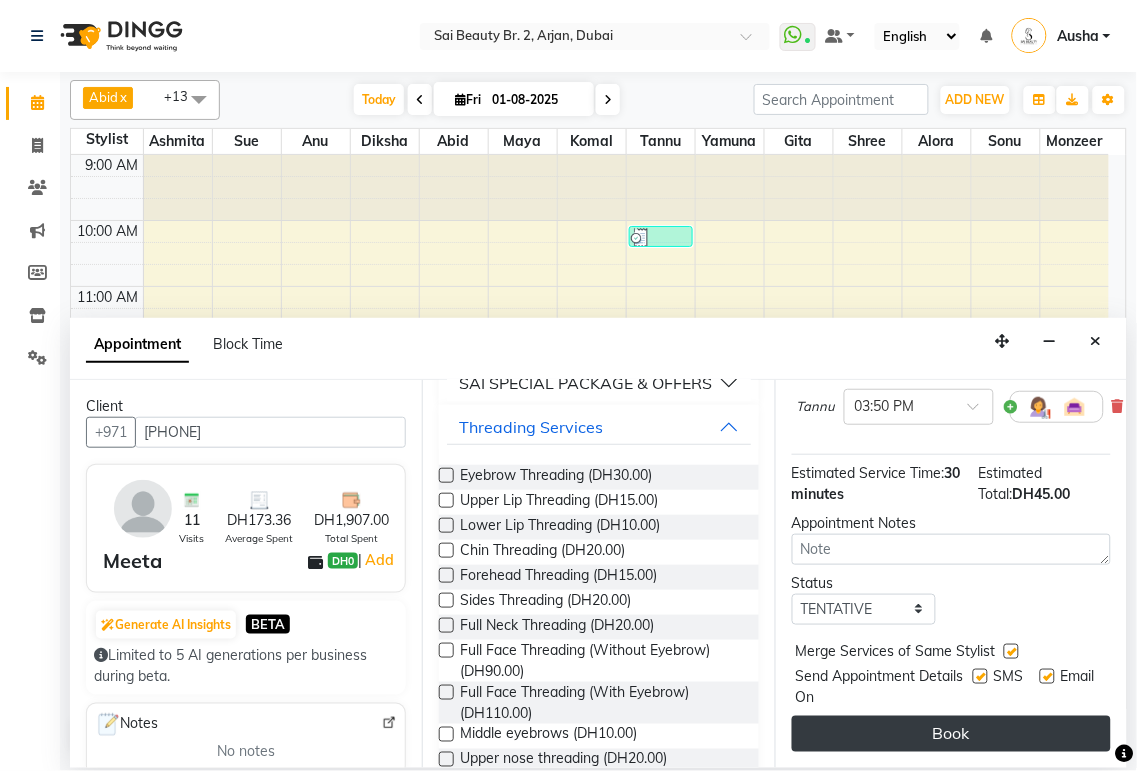 click on "Book" at bounding box center [951, 734] 